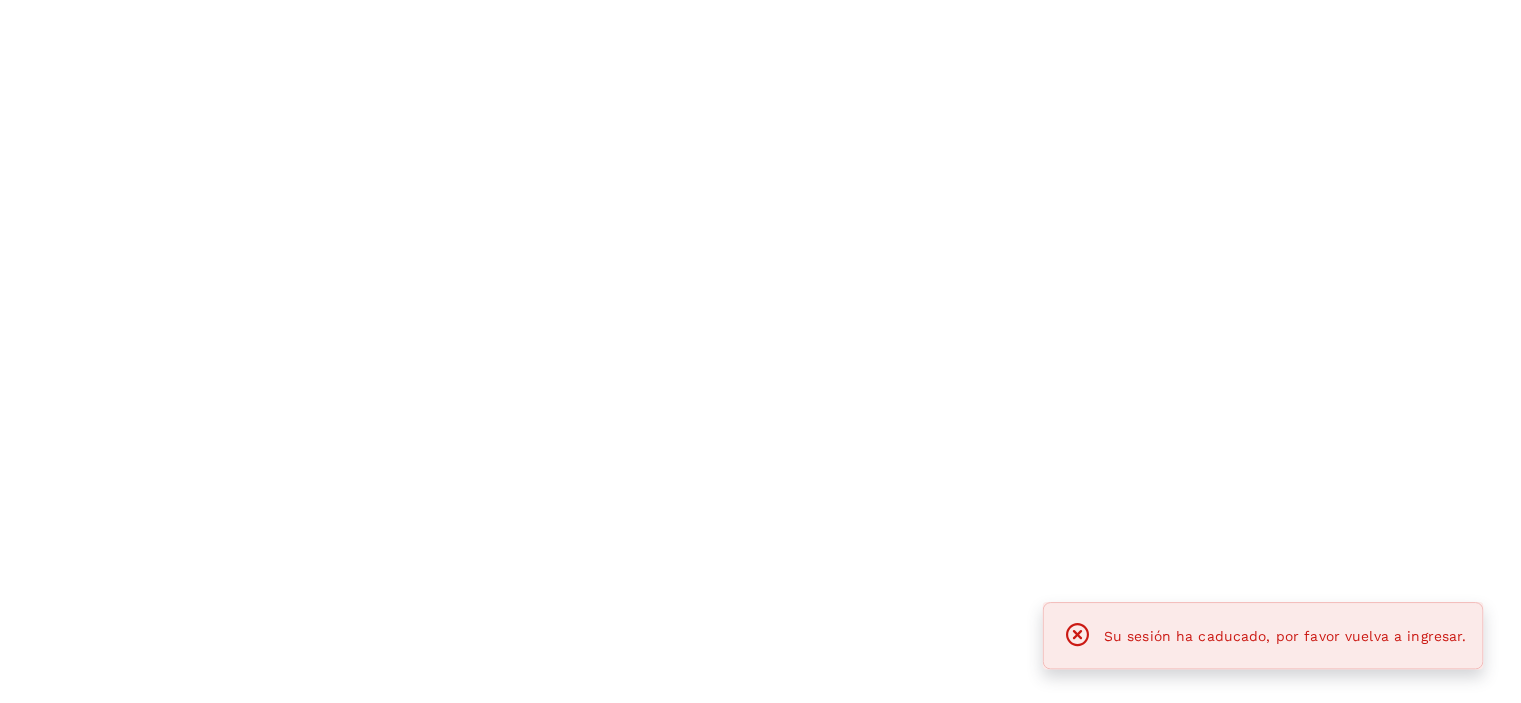 scroll, scrollTop: 0, scrollLeft: 0, axis: both 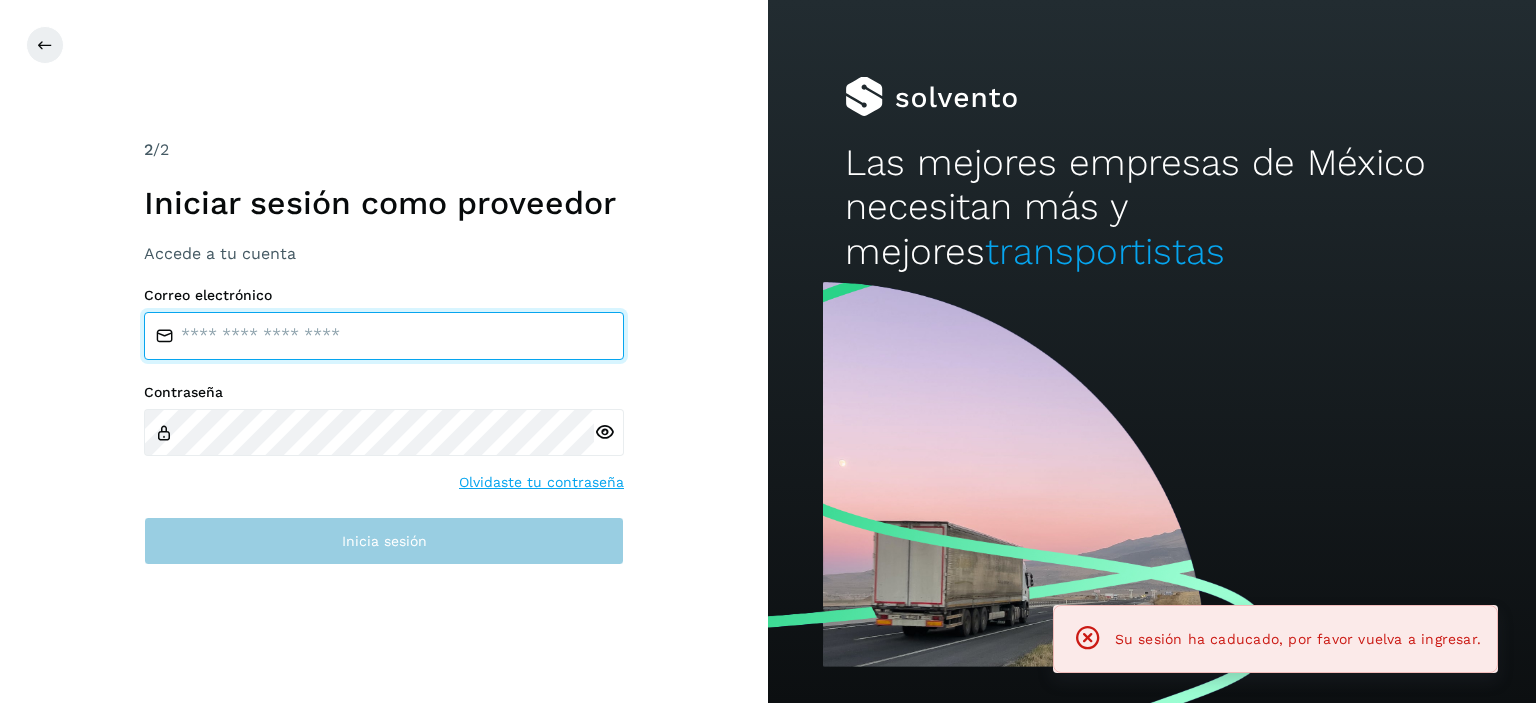 type on "**********" 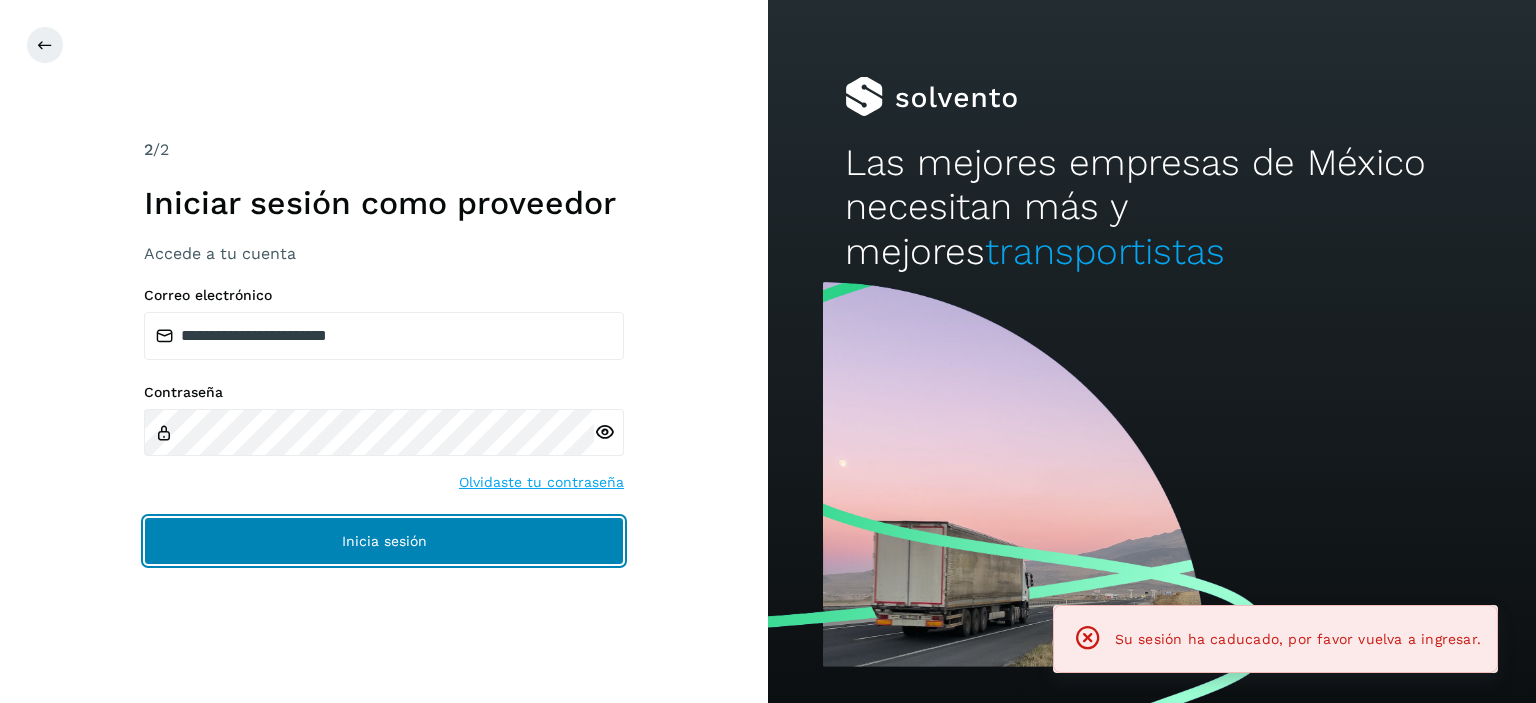 click on "Inicia sesión" at bounding box center (384, 541) 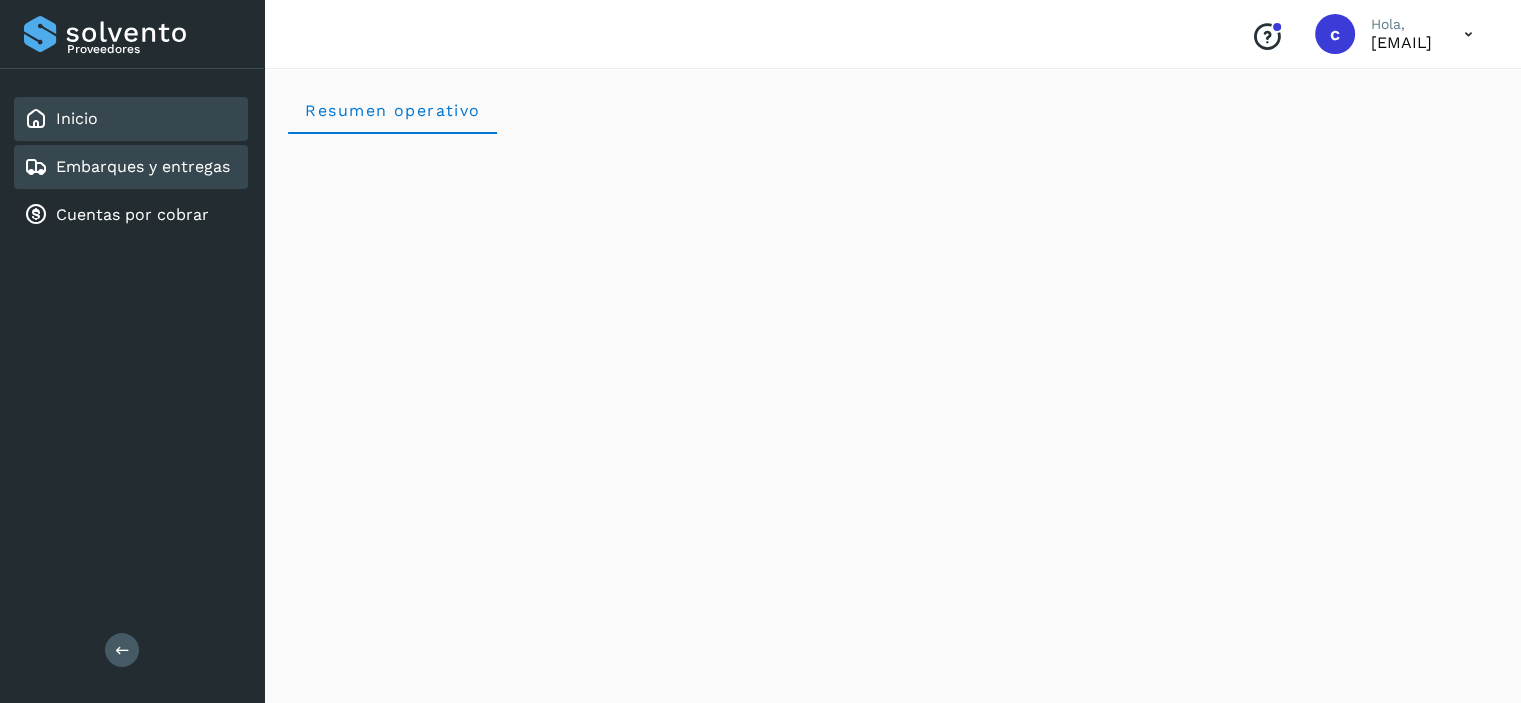 click on "Embarques y entregas" at bounding box center (143, 166) 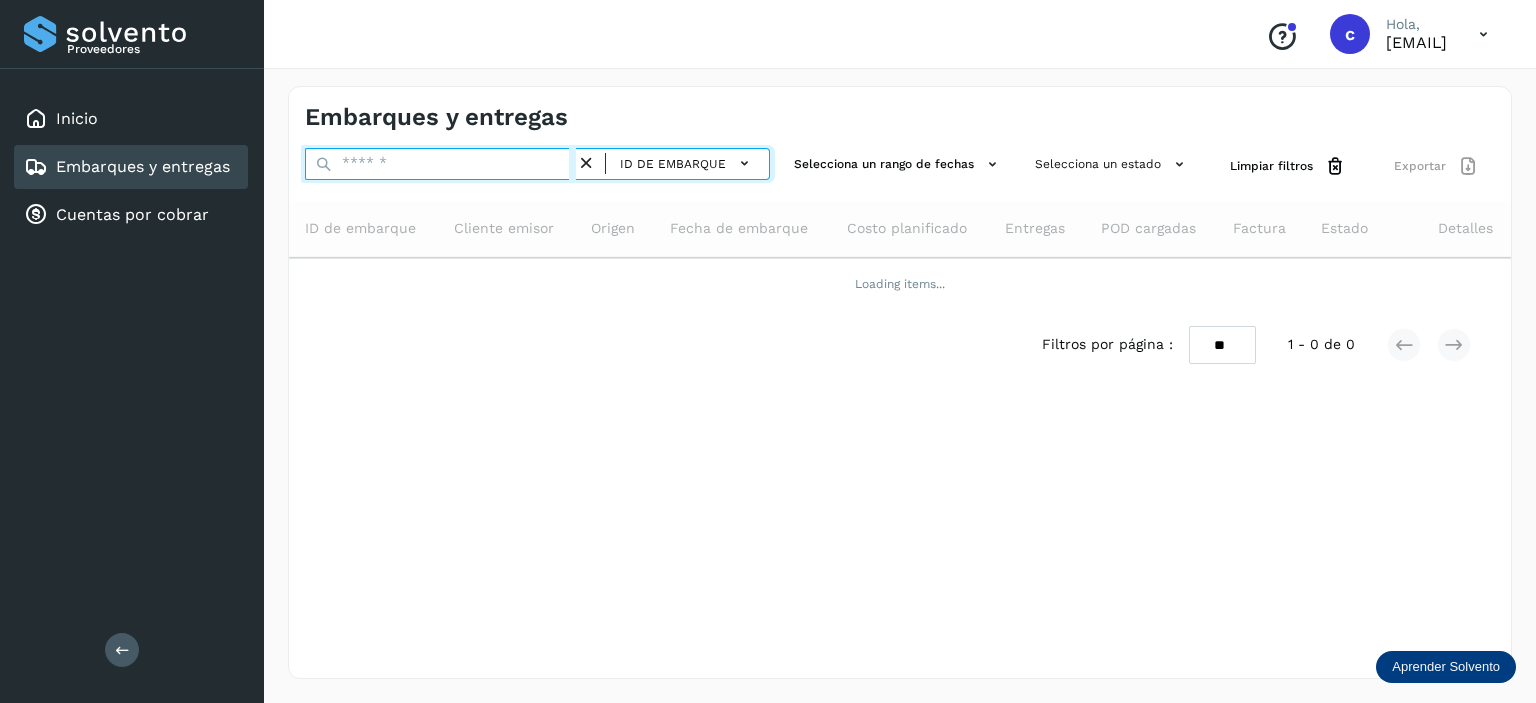 click at bounding box center [440, 164] 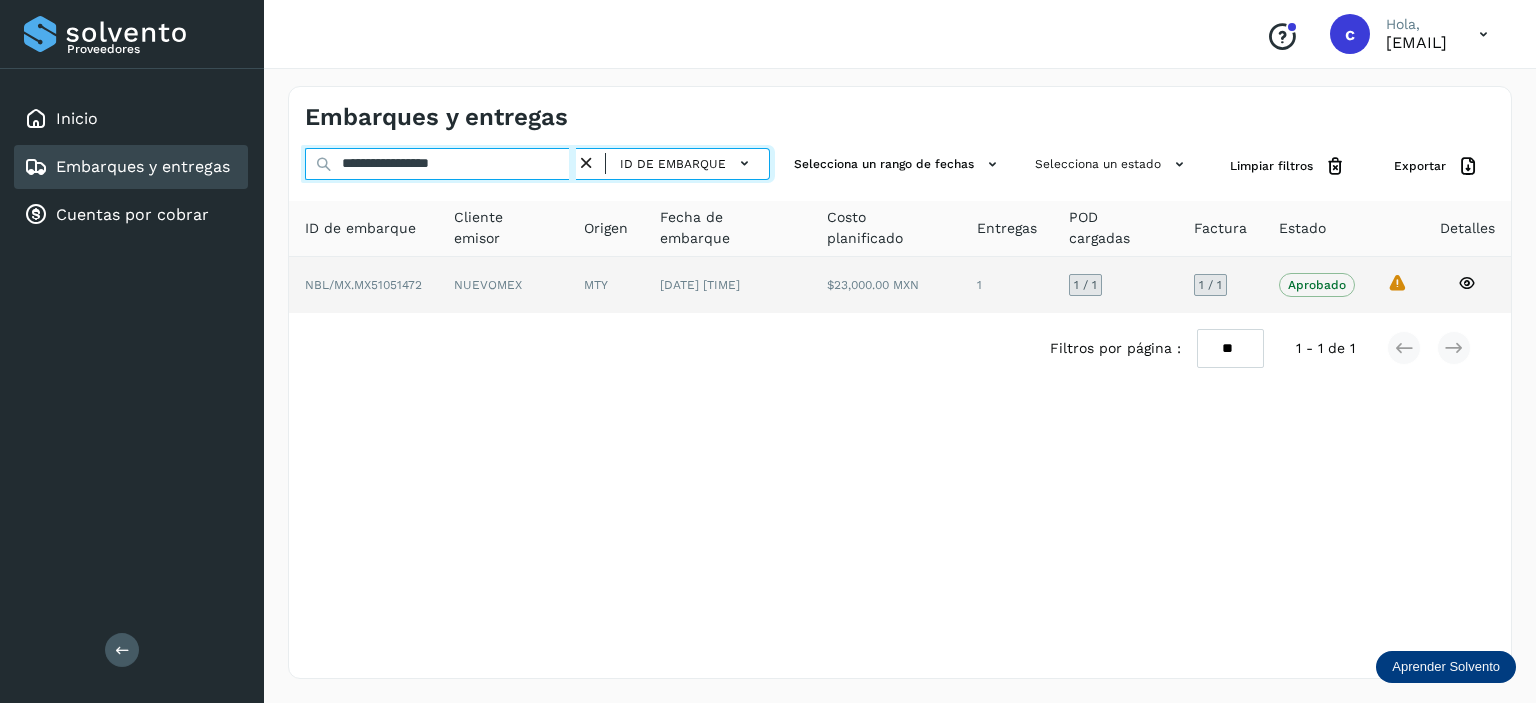 type on "**********" 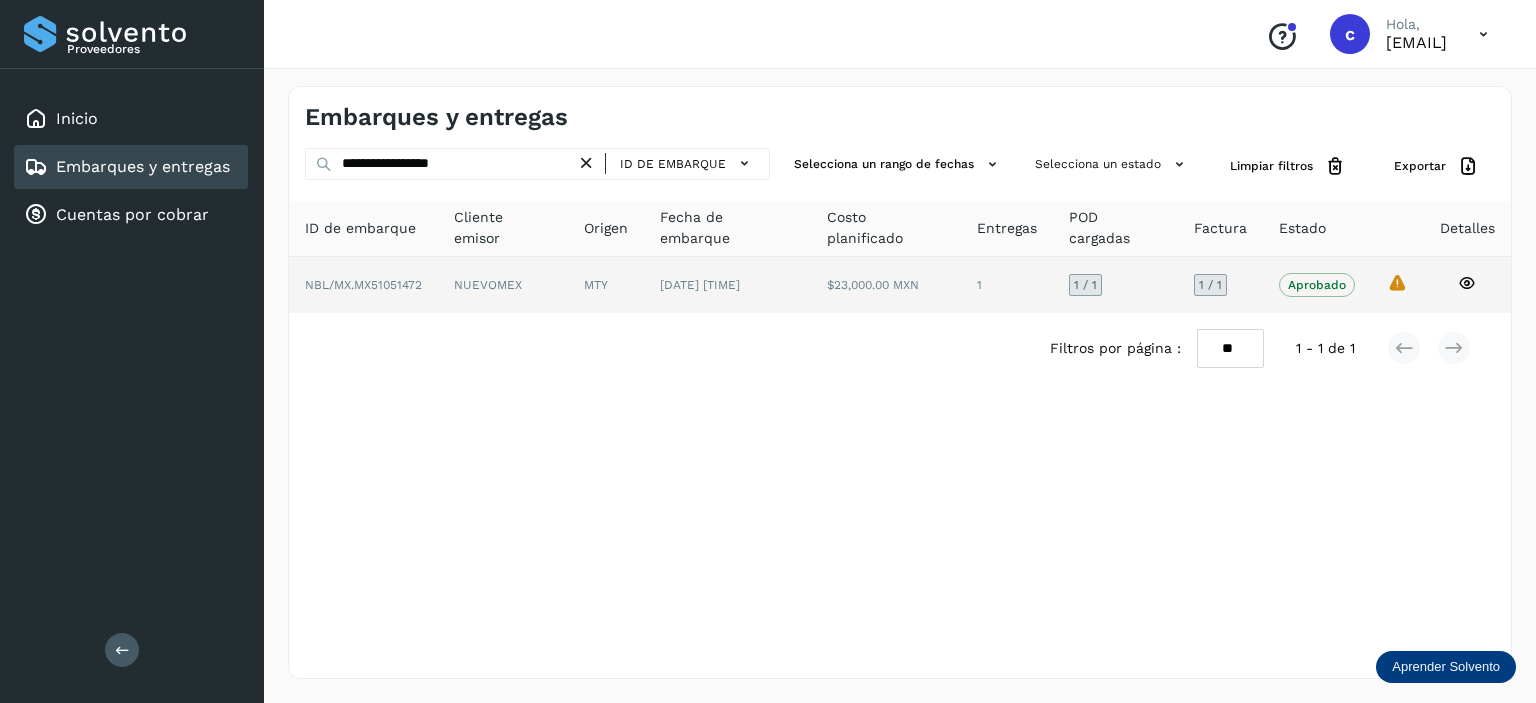 click on "$23,000.00 MXN" 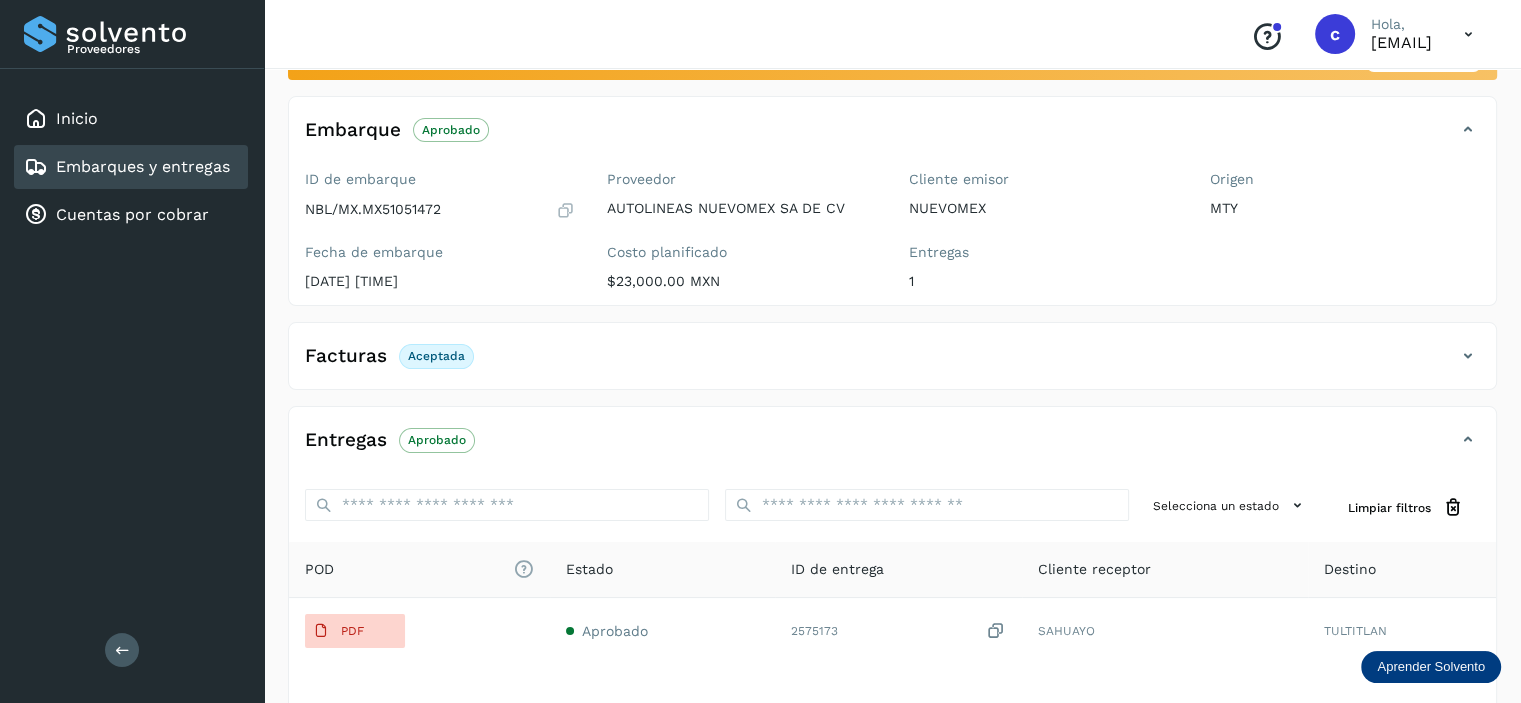 scroll, scrollTop: 312, scrollLeft: 0, axis: vertical 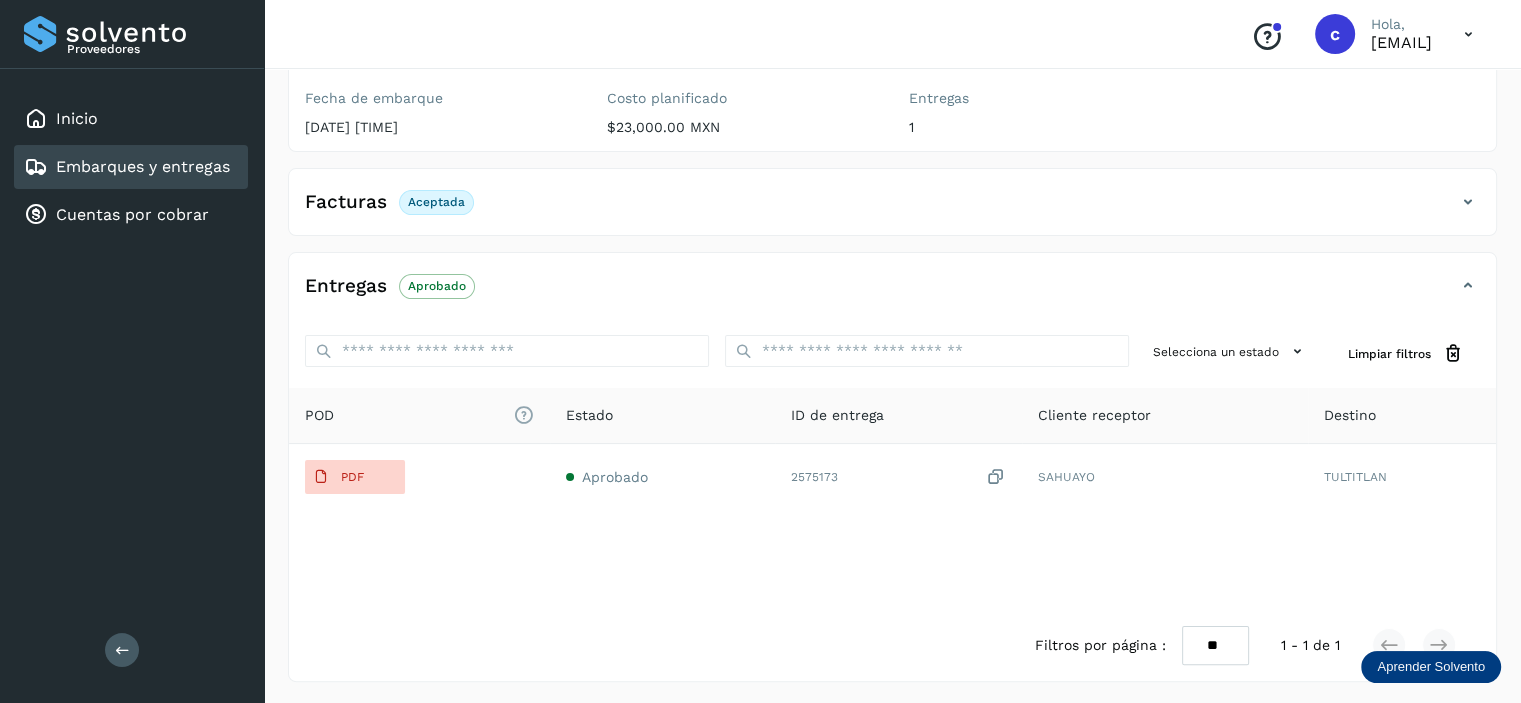 click on "Embarques y entregas" at bounding box center (143, 166) 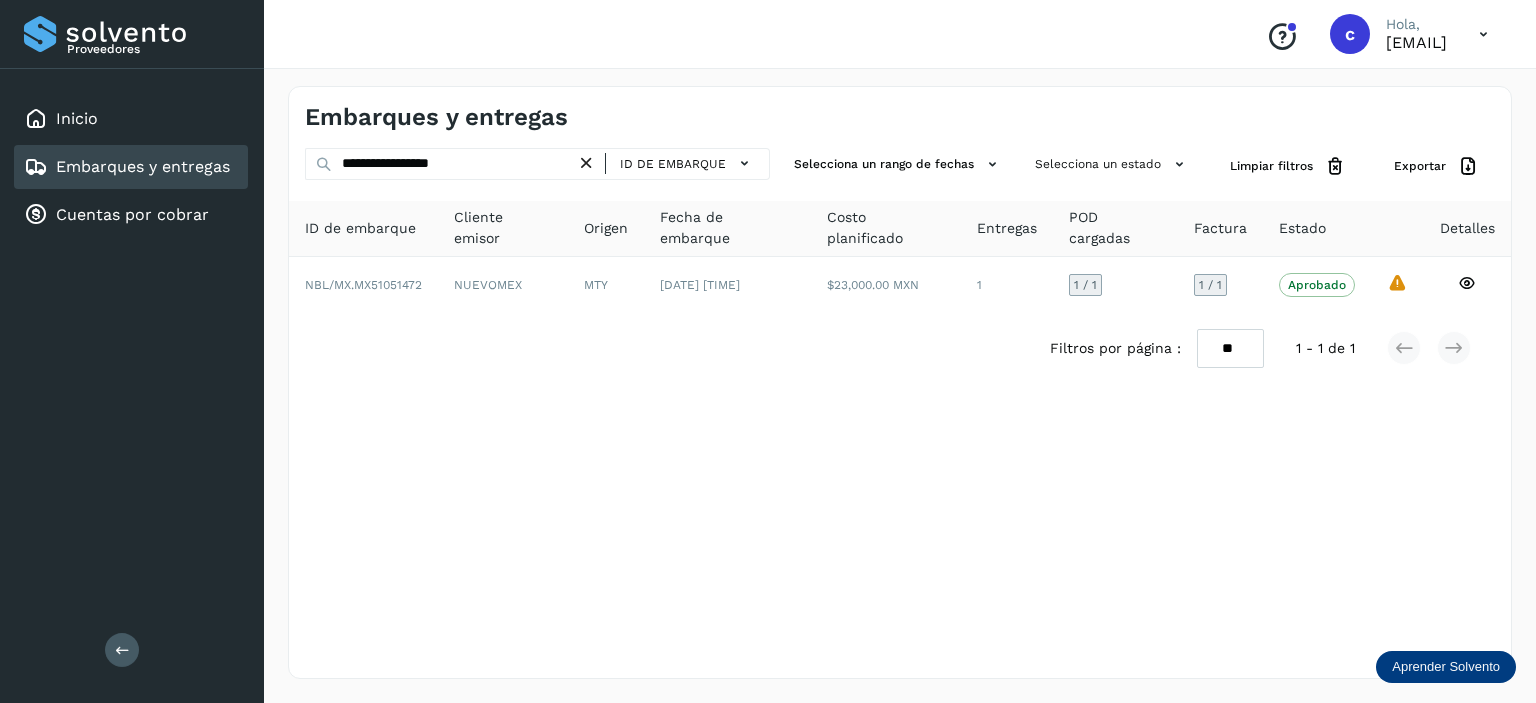 click at bounding box center (586, 163) 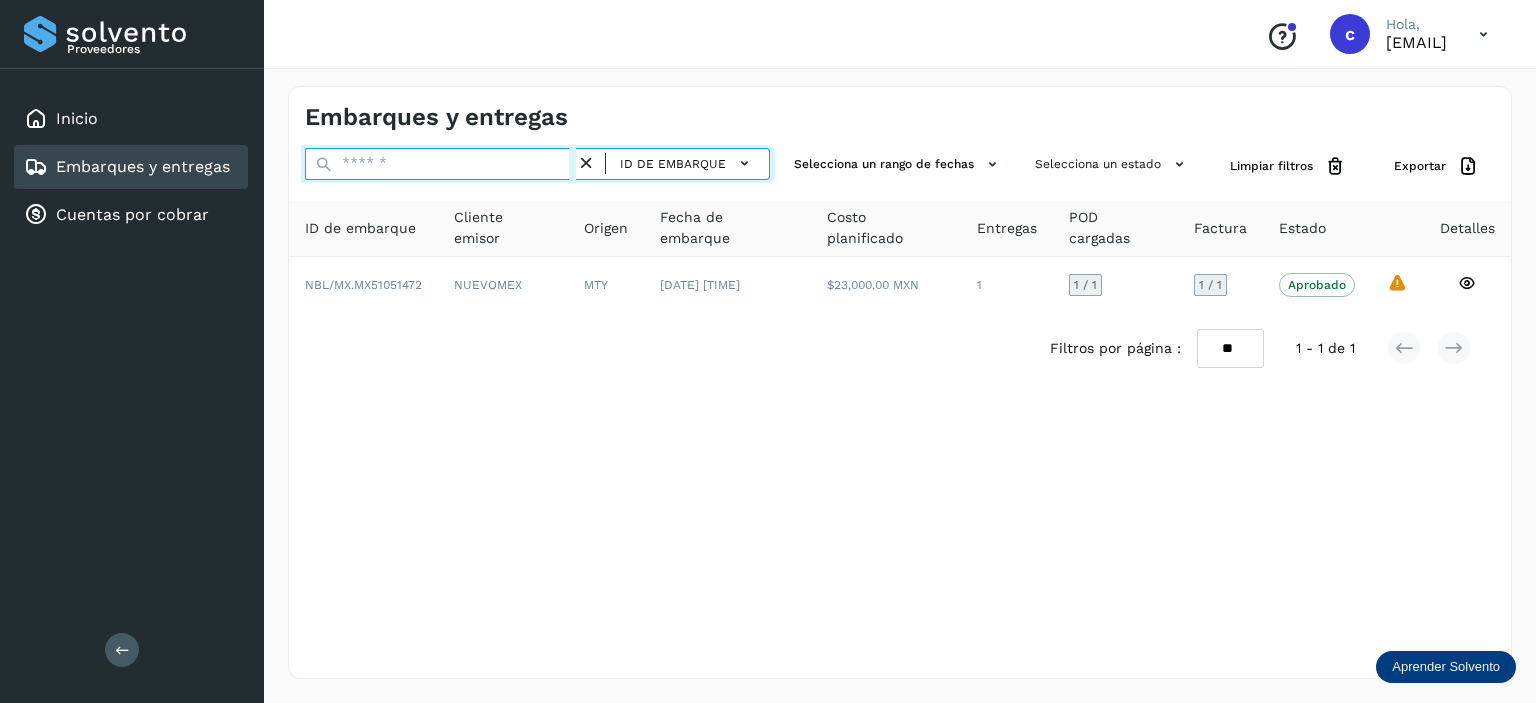 click at bounding box center [440, 164] 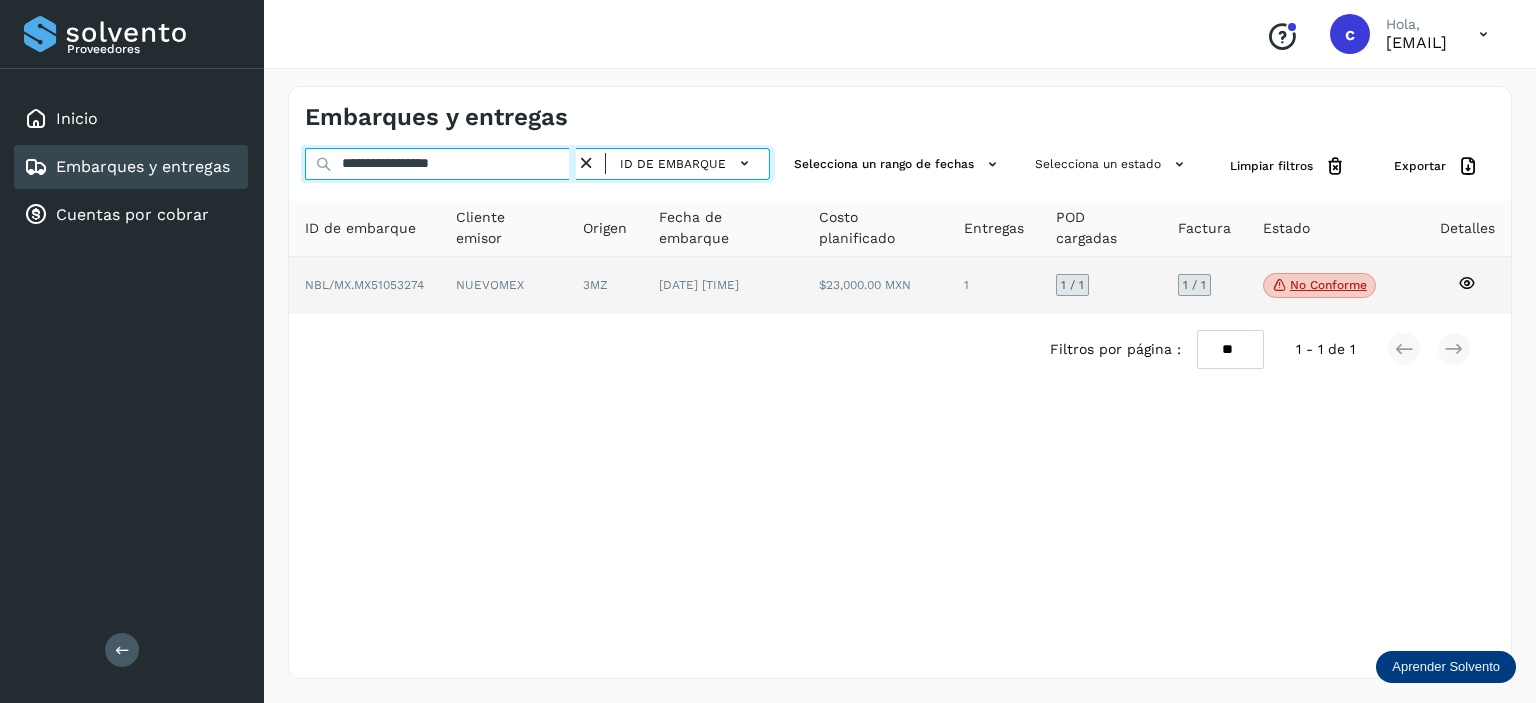 type on "**********" 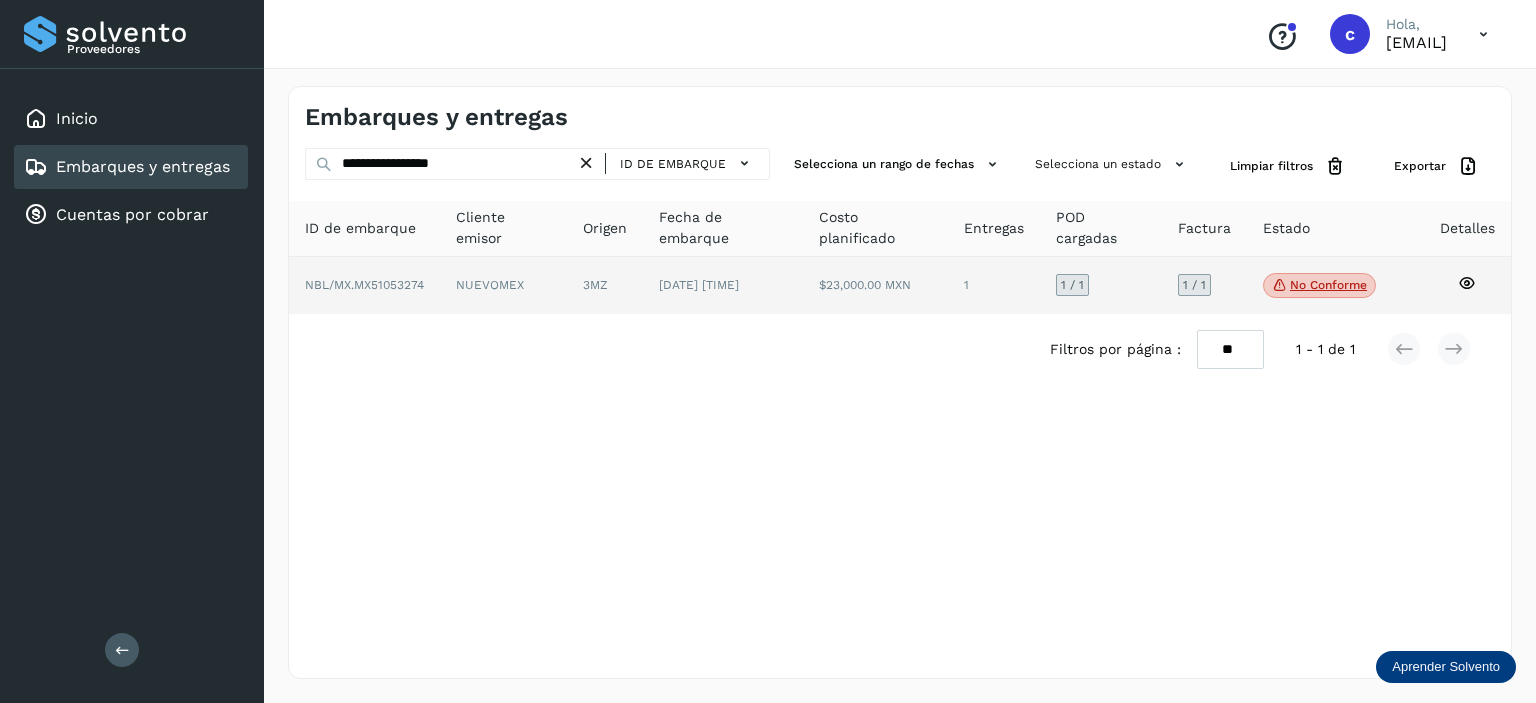 click on "3MZ" 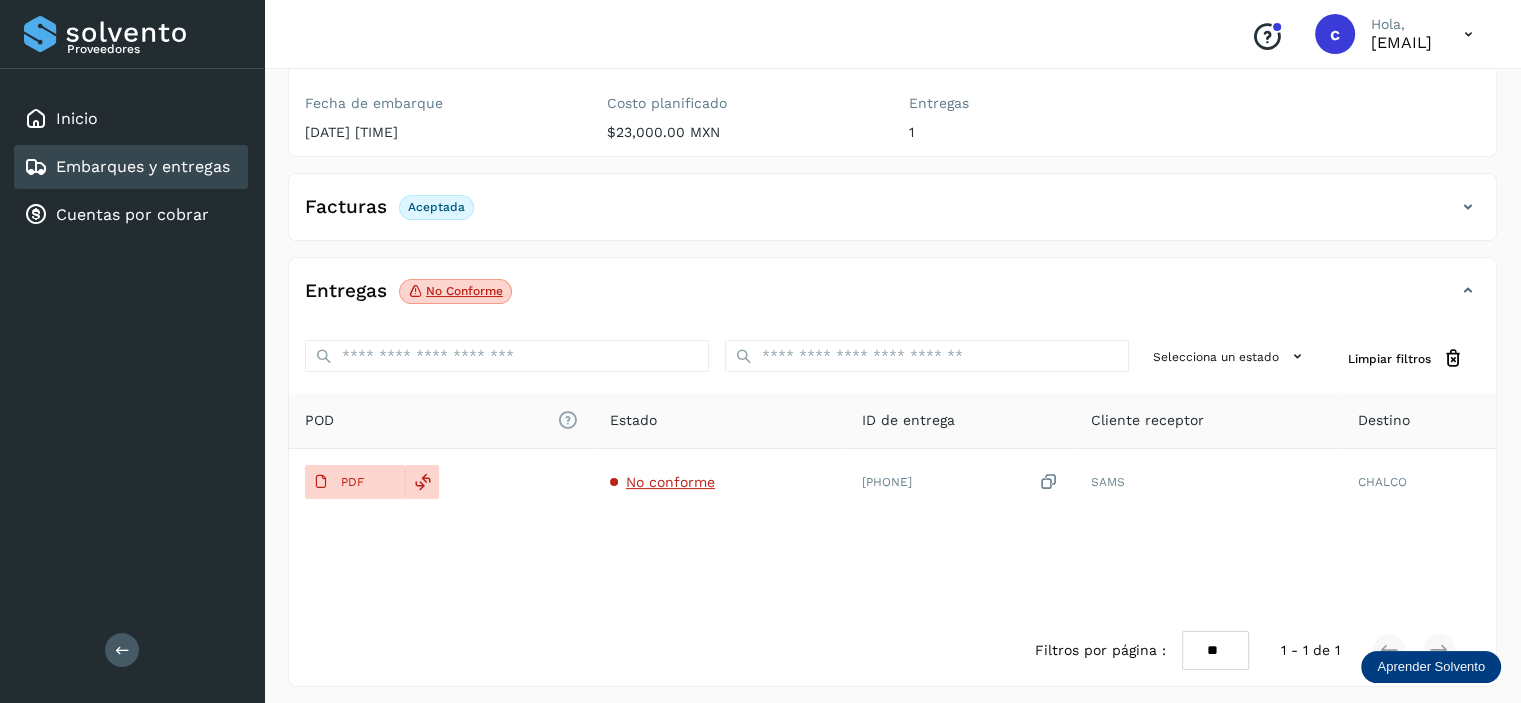 scroll, scrollTop: 242, scrollLeft: 0, axis: vertical 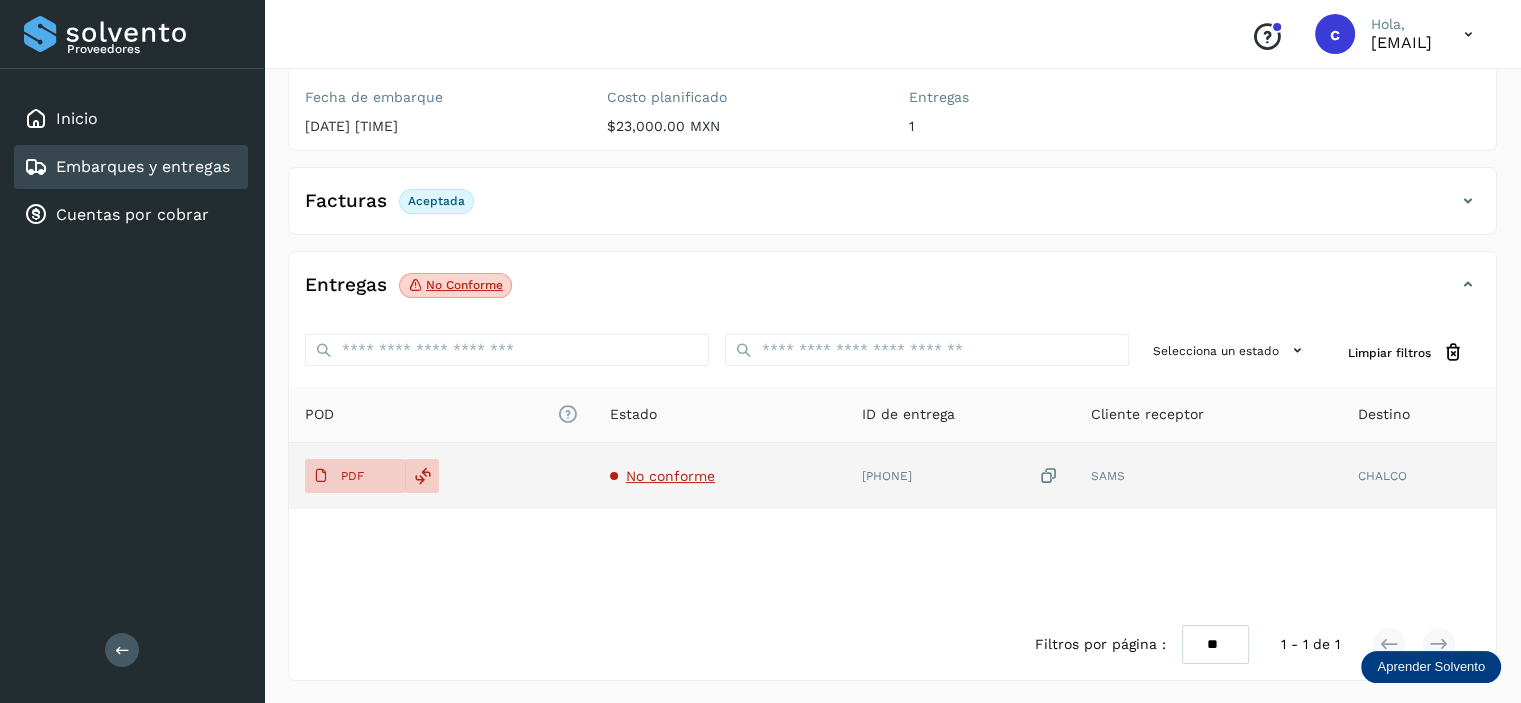 click on "No conforme" at bounding box center [670, 476] 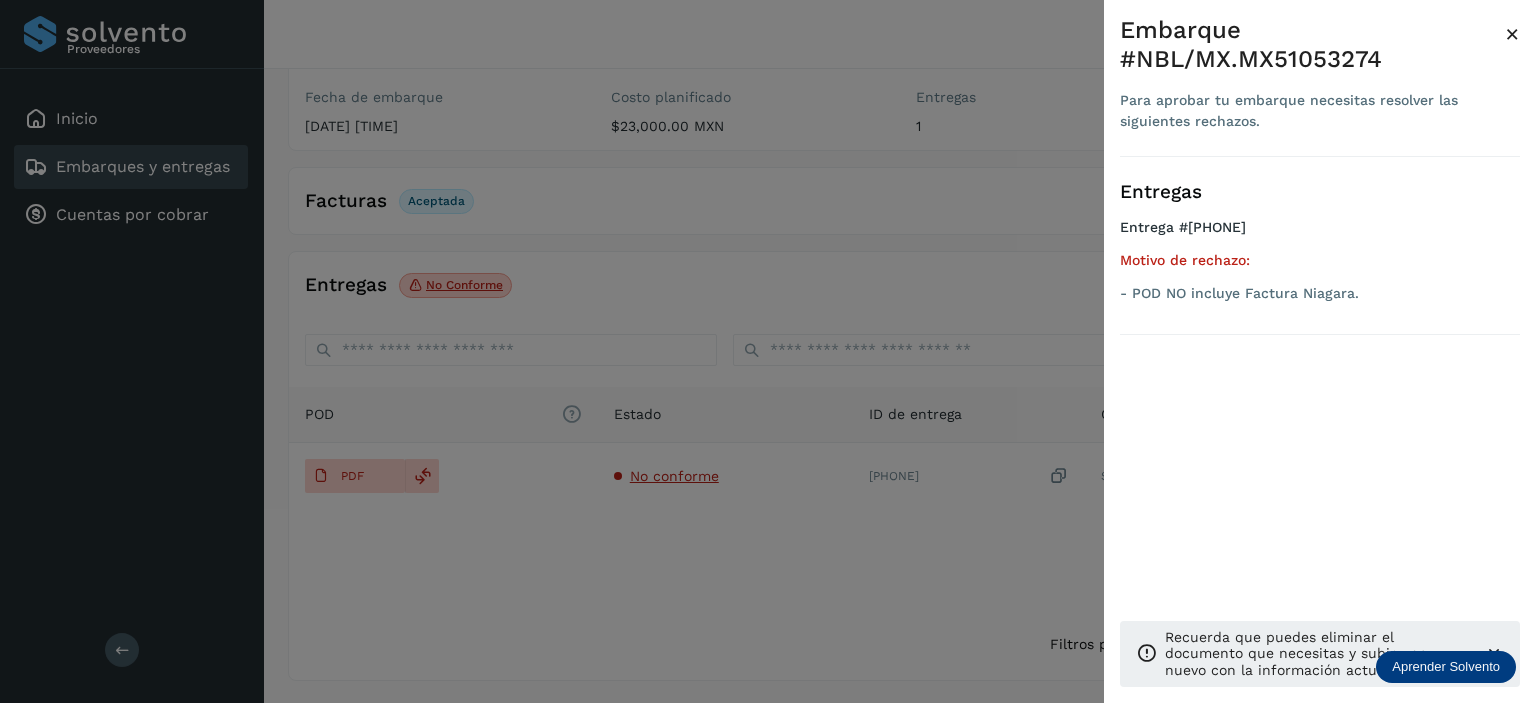 click at bounding box center [768, 351] 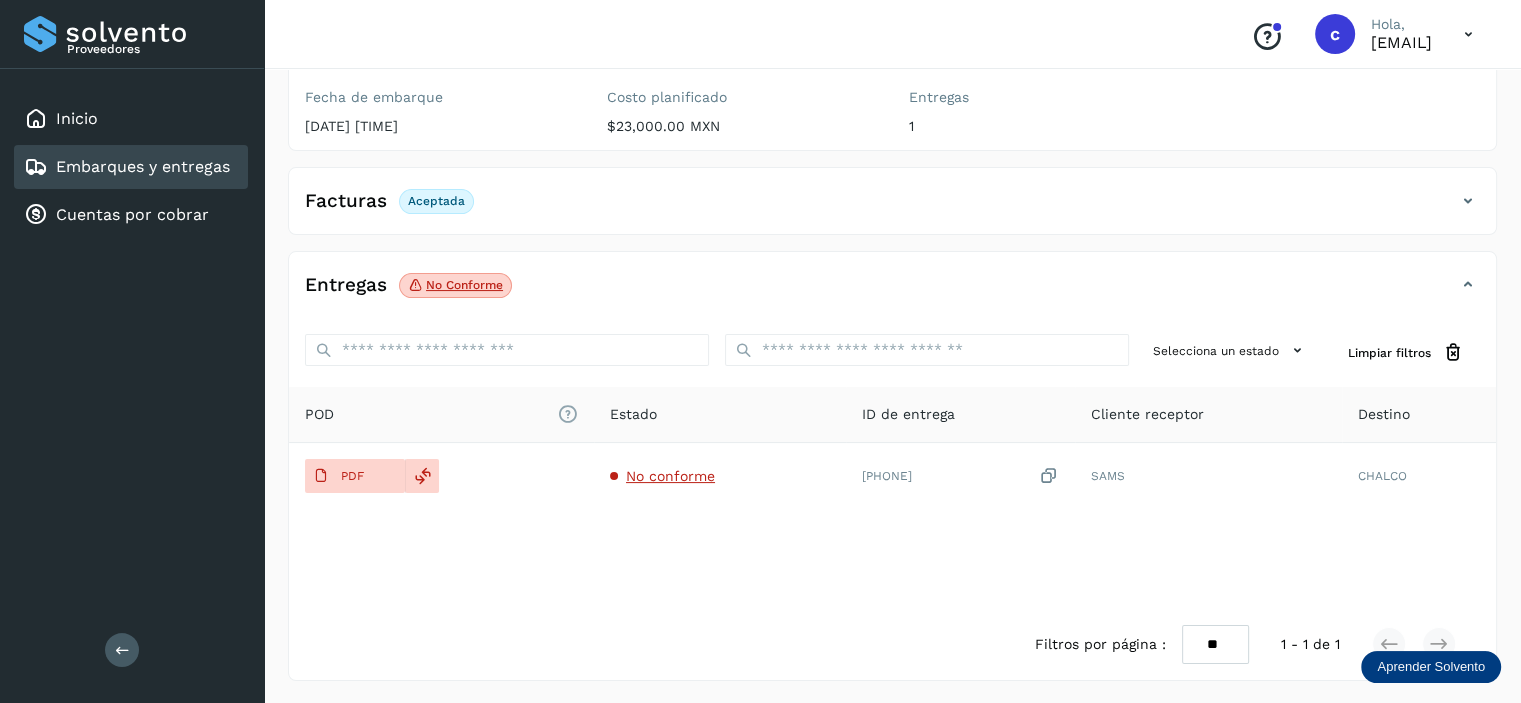 click on "Embarques y entregas" at bounding box center (143, 166) 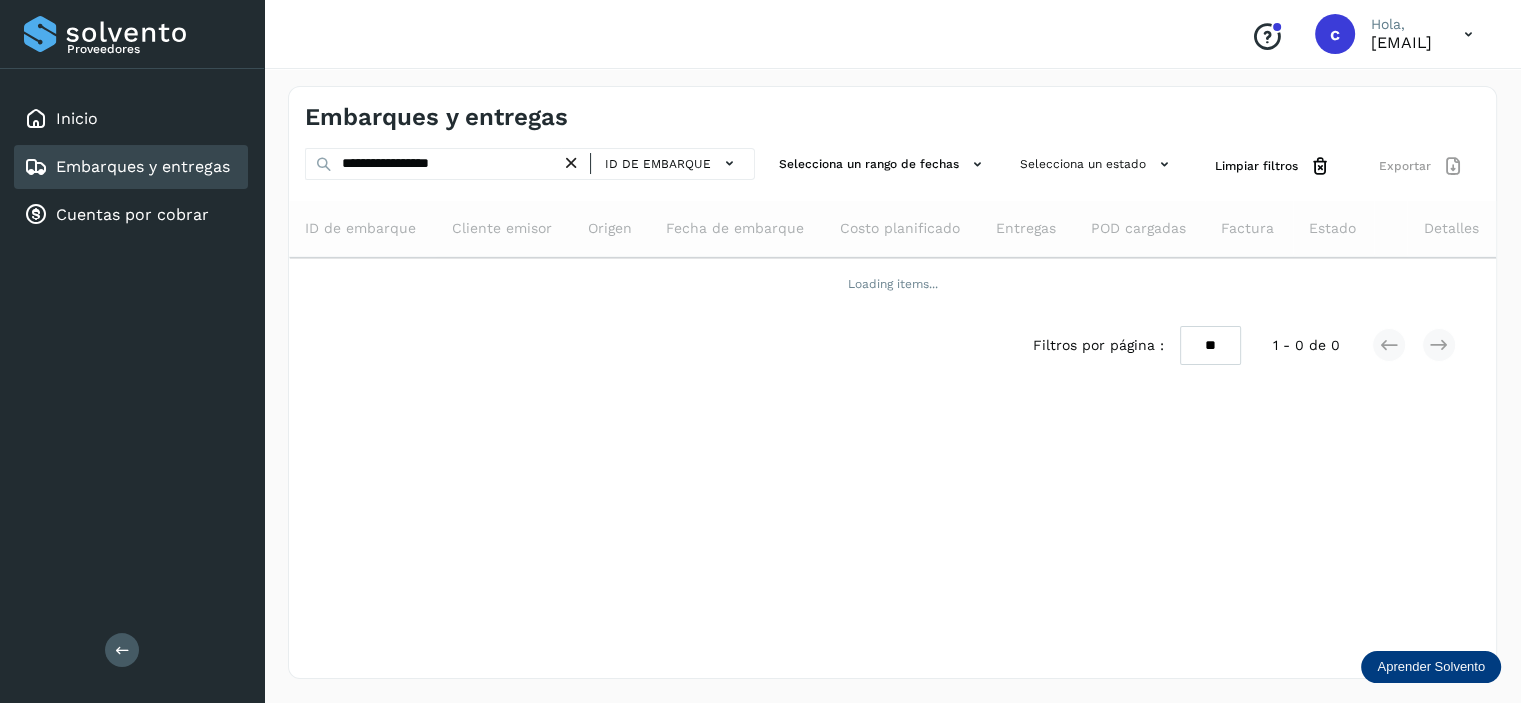 scroll, scrollTop: 0, scrollLeft: 0, axis: both 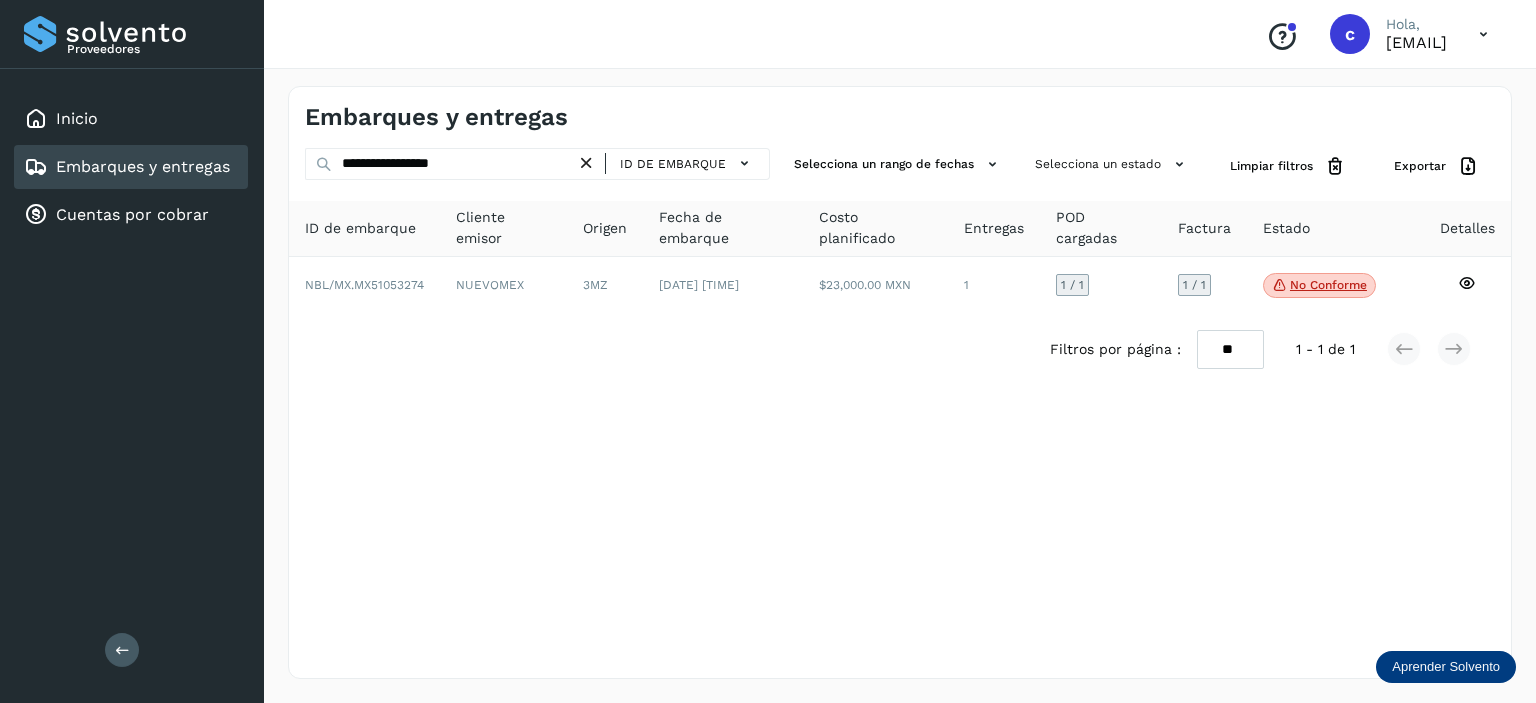 click at bounding box center [586, 163] 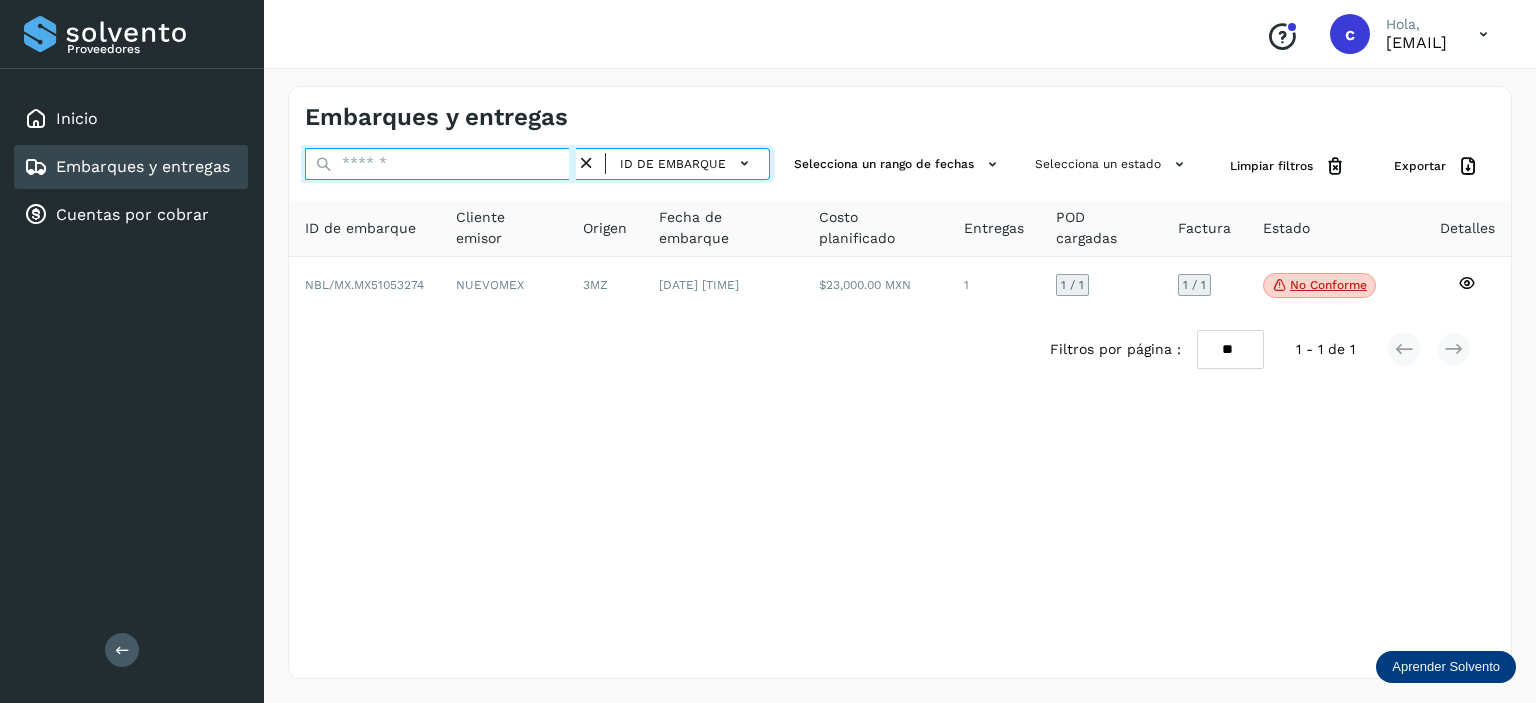 click at bounding box center [440, 164] 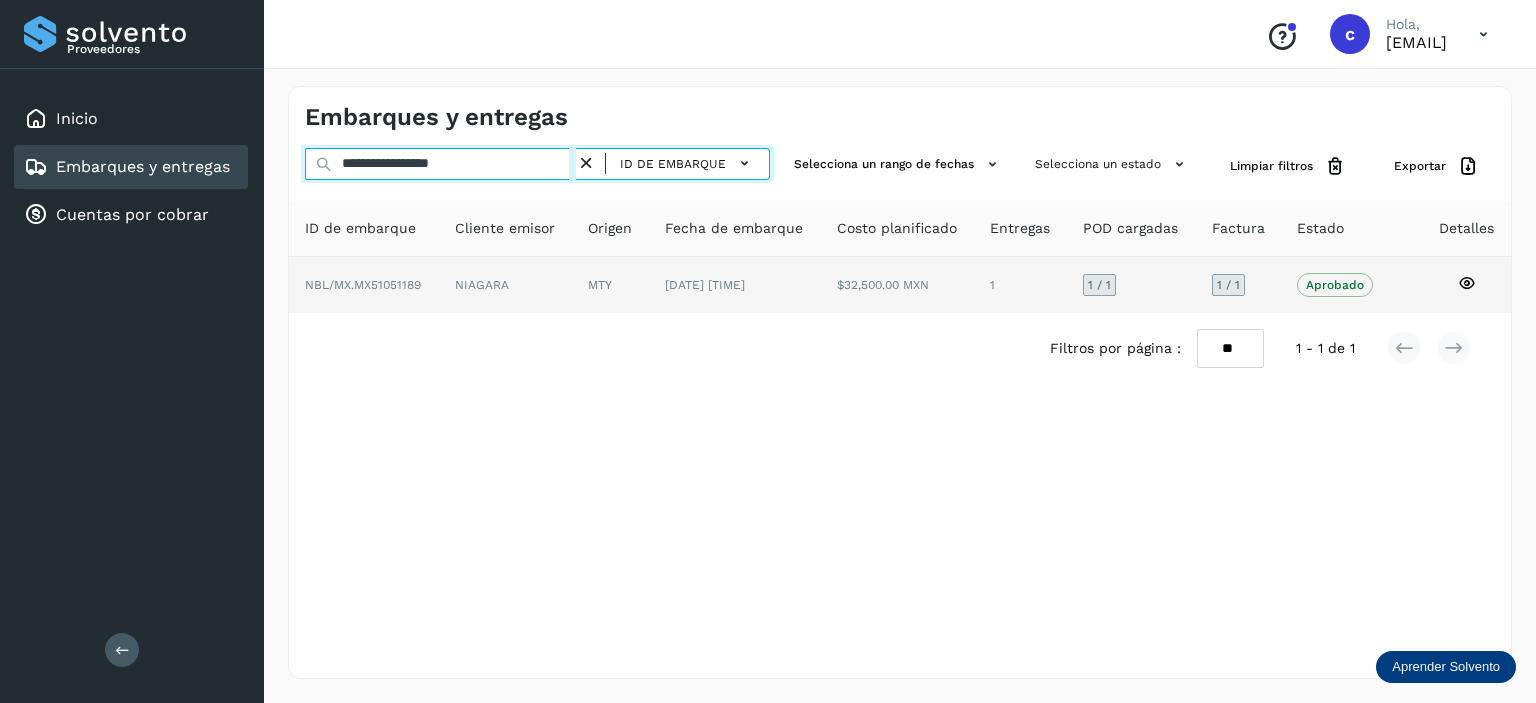 type on "**********" 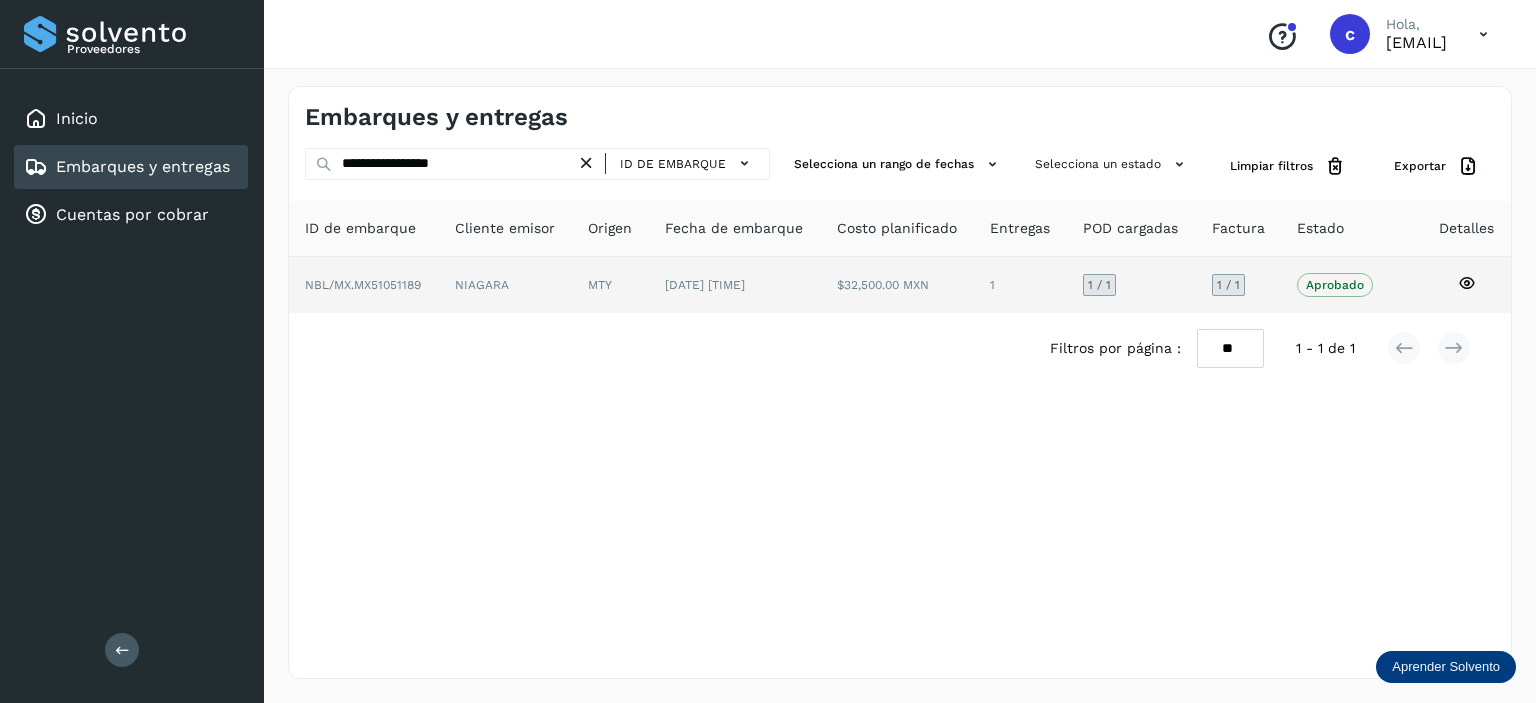 click on "[DATE] [TIME]" 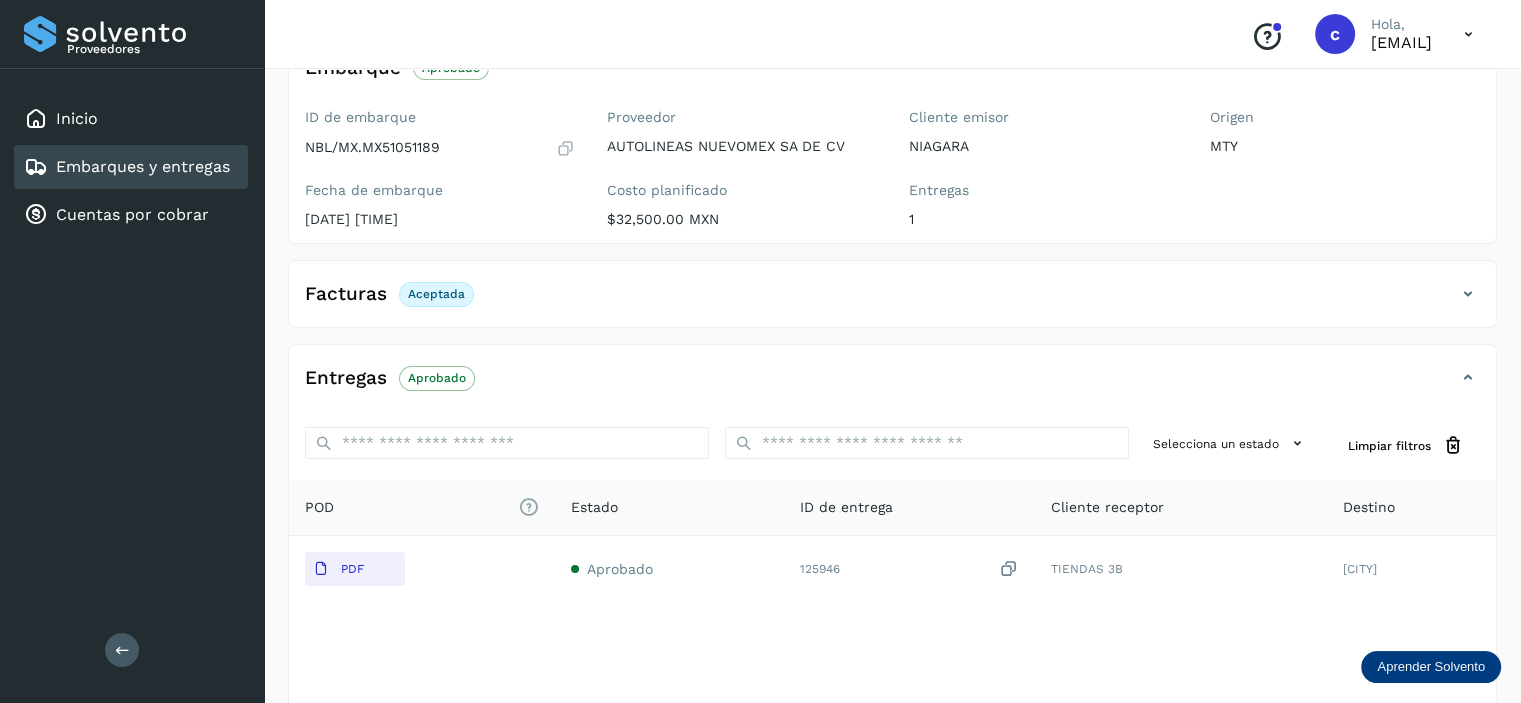 scroll, scrollTop: 242, scrollLeft: 0, axis: vertical 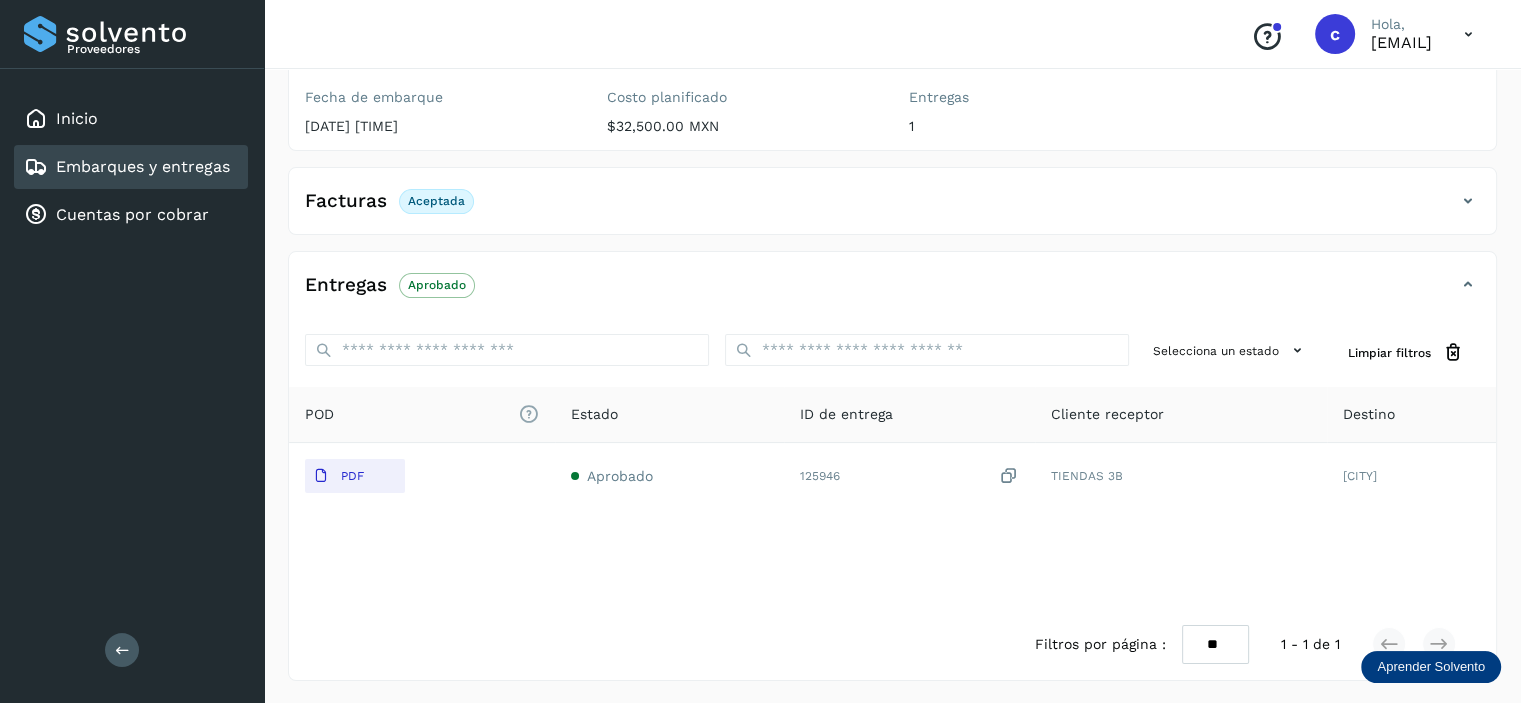 click on "Embarques y entregas" at bounding box center (143, 166) 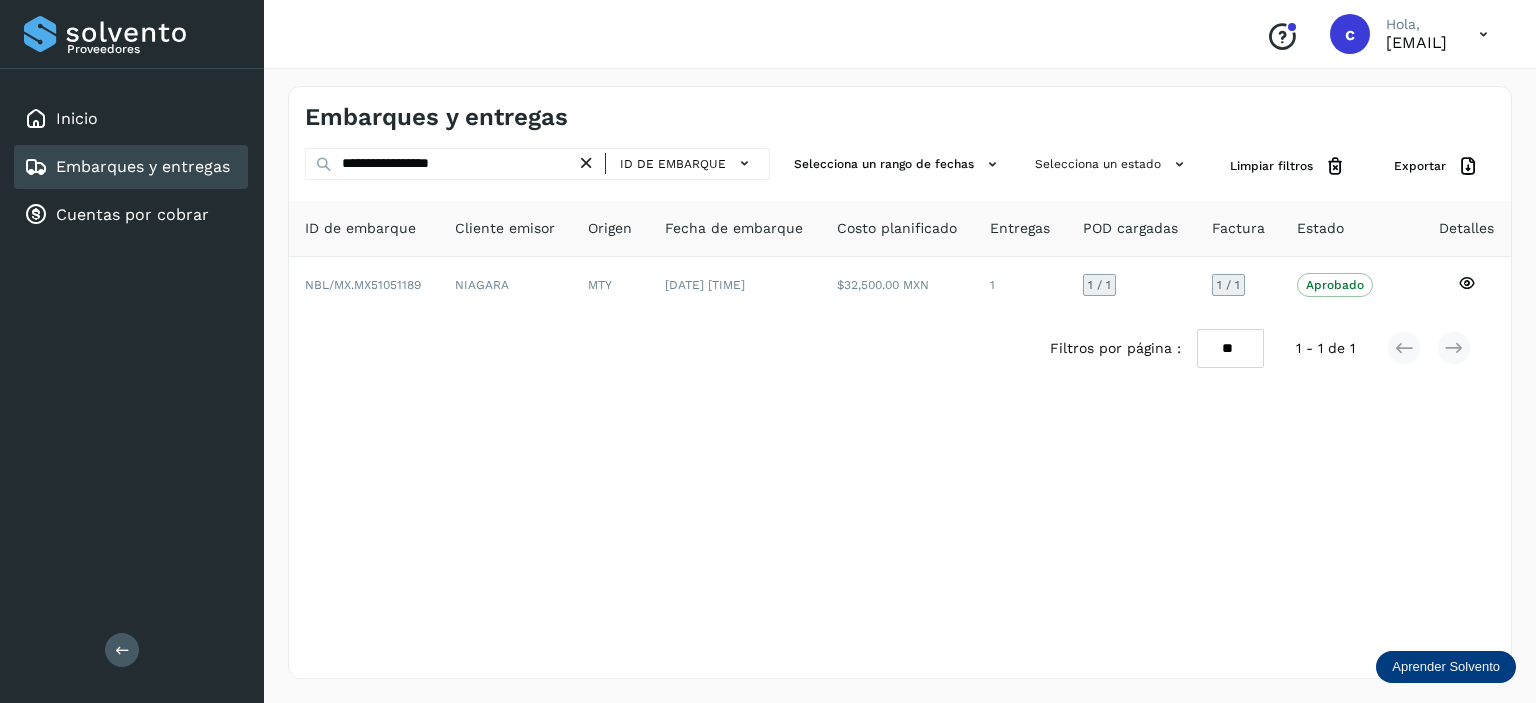 click at bounding box center (586, 163) 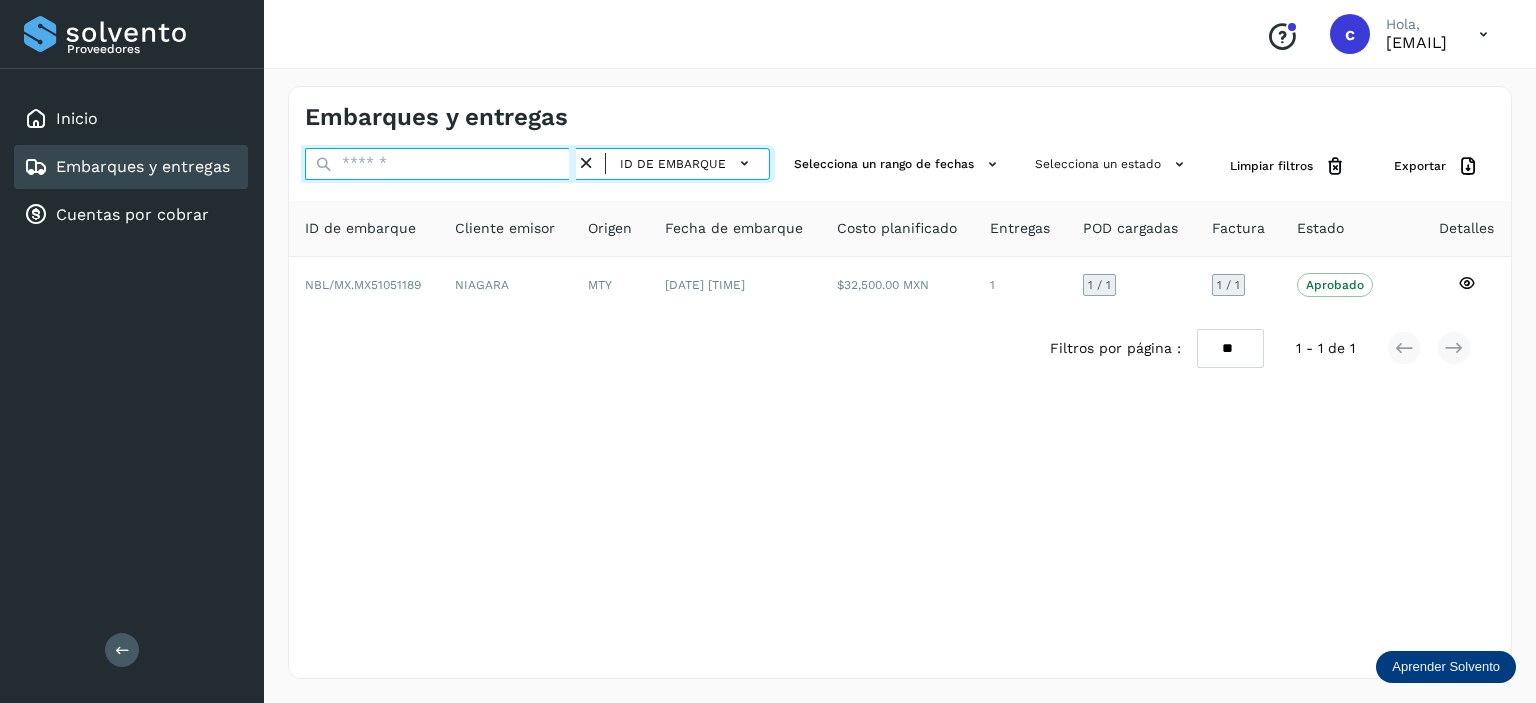 click at bounding box center [440, 164] 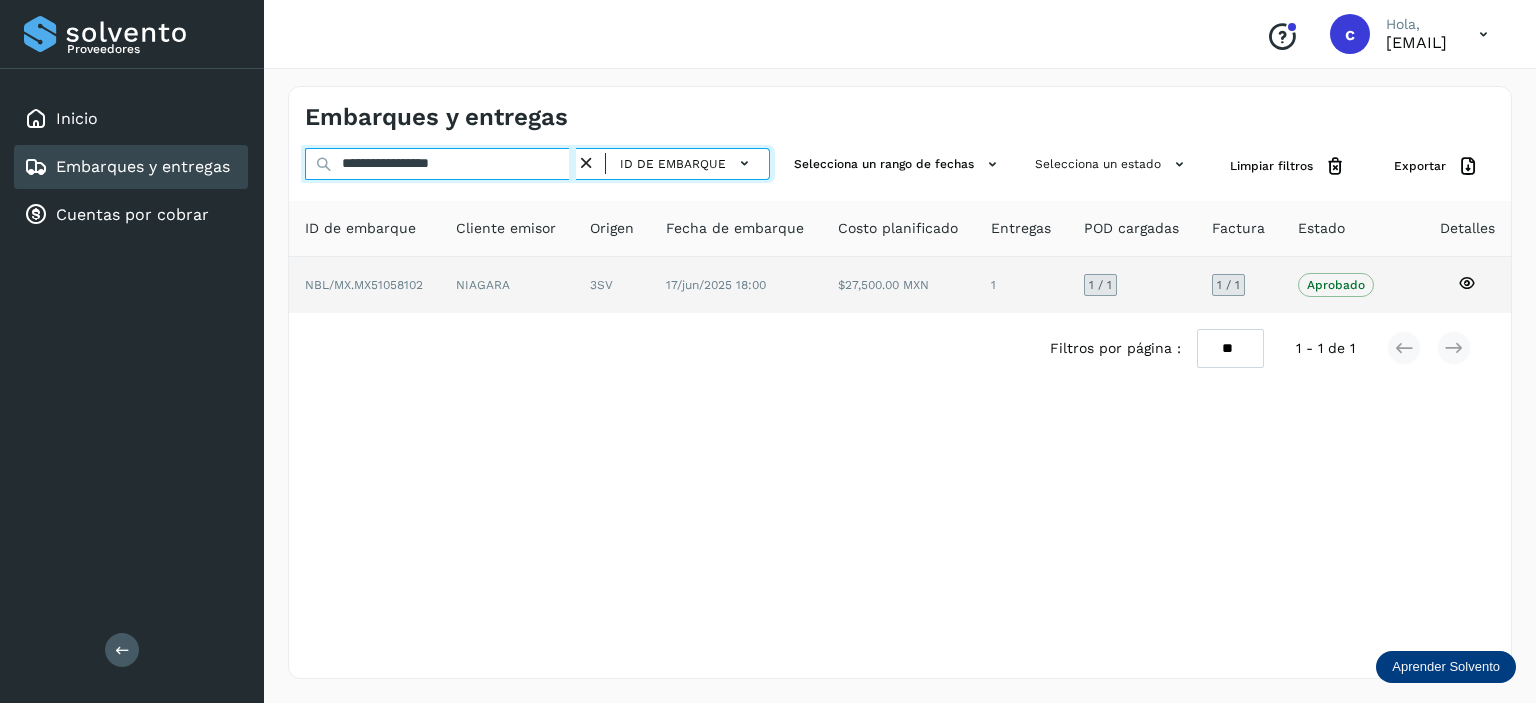 type on "**********" 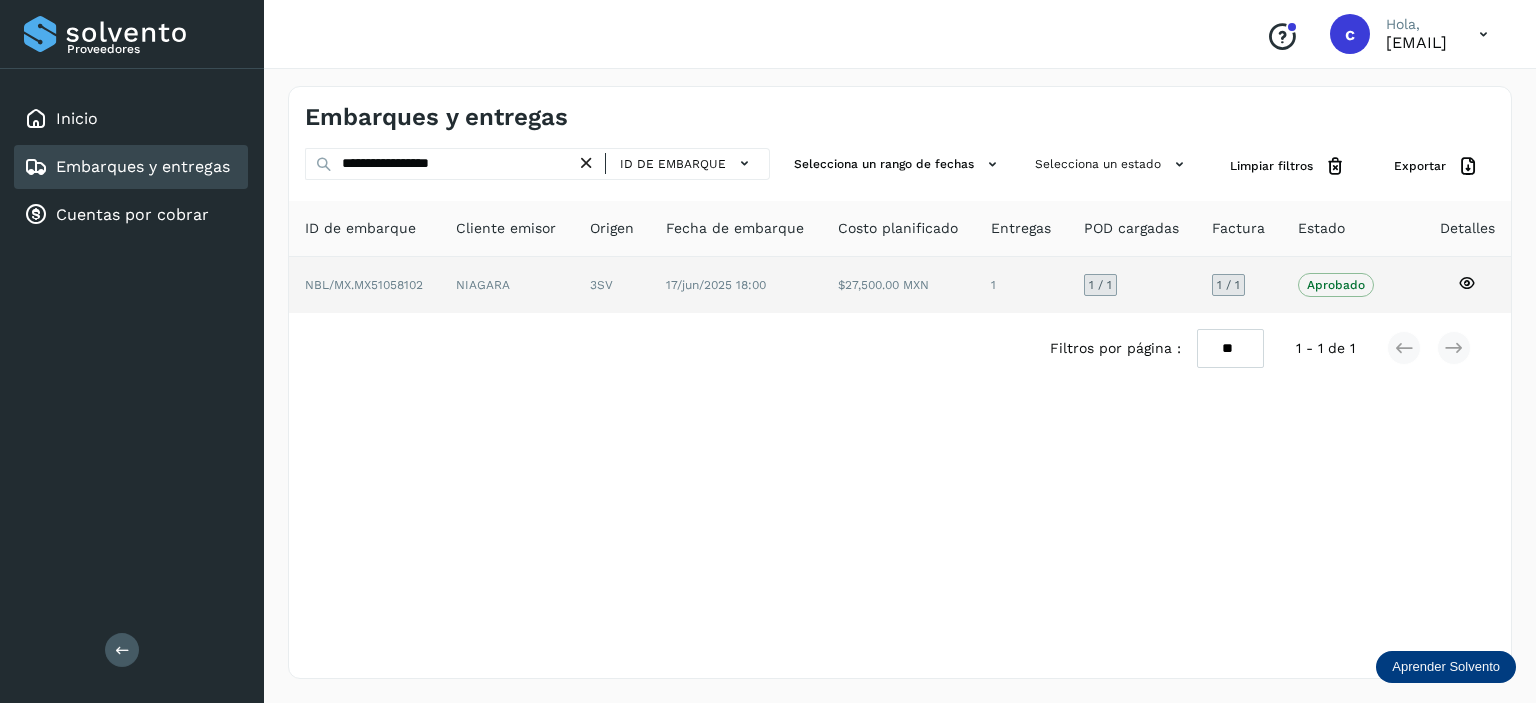 click on "17/jun/2025 18:00" 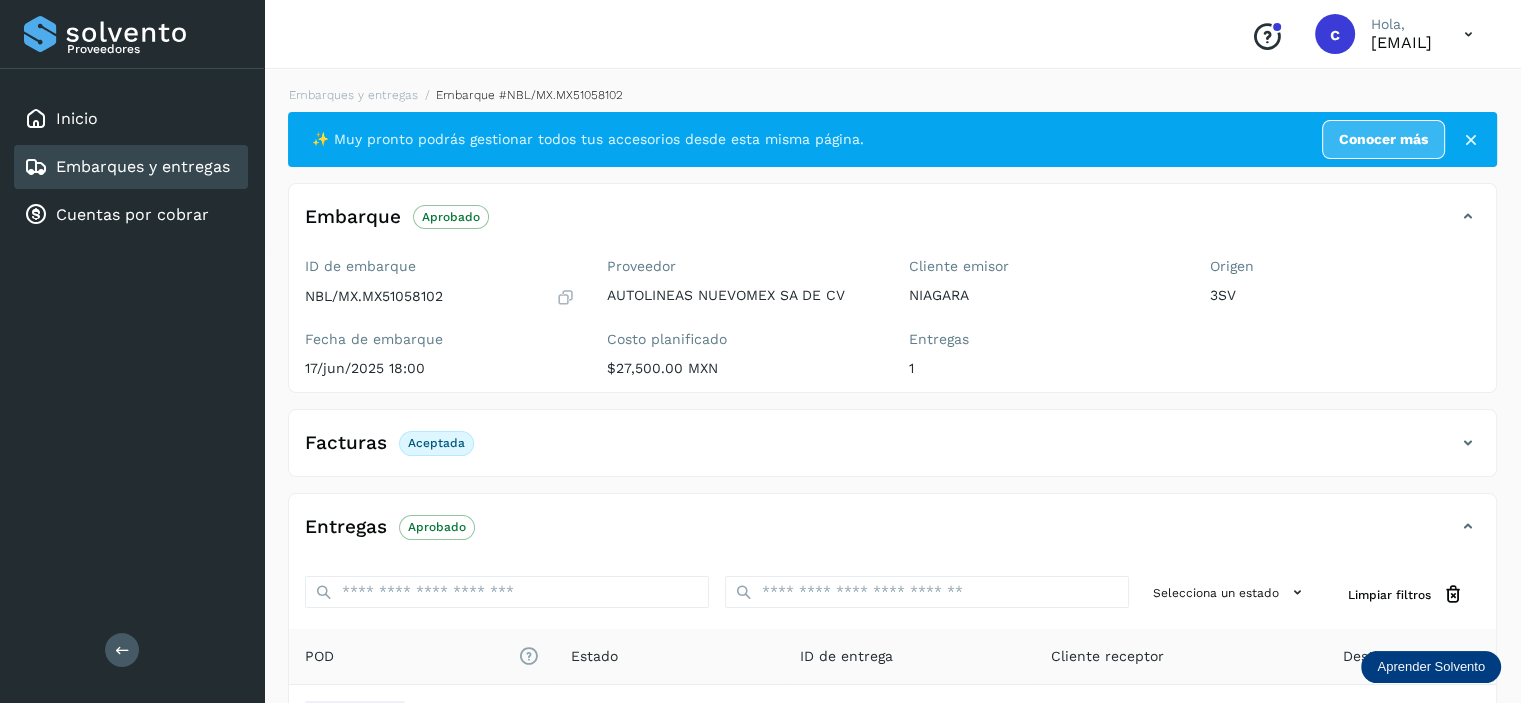click on "Embarques y entregas" 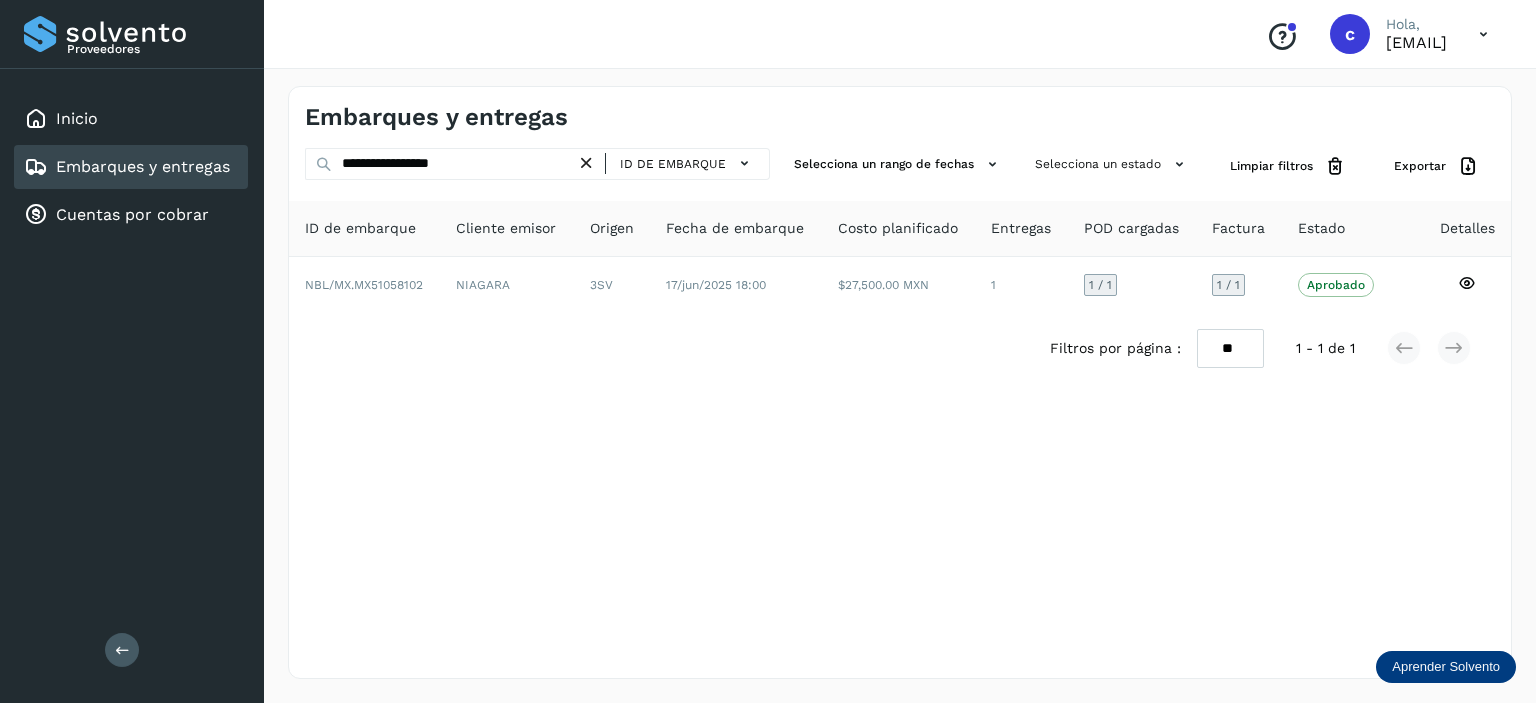 click at bounding box center [586, 163] 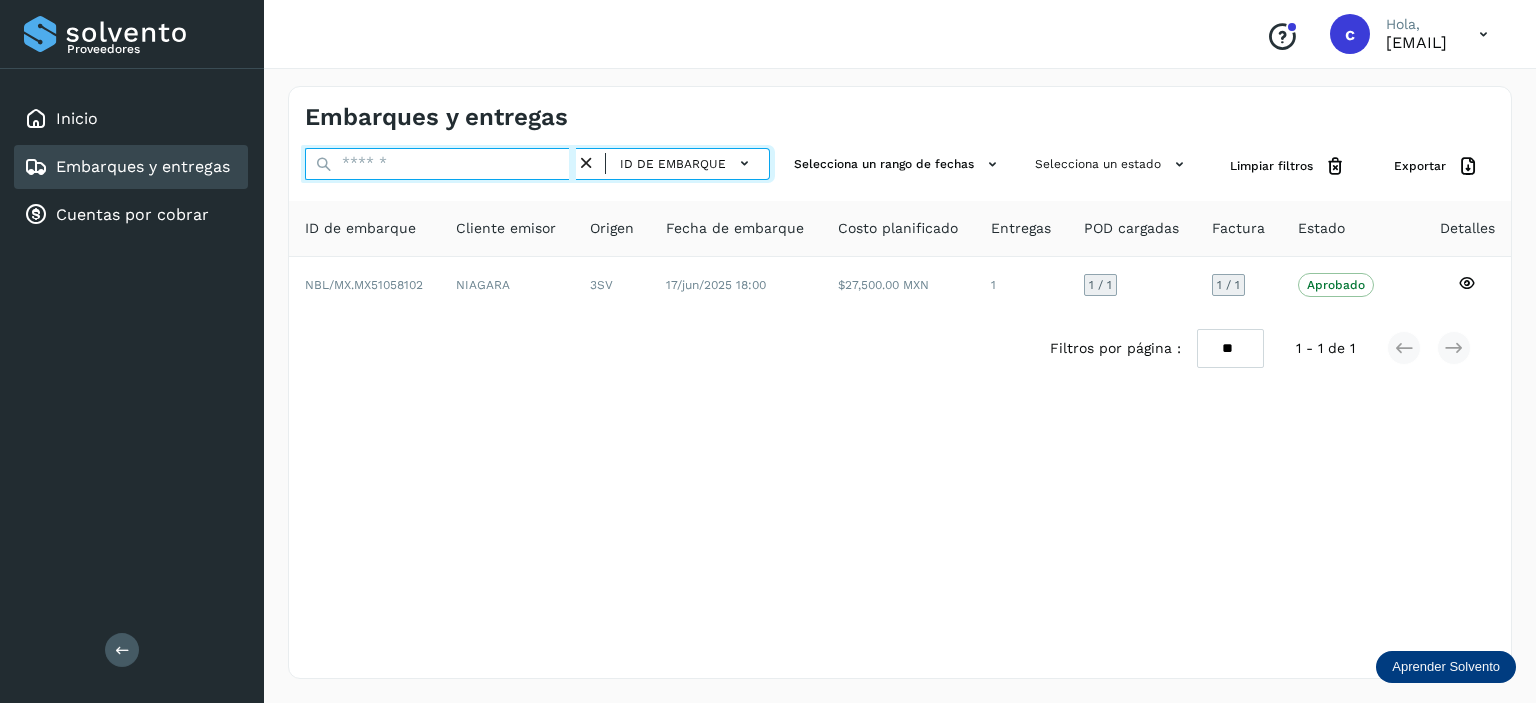 click at bounding box center (440, 164) 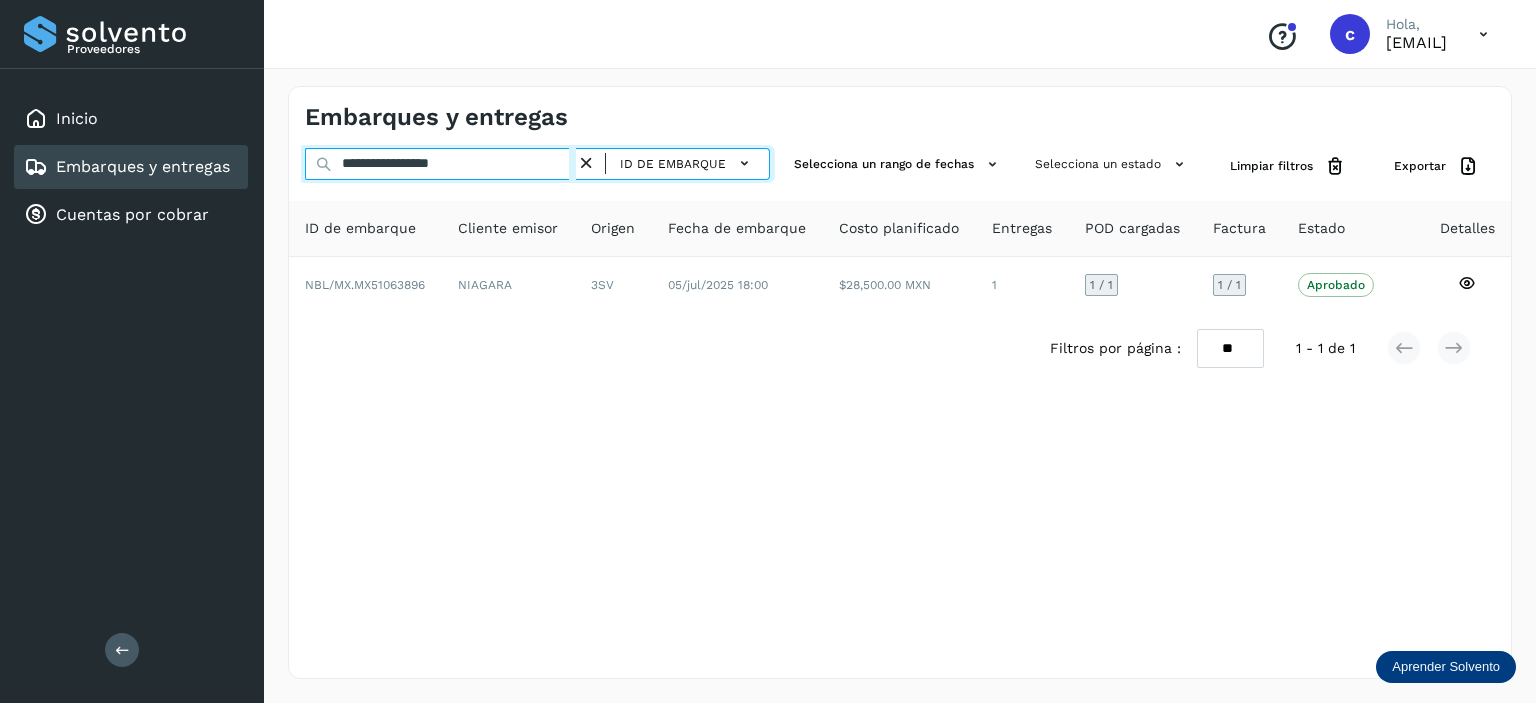 type on "**********" 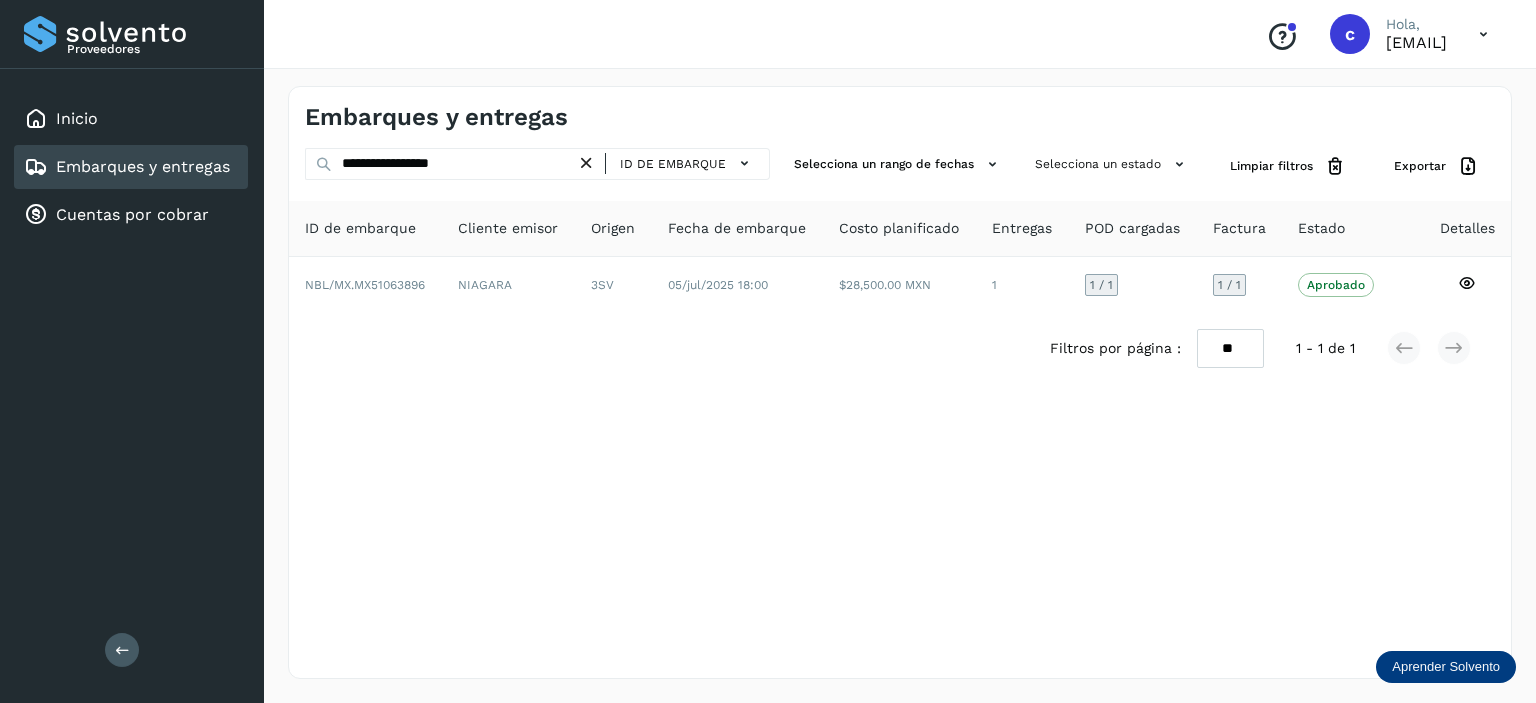 click at bounding box center (586, 163) 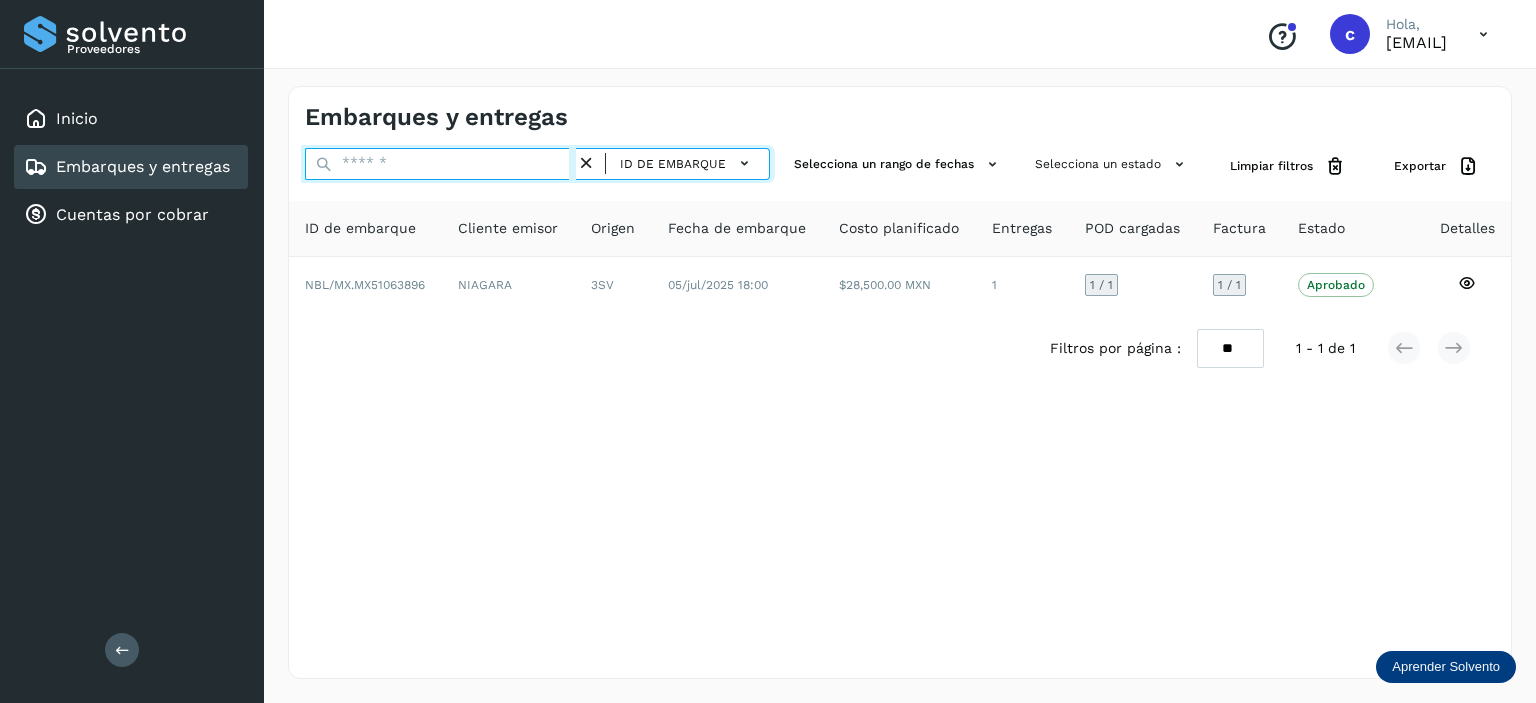 click at bounding box center [440, 164] 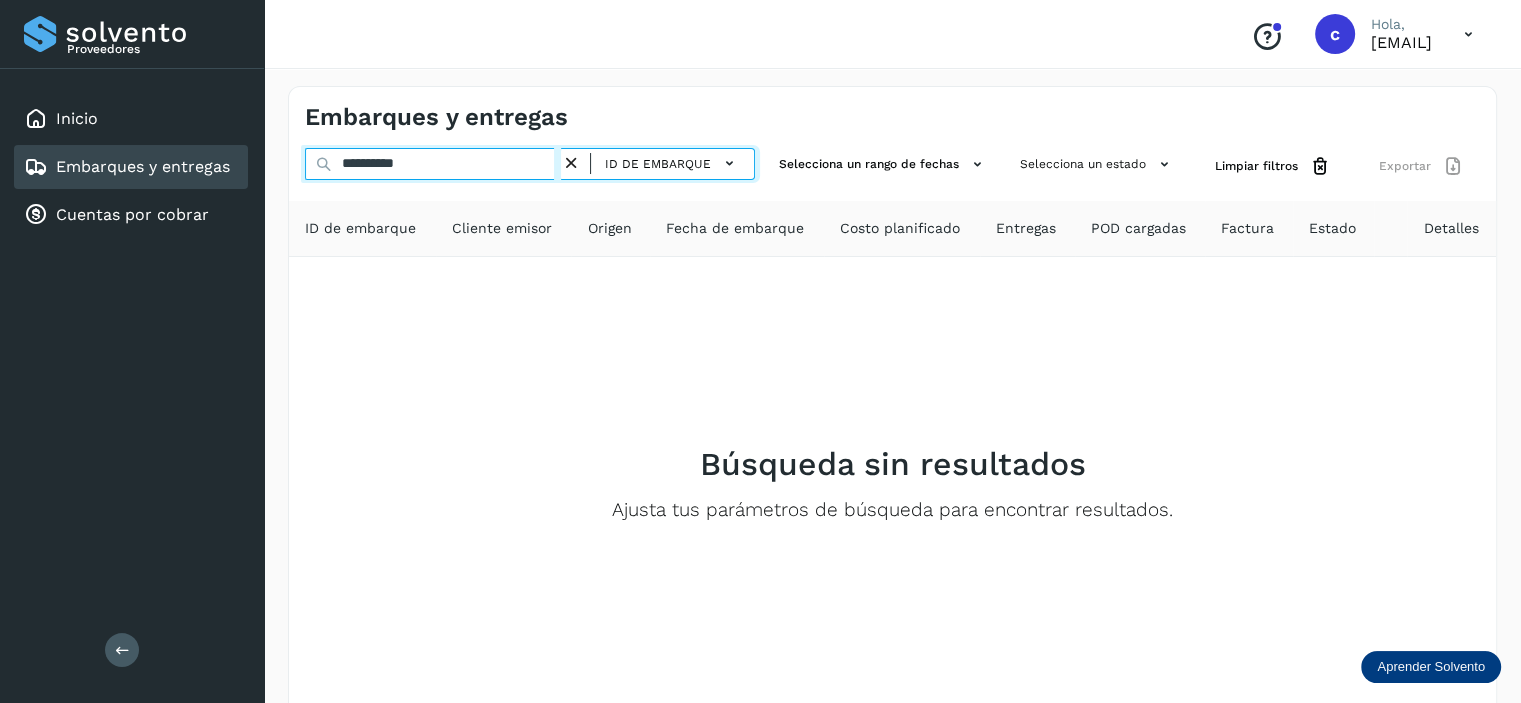 type on "**********" 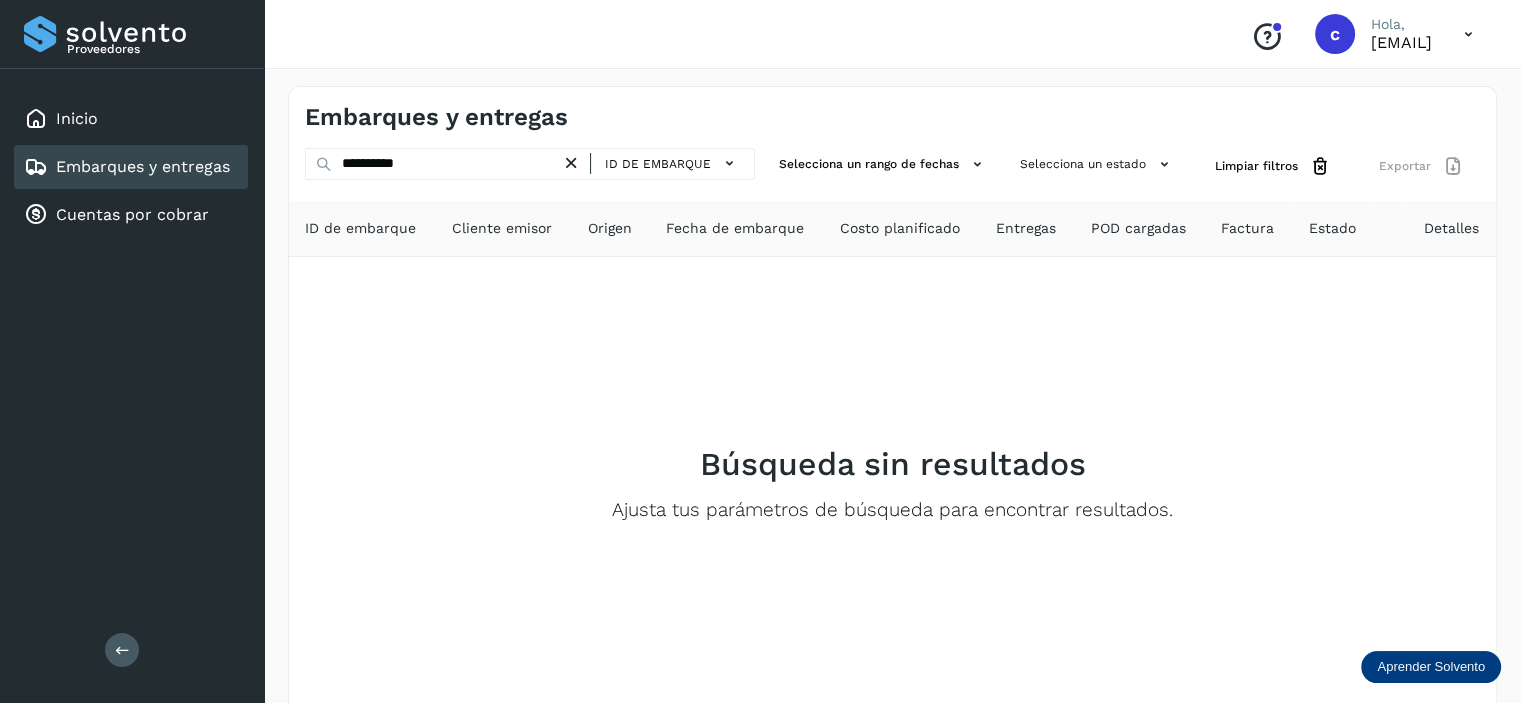 click at bounding box center (571, 163) 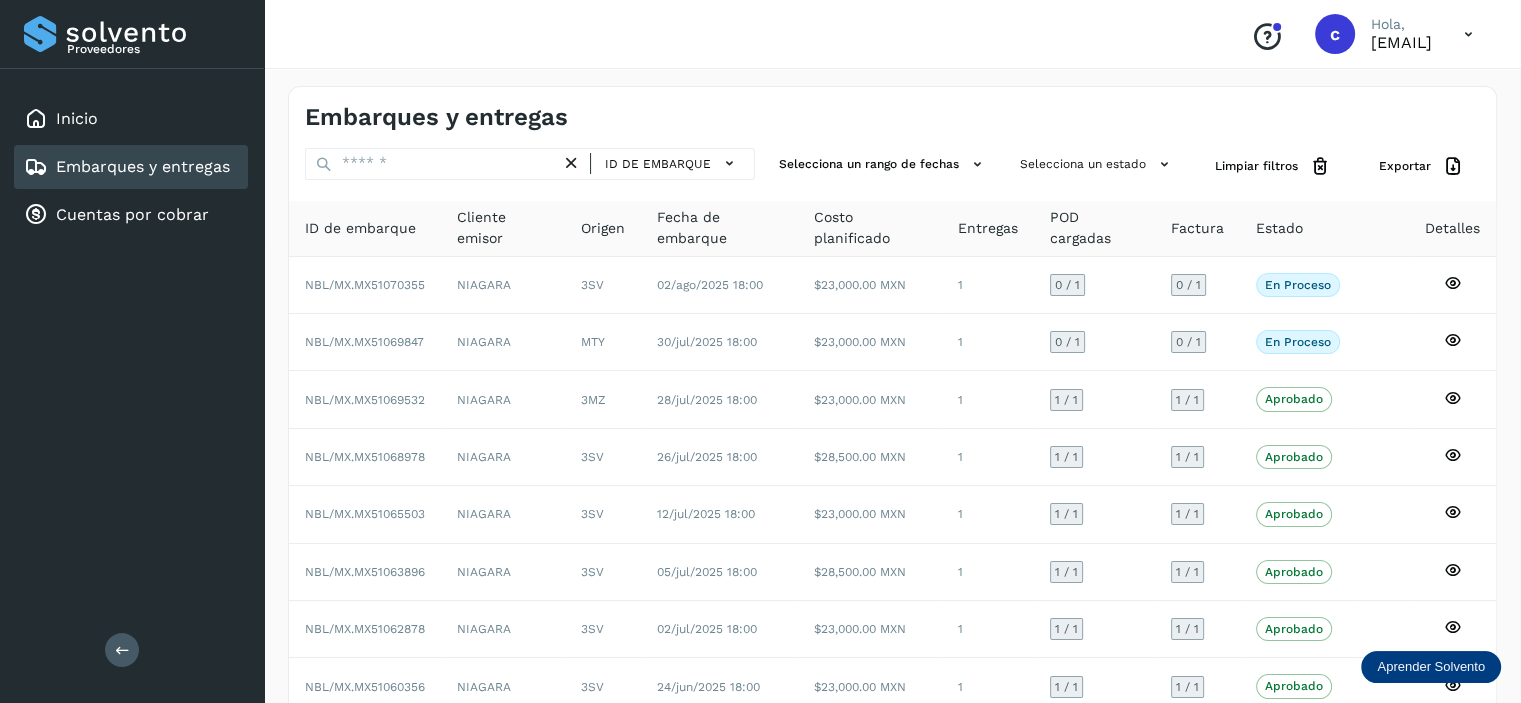 click on "Embarques y entregas" at bounding box center [143, 166] 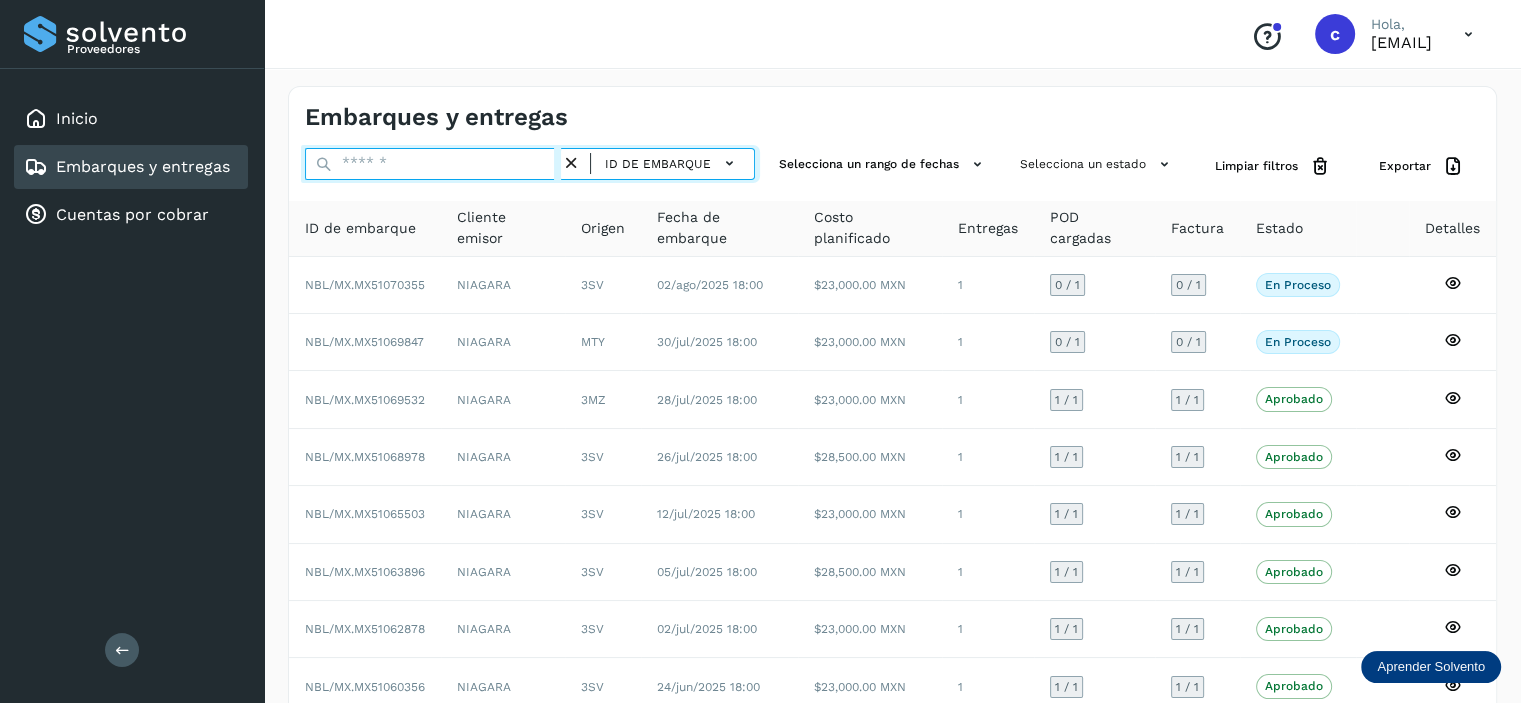 click at bounding box center (433, 164) 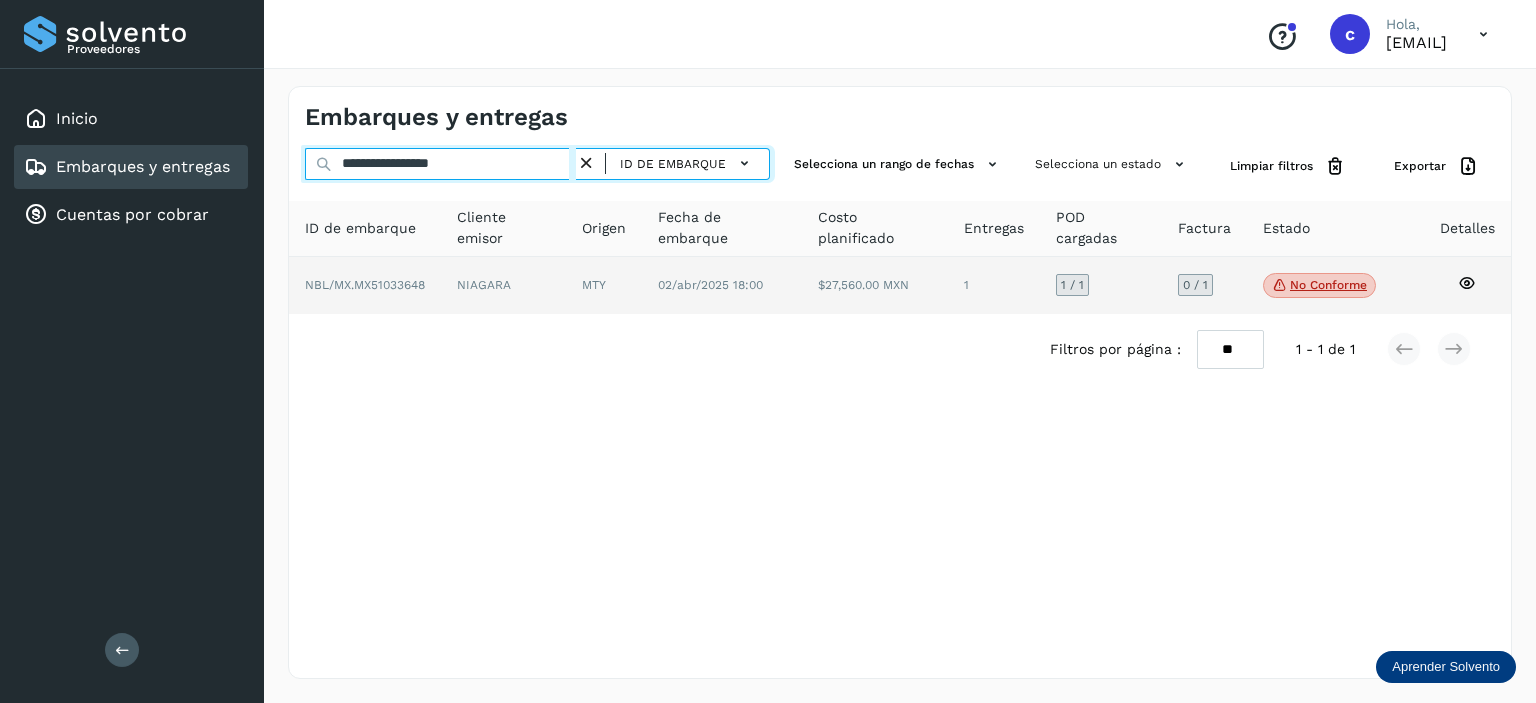 type on "**********" 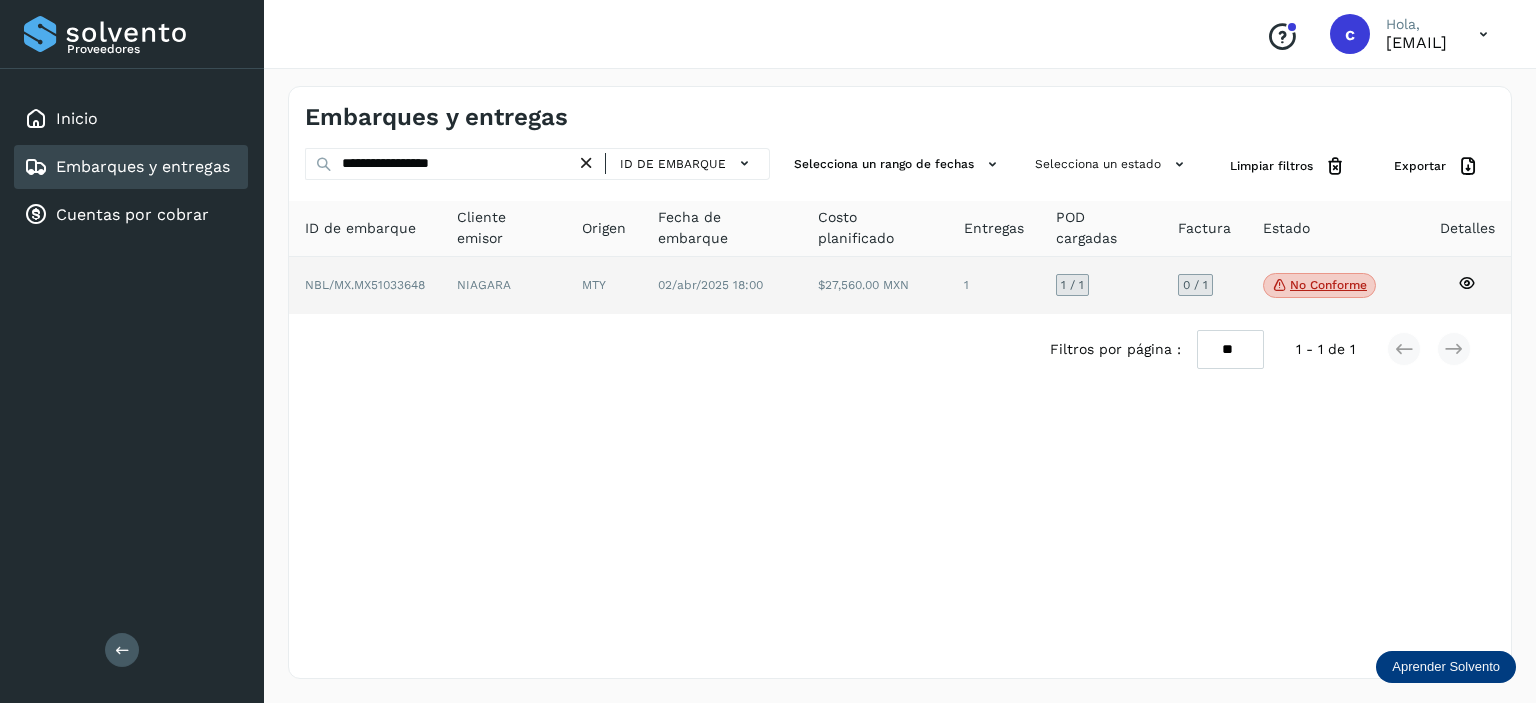 click on "02/abr/2025 18:00" 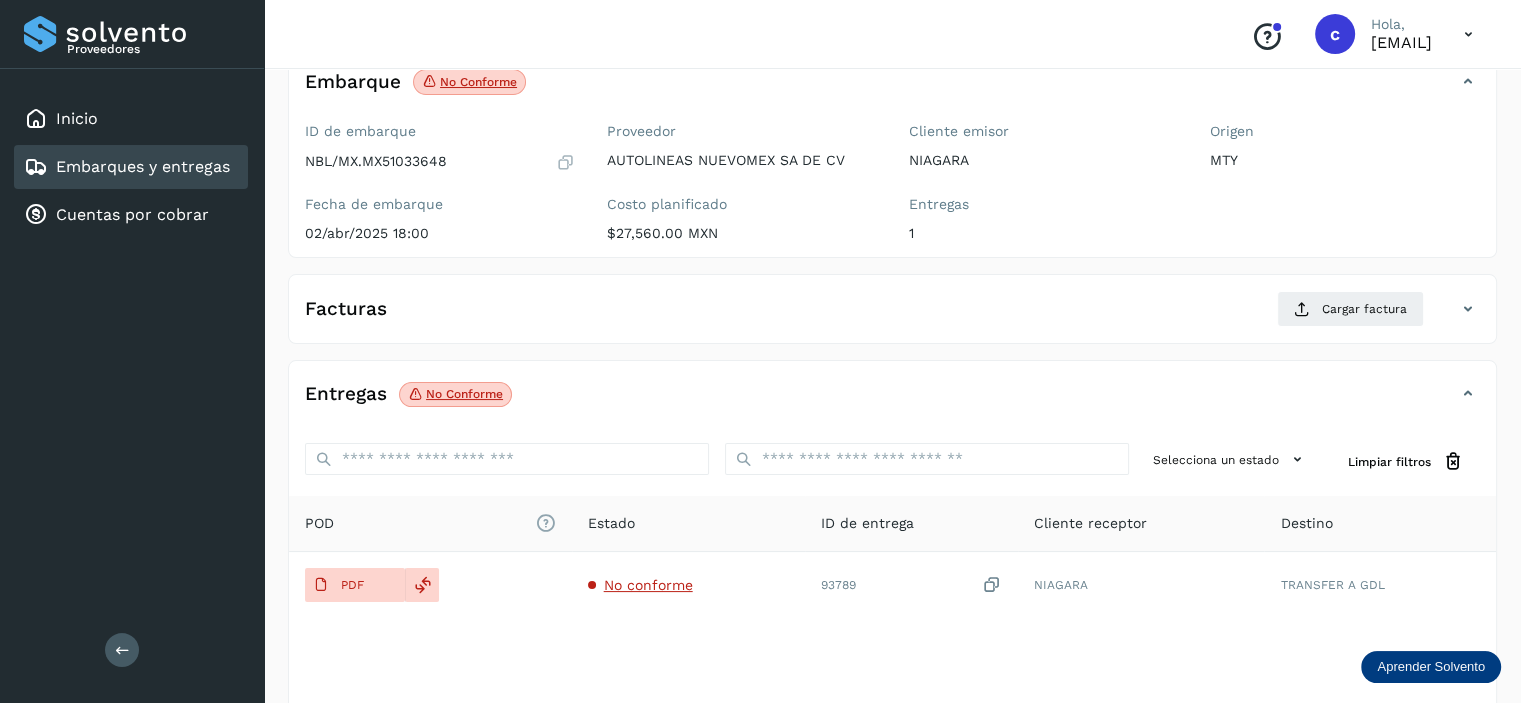 scroll, scrollTop: 244, scrollLeft: 0, axis: vertical 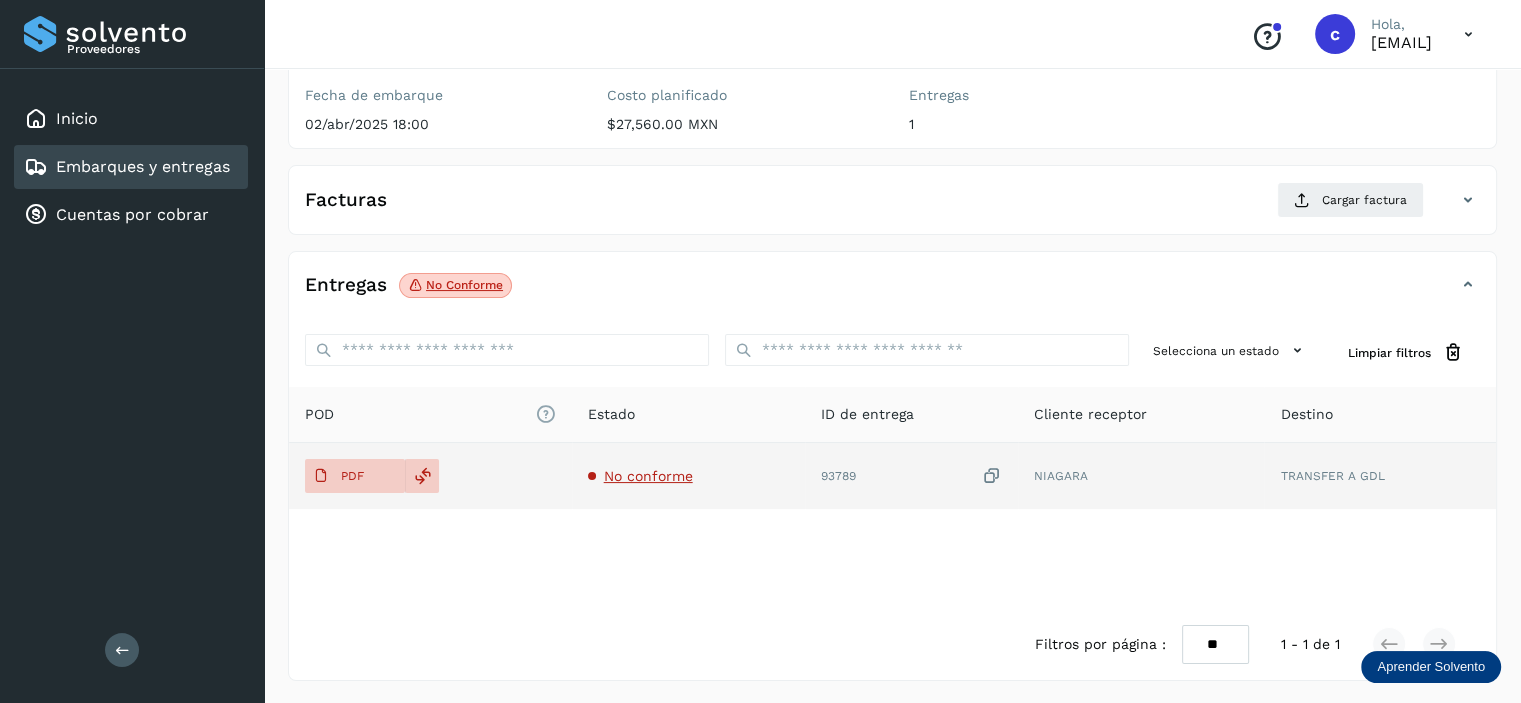 click on "No conforme" at bounding box center (648, 476) 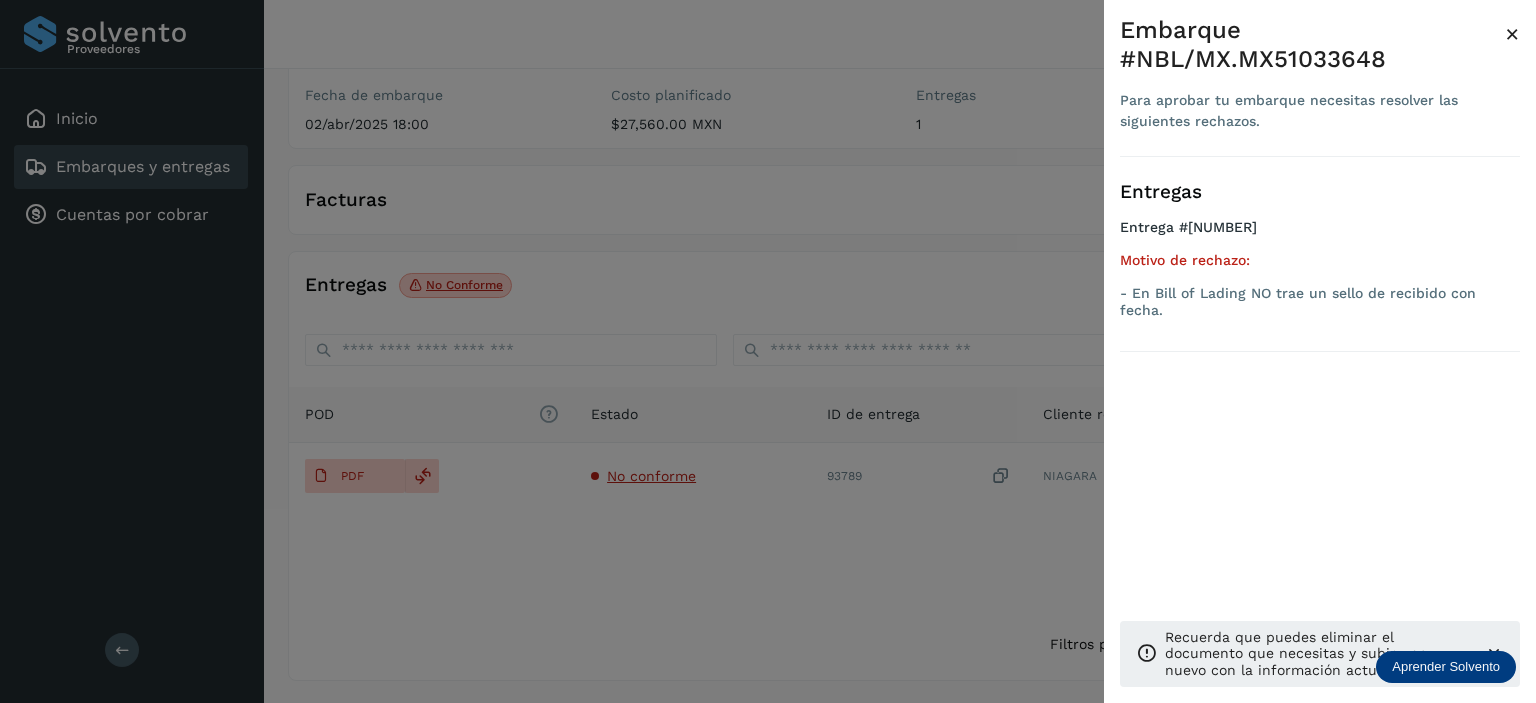 click at bounding box center [768, 351] 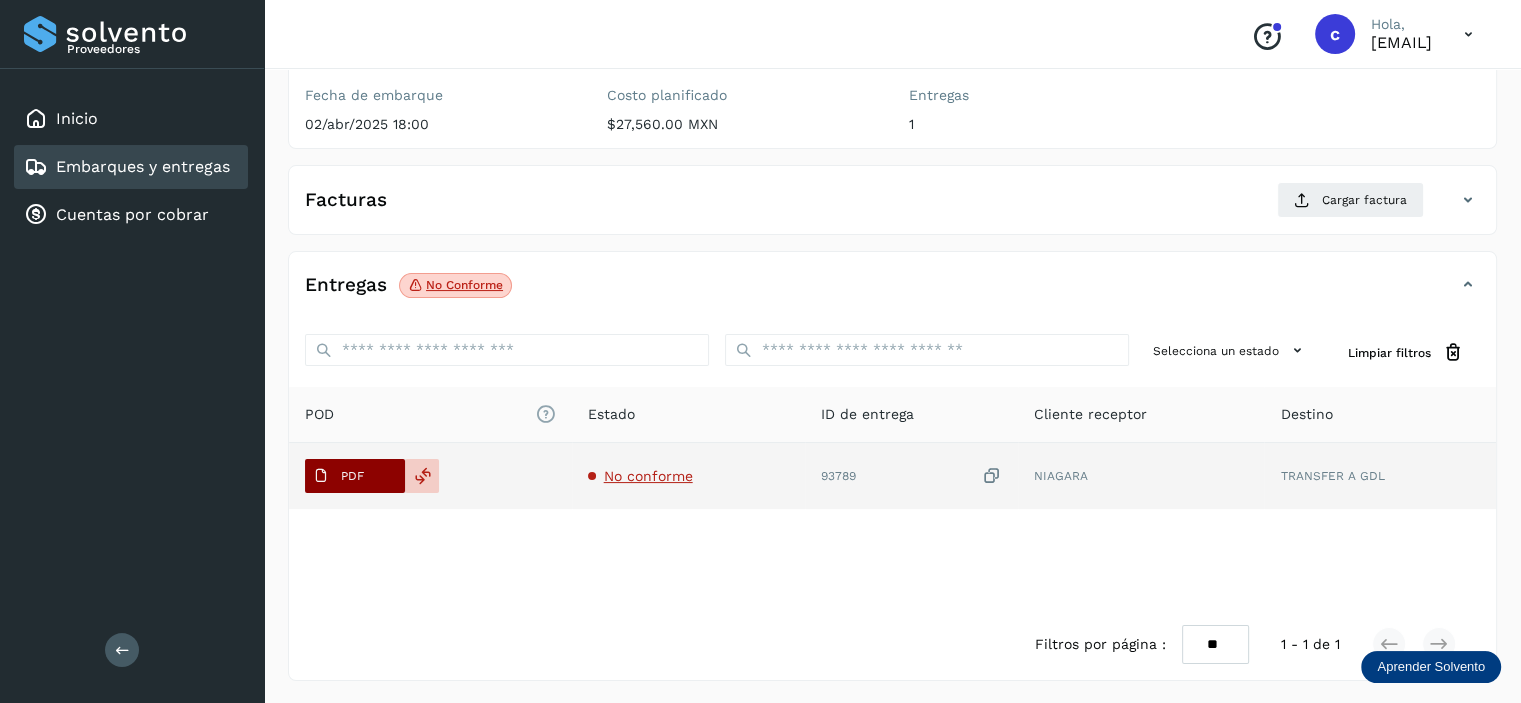 click on "PDF" at bounding box center [355, 476] 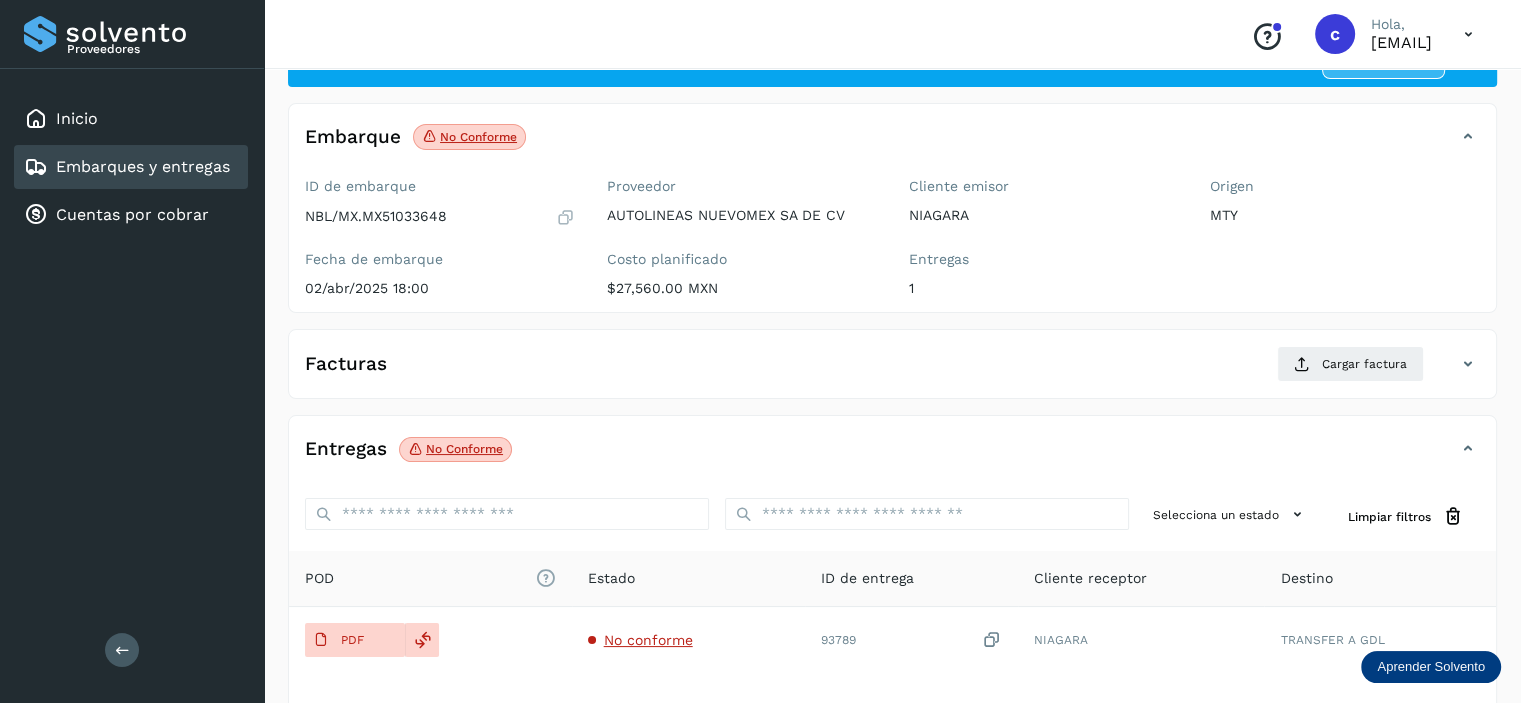 scroll, scrollTop: 44, scrollLeft: 0, axis: vertical 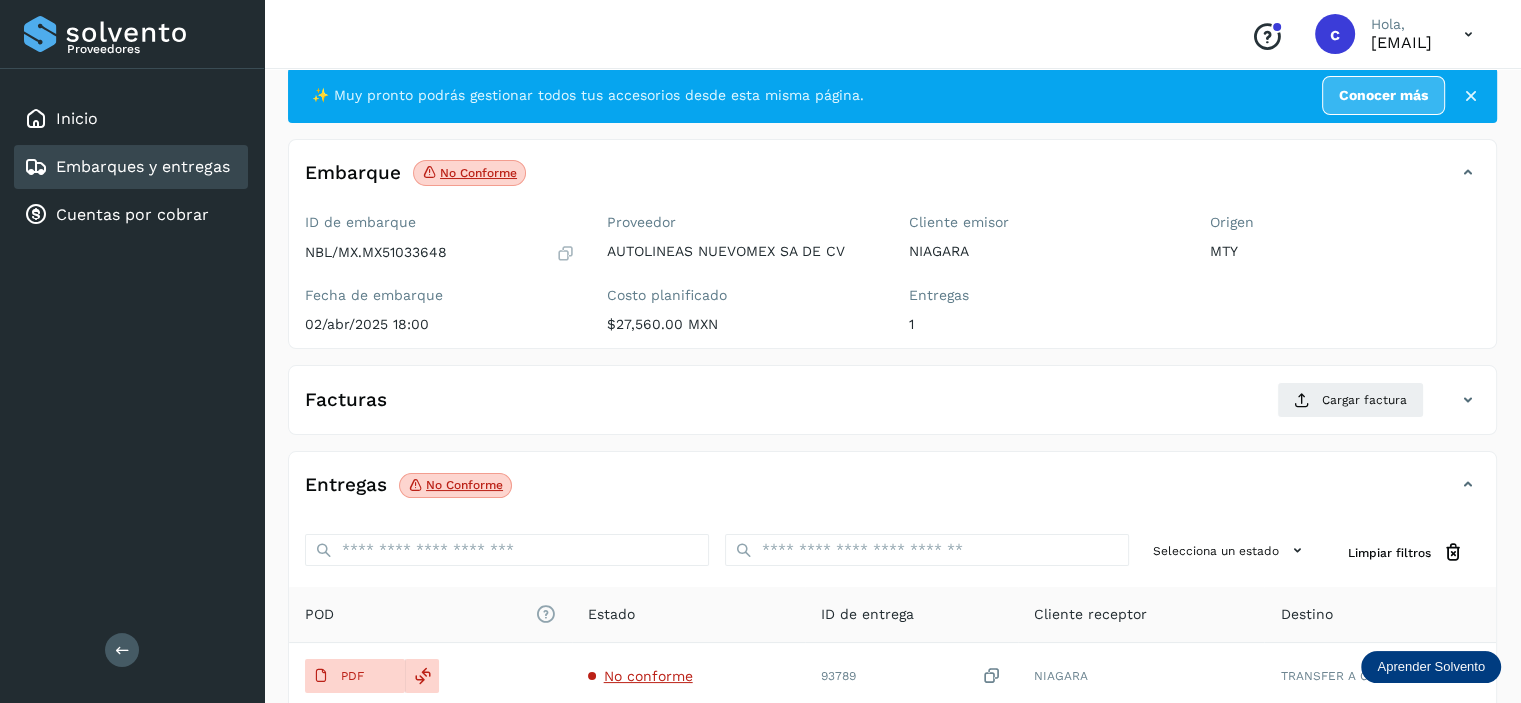 click on "Embarques y entregas" at bounding box center [143, 166] 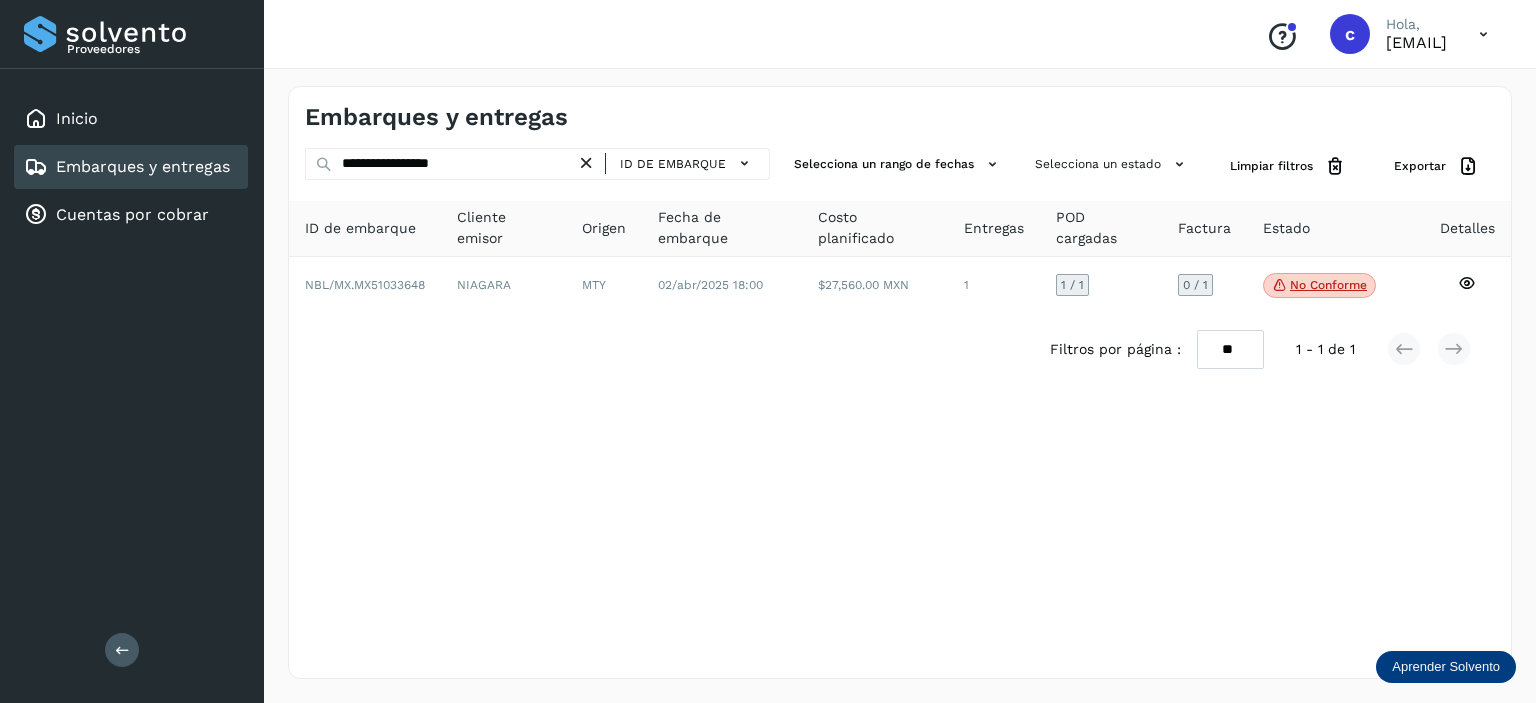 click at bounding box center [586, 163] 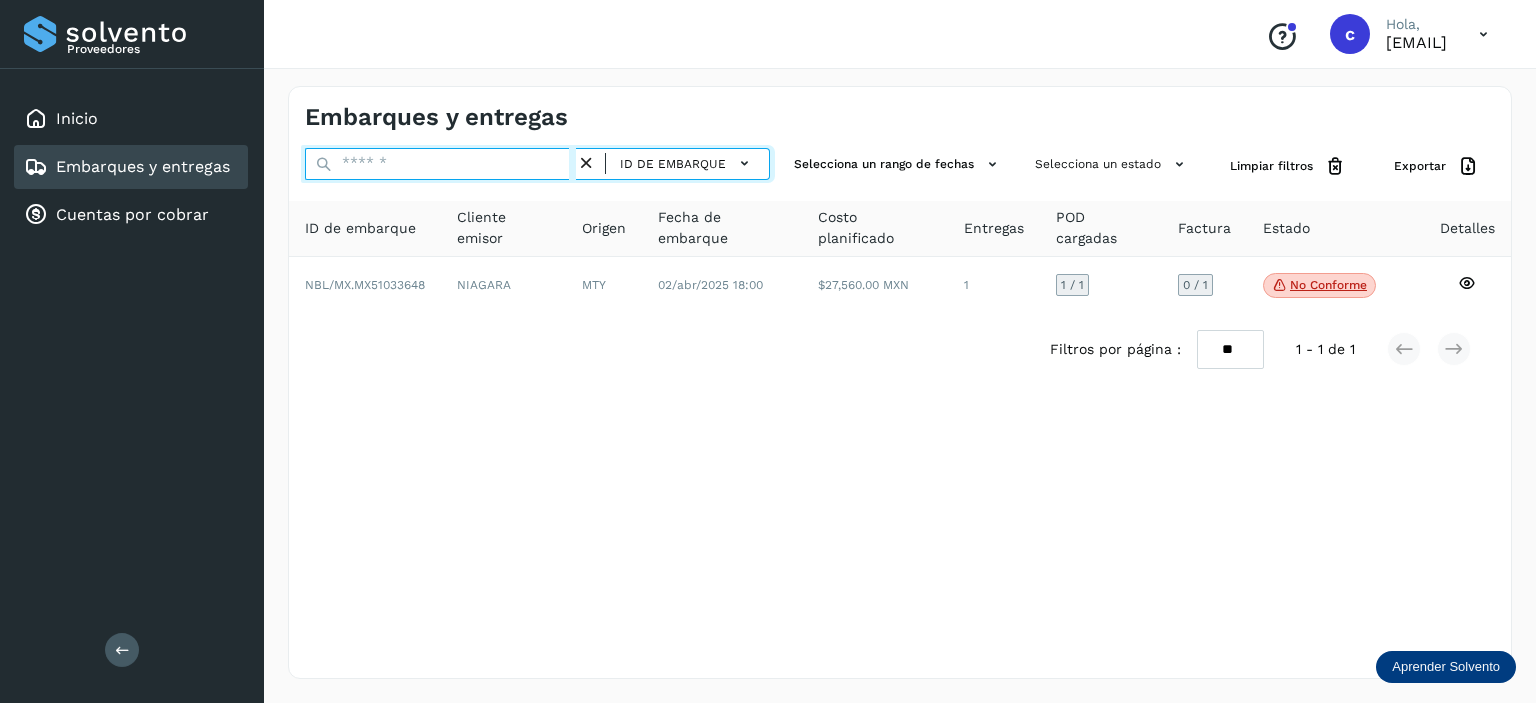 click at bounding box center (440, 164) 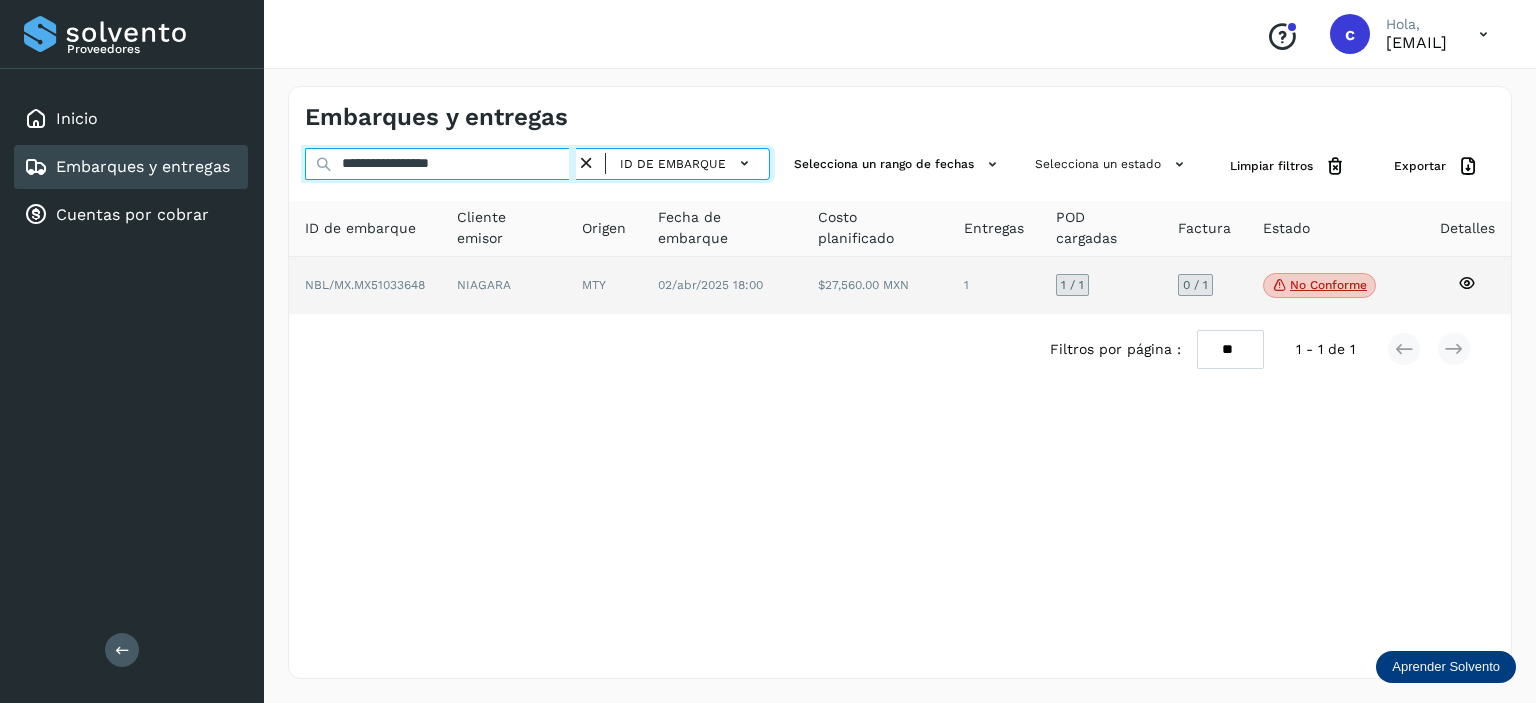 type on "**********" 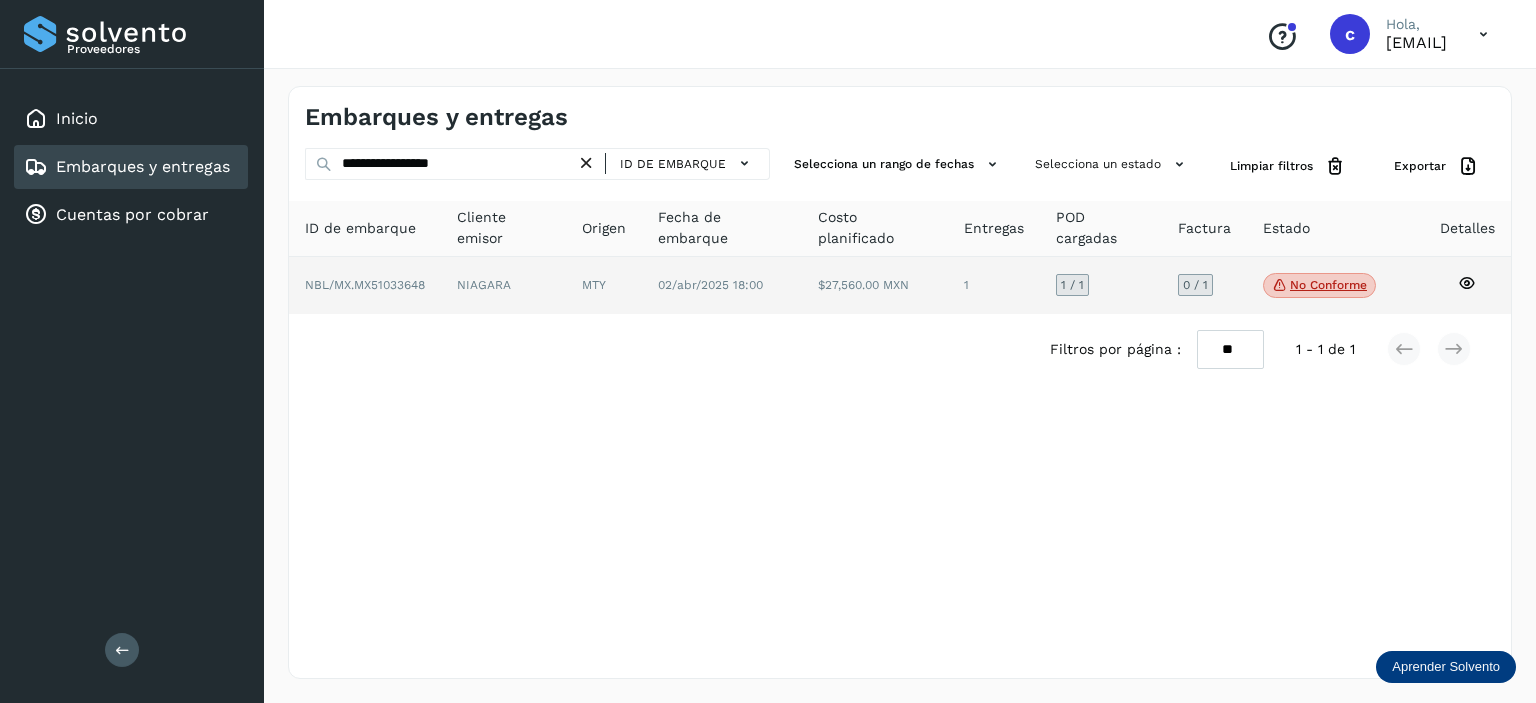 click on "MTY" 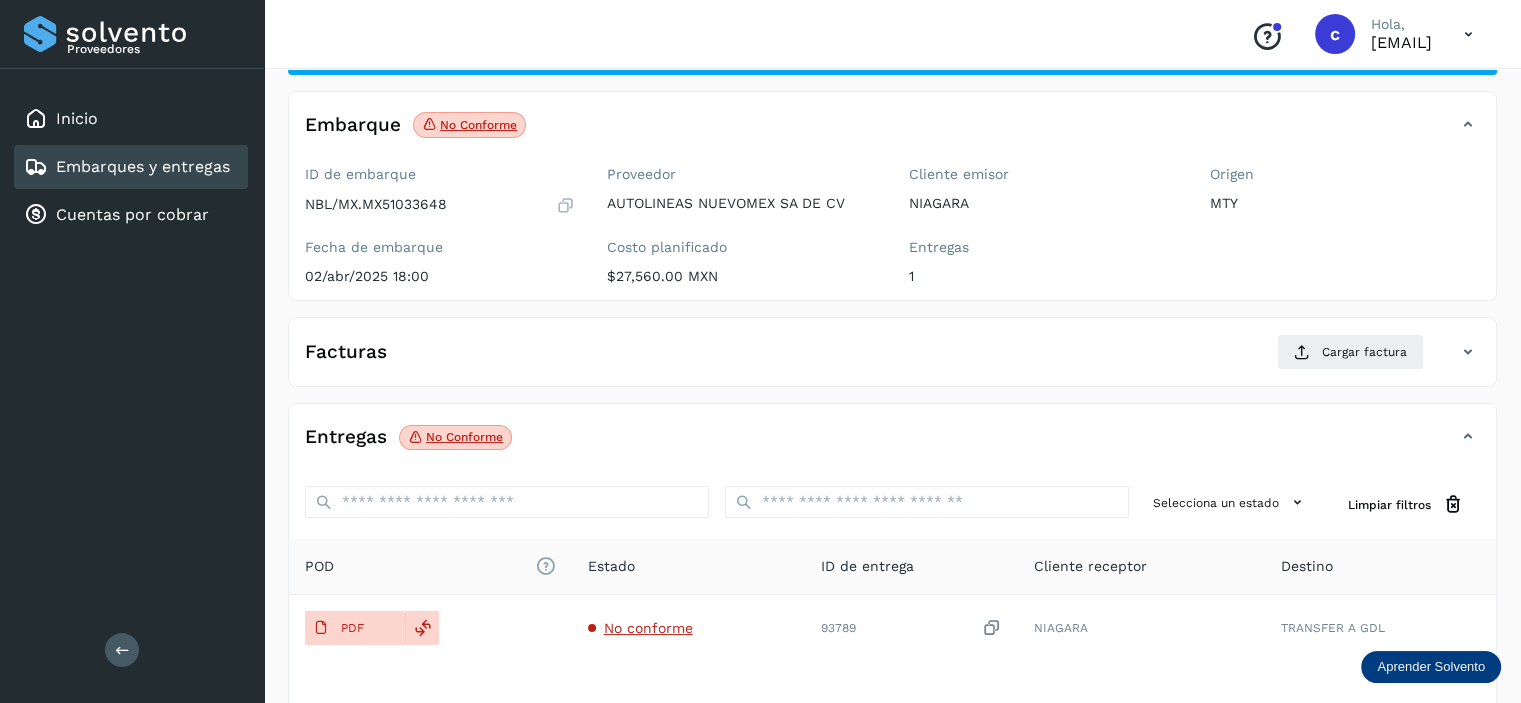 scroll, scrollTop: 244, scrollLeft: 0, axis: vertical 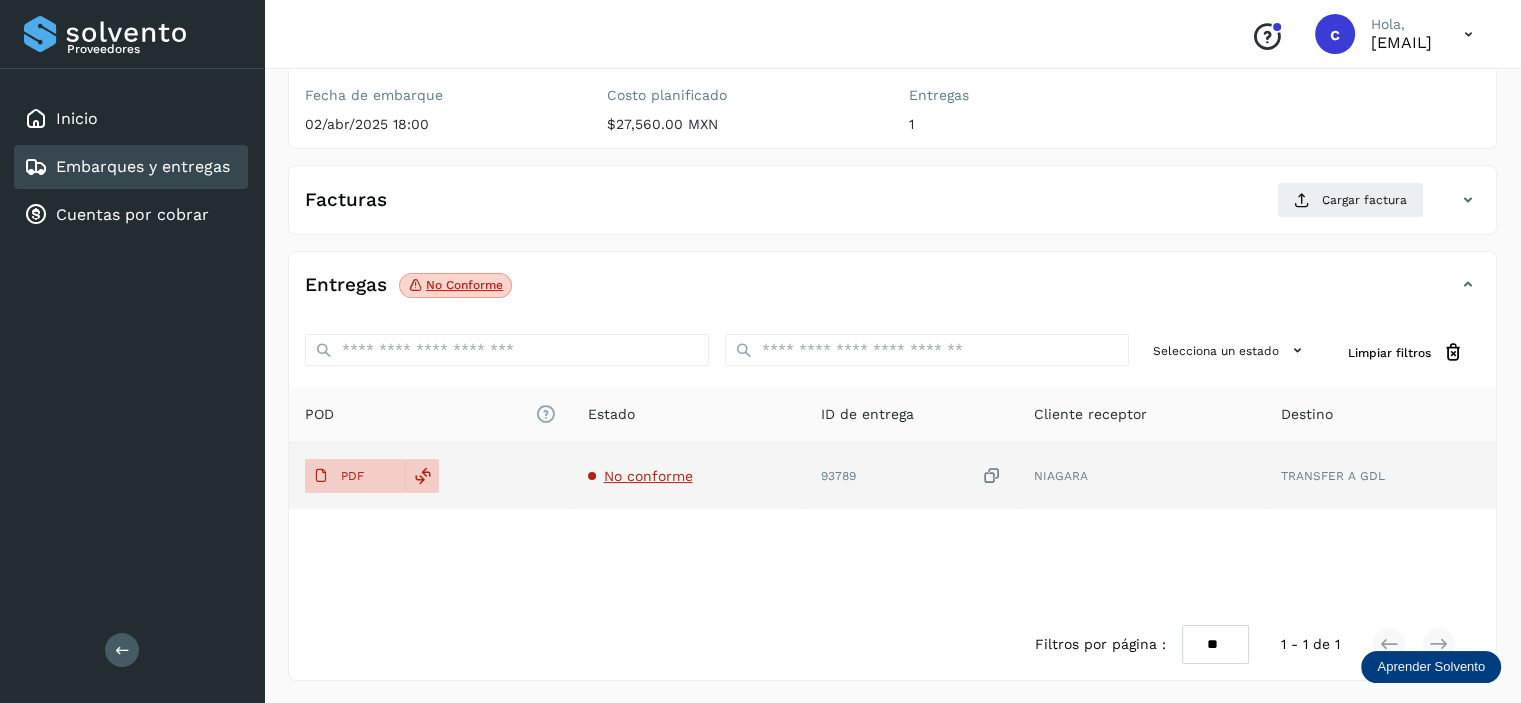 click on "No conforme" at bounding box center (648, 476) 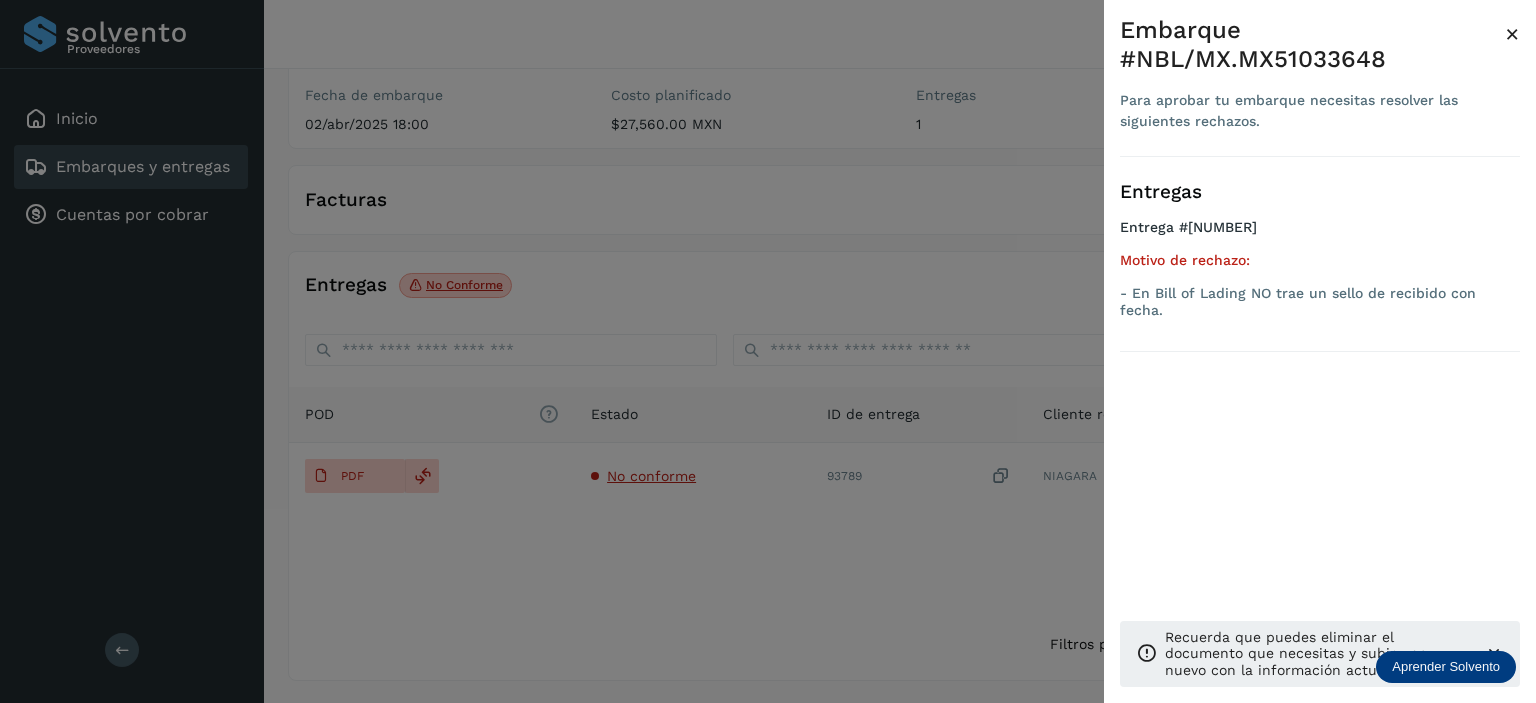 click on "Embarque #NBL/MX.MX51033648" at bounding box center (1312, 45) 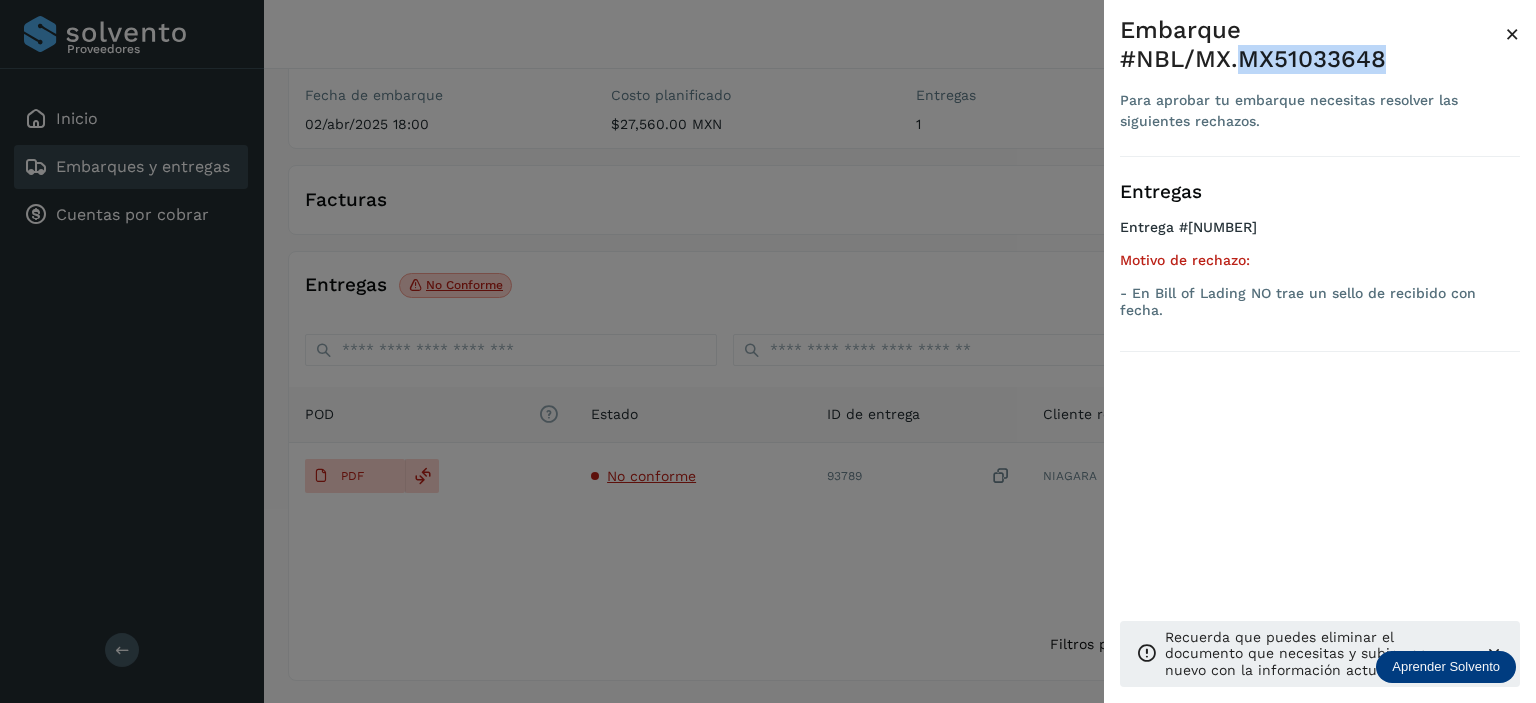 click on "Embarque #NBL/MX.MX51033648" at bounding box center [1312, 45] 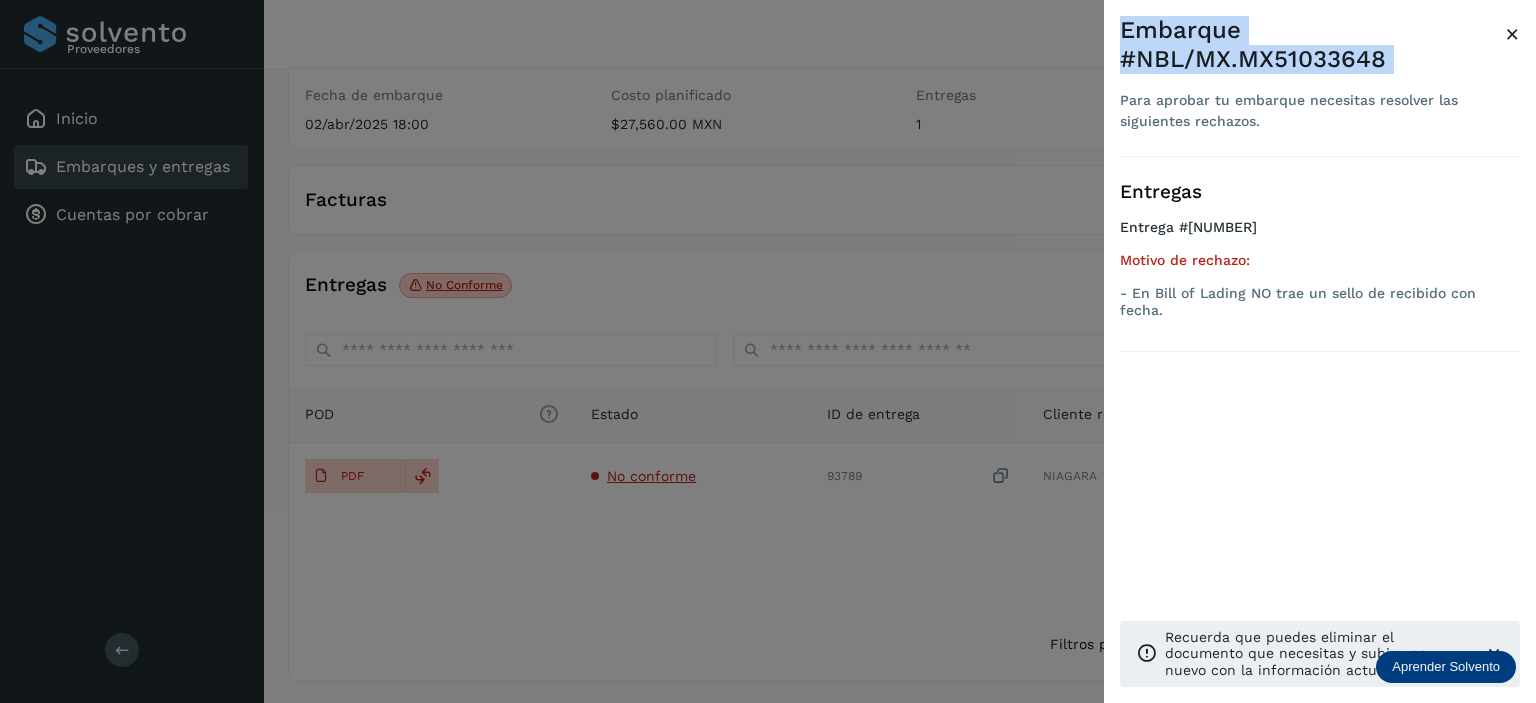 click on "Embarque #NBL/MX.MX51033648" at bounding box center [1312, 45] 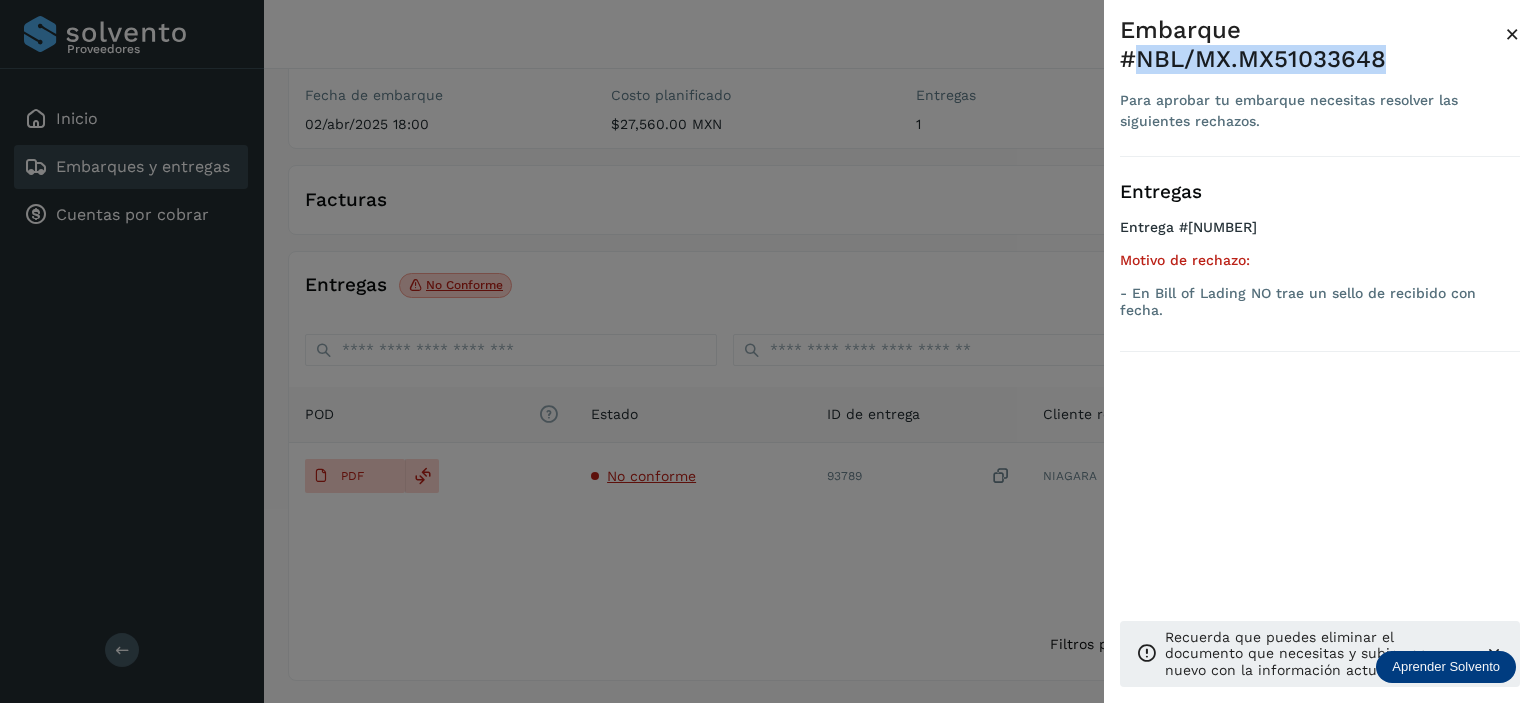 drag, startPoint x: 1419, startPoint y: 56, endPoint x: 1136, endPoint y: 63, distance: 283.08655 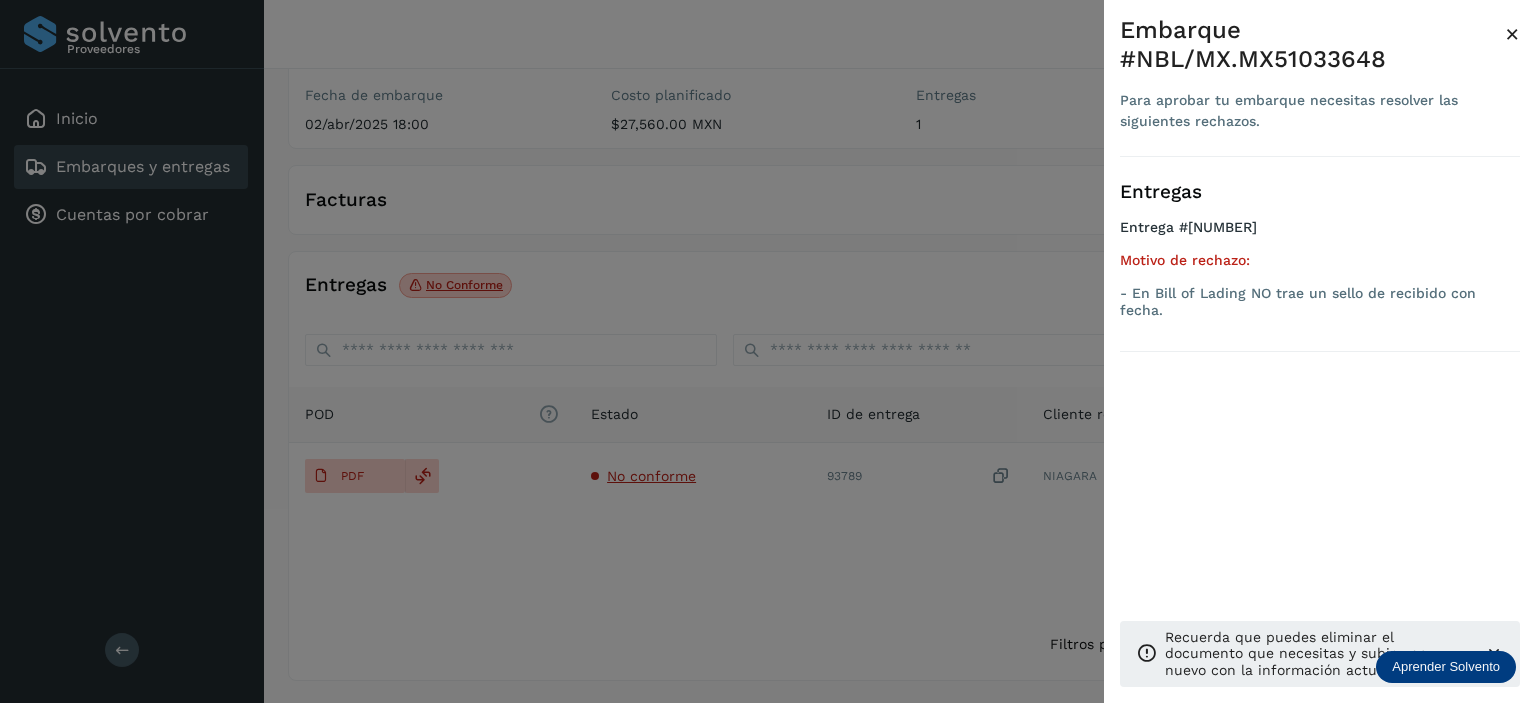 drag, startPoint x: 665, startPoint y: 582, endPoint x: 630, endPoint y: 583, distance: 35.014282 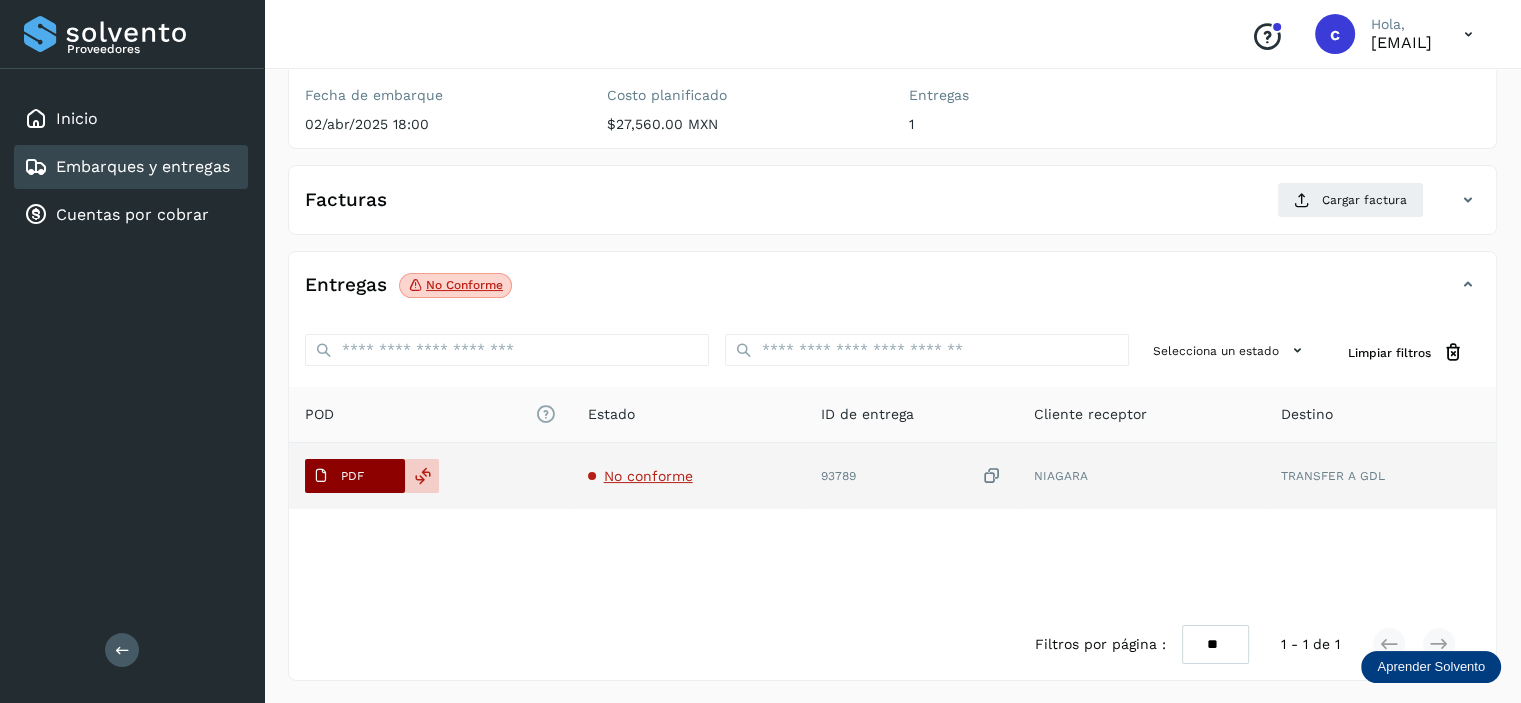 click on "PDF" at bounding box center (352, 476) 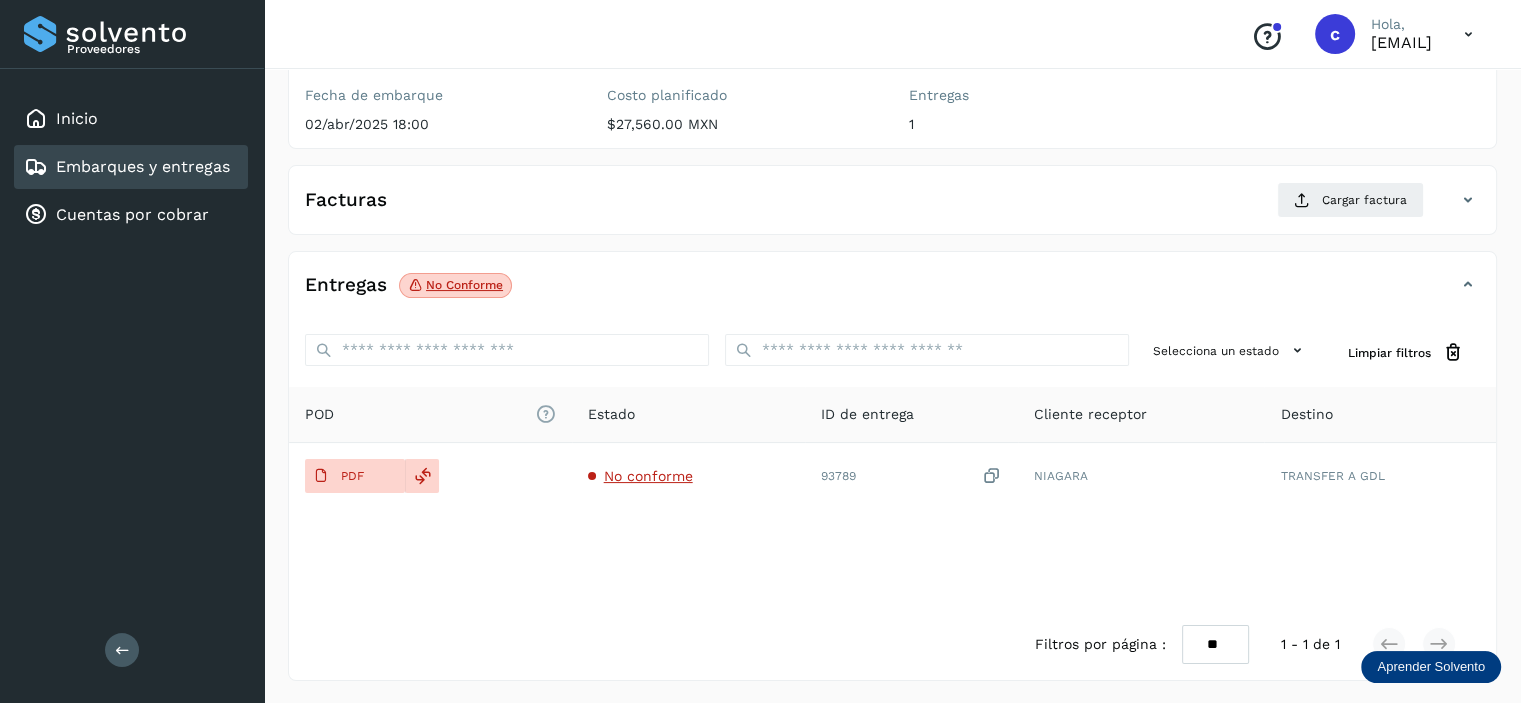 click on "Embarques y entregas" at bounding box center (143, 166) 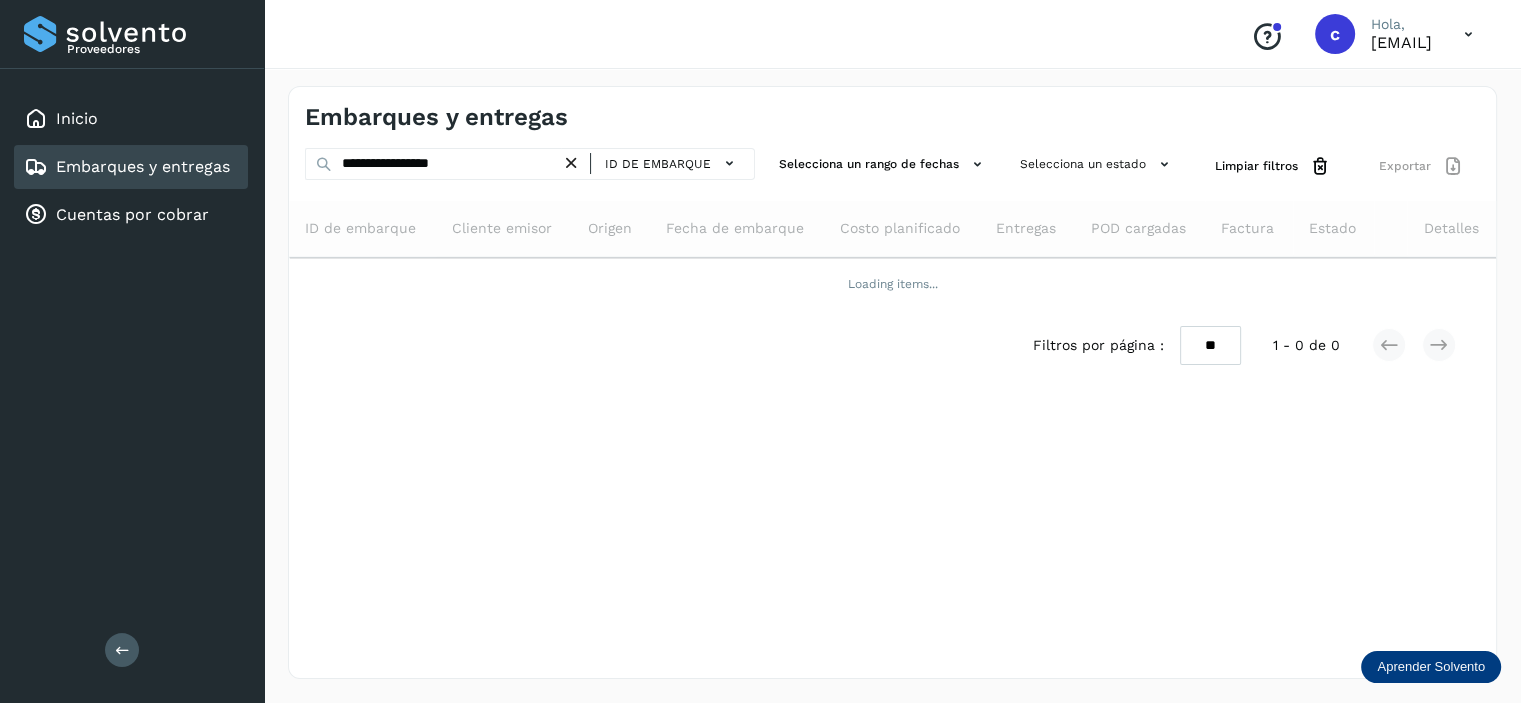 scroll, scrollTop: 0, scrollLeft: 0, axis: both 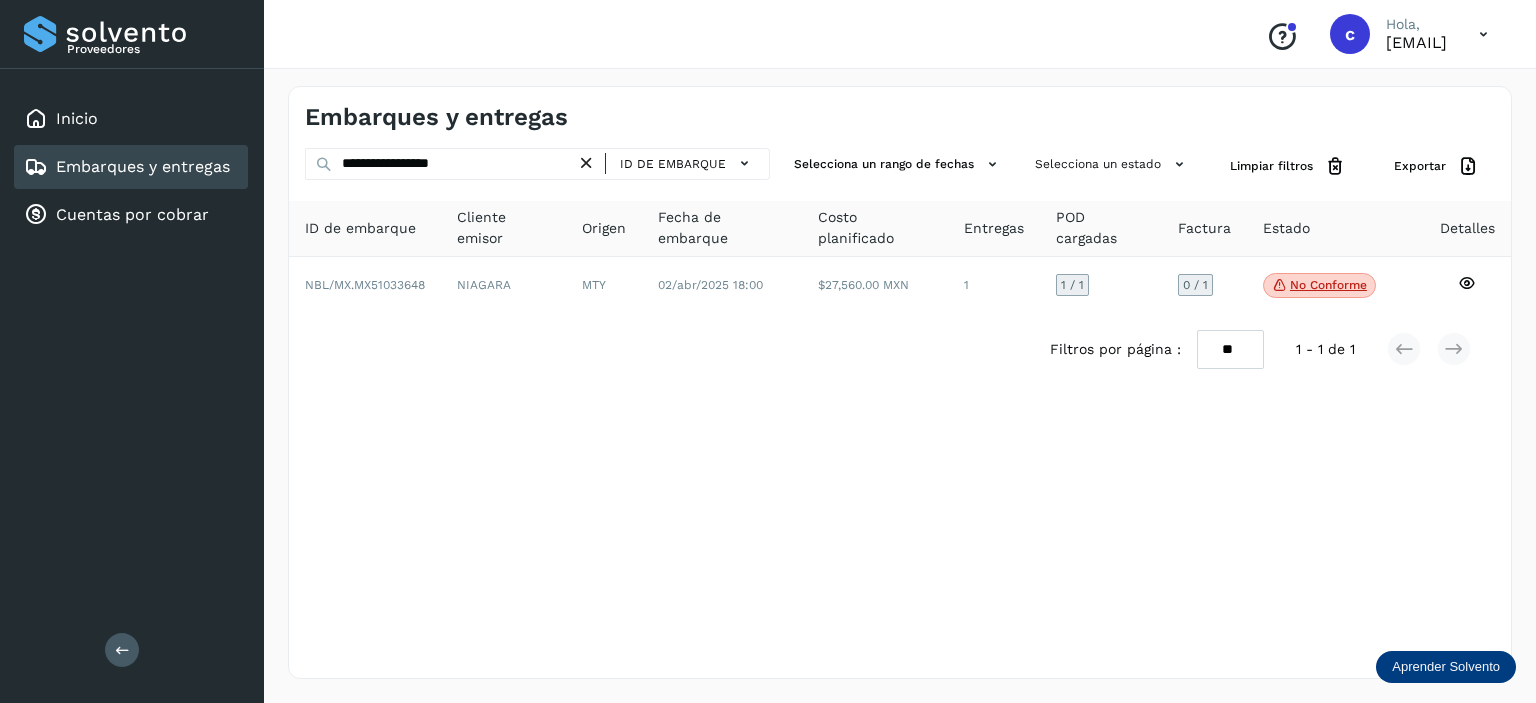 click at bounding box center [586, 163] 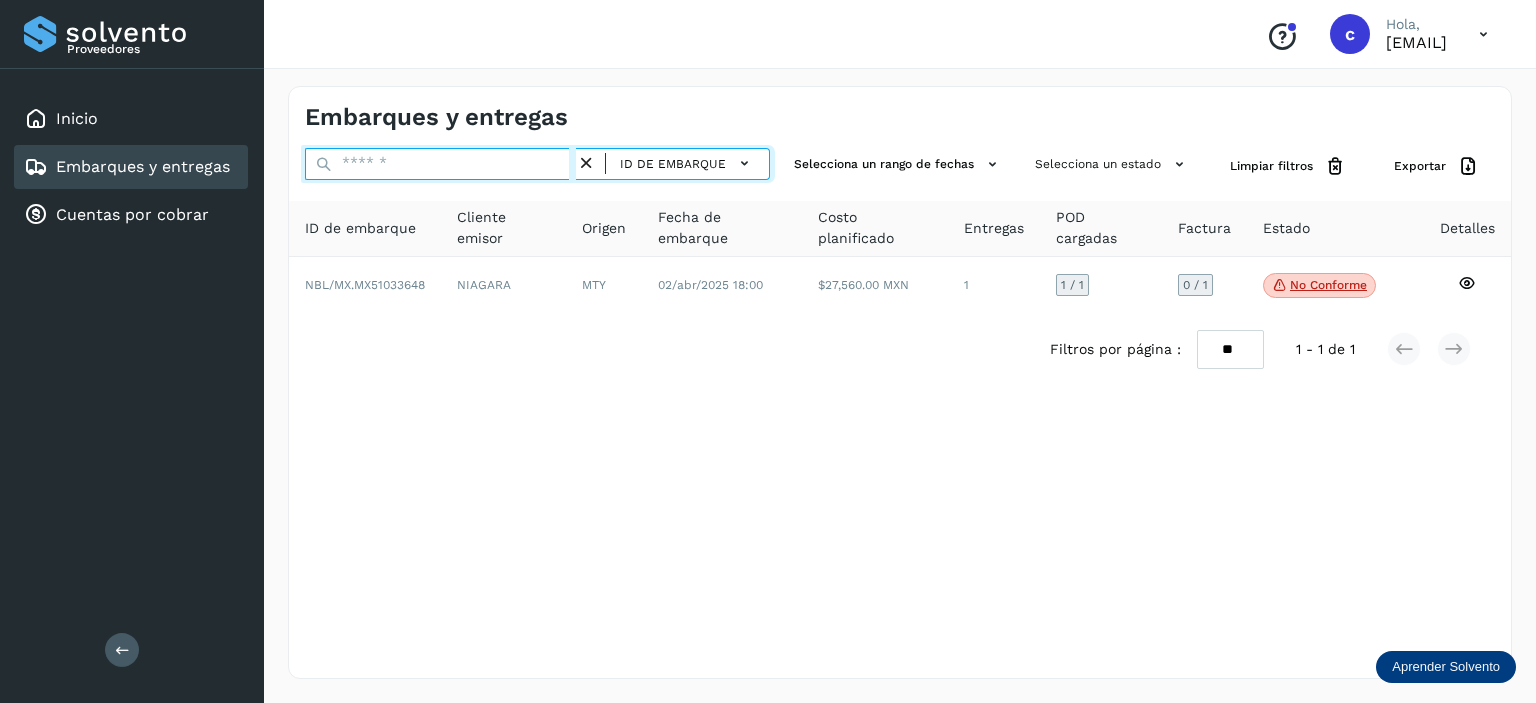 click at bounding box center [440, 164] 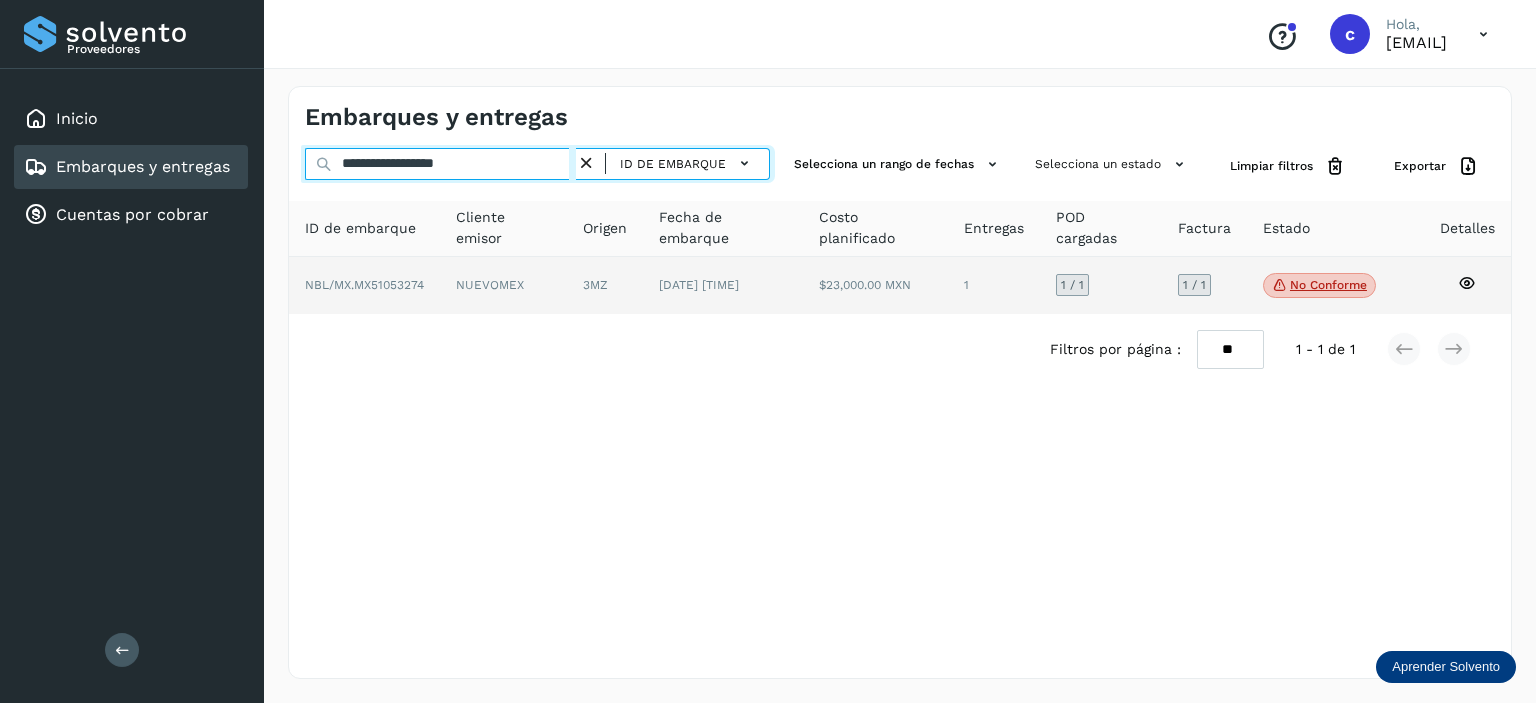 type on "**********" 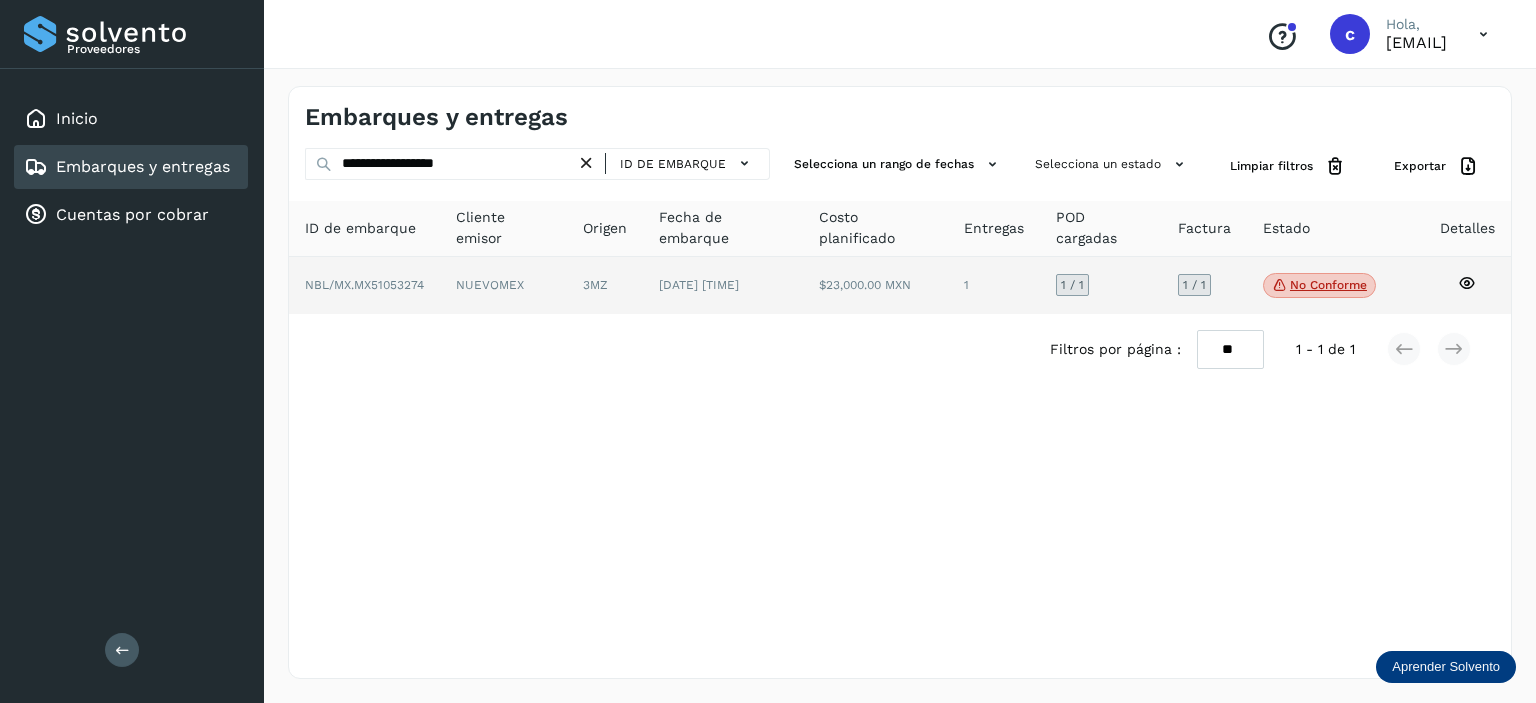 click on "$23,000.00 MXN" 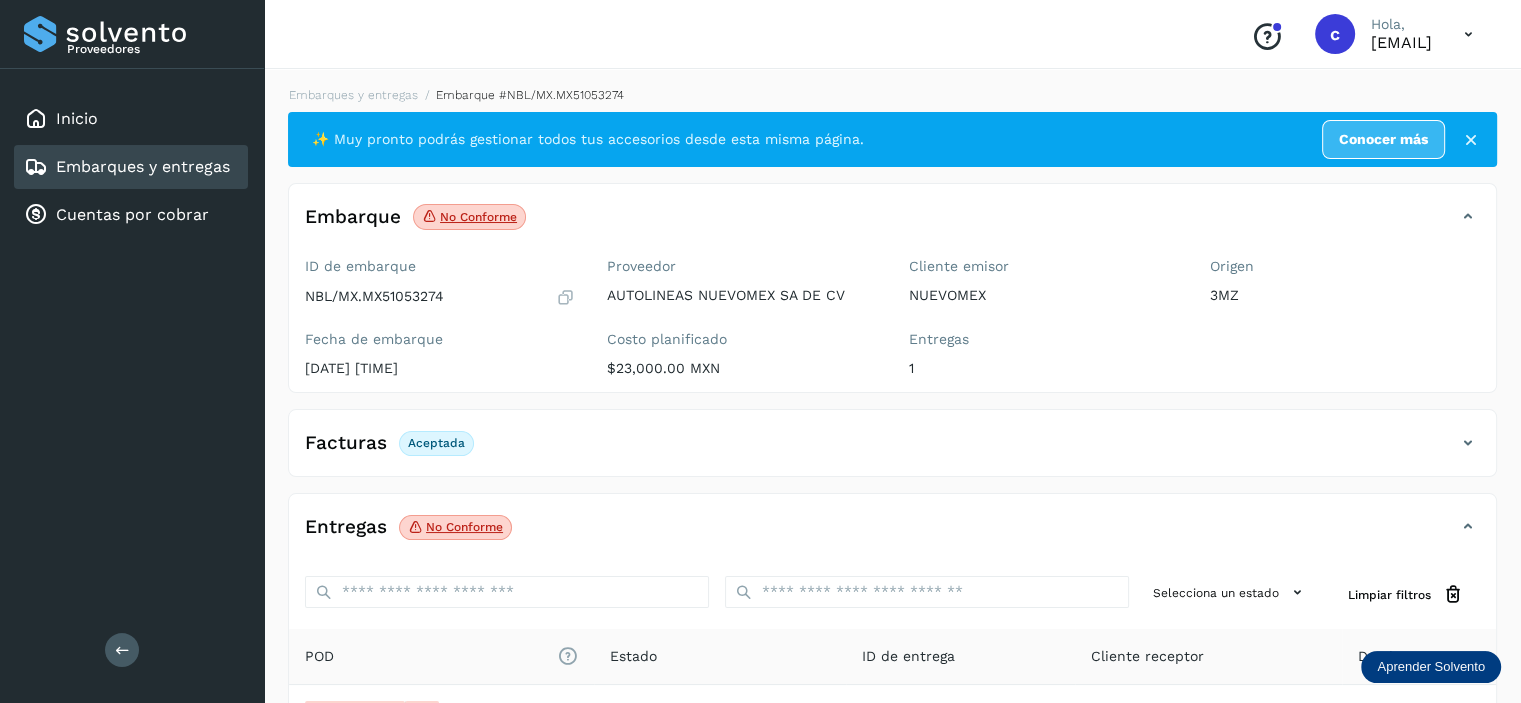click on "No conforme" 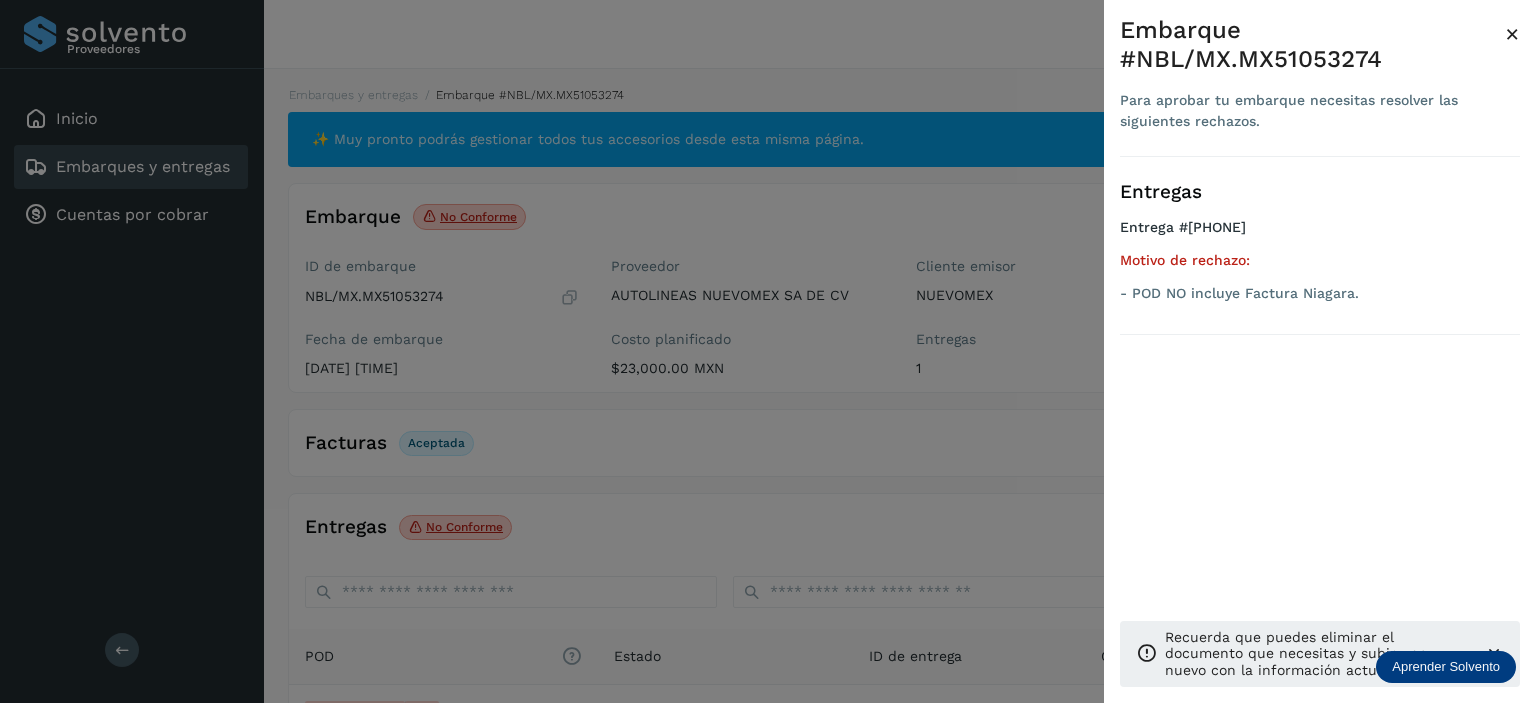 click at bounding box center (768, 351) 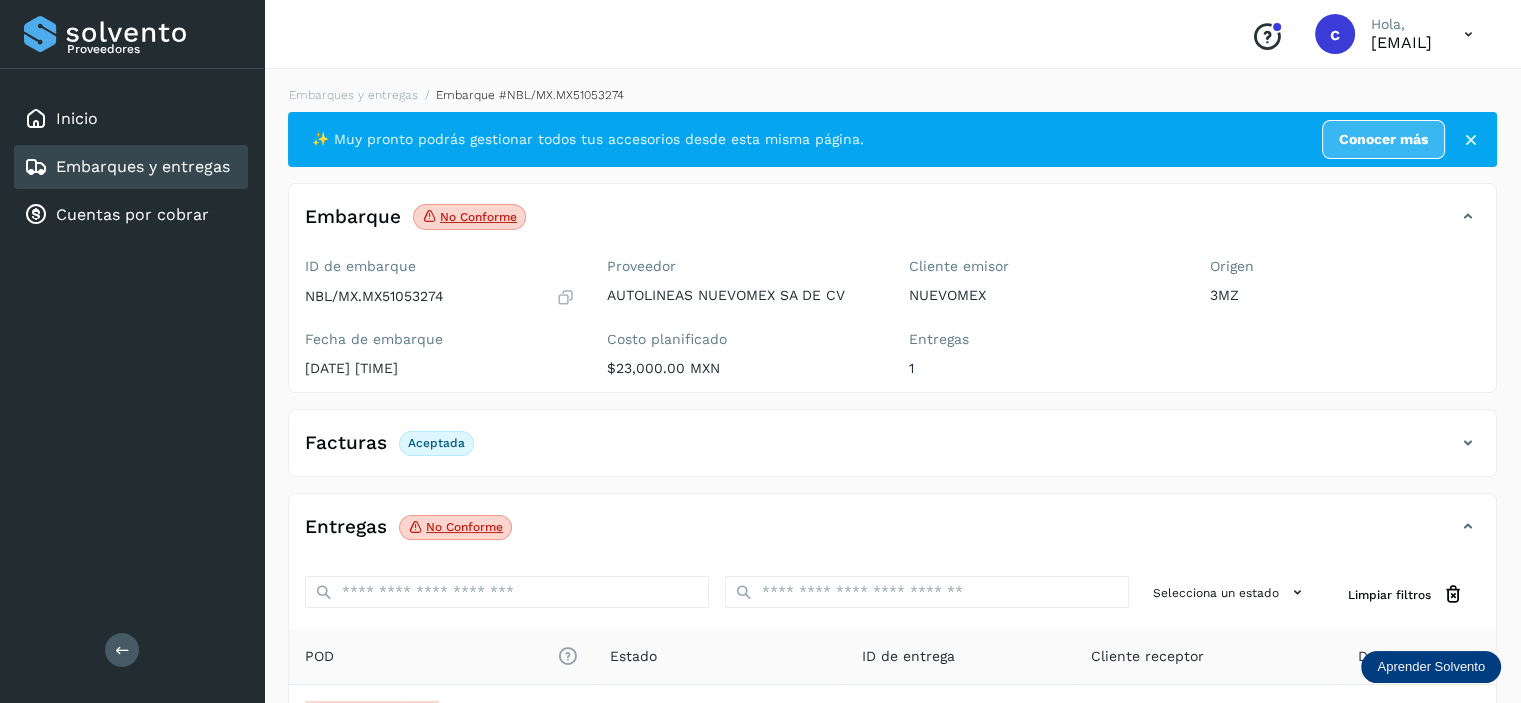 click on "Embarques y entregas" at bounding box center (143, 166) 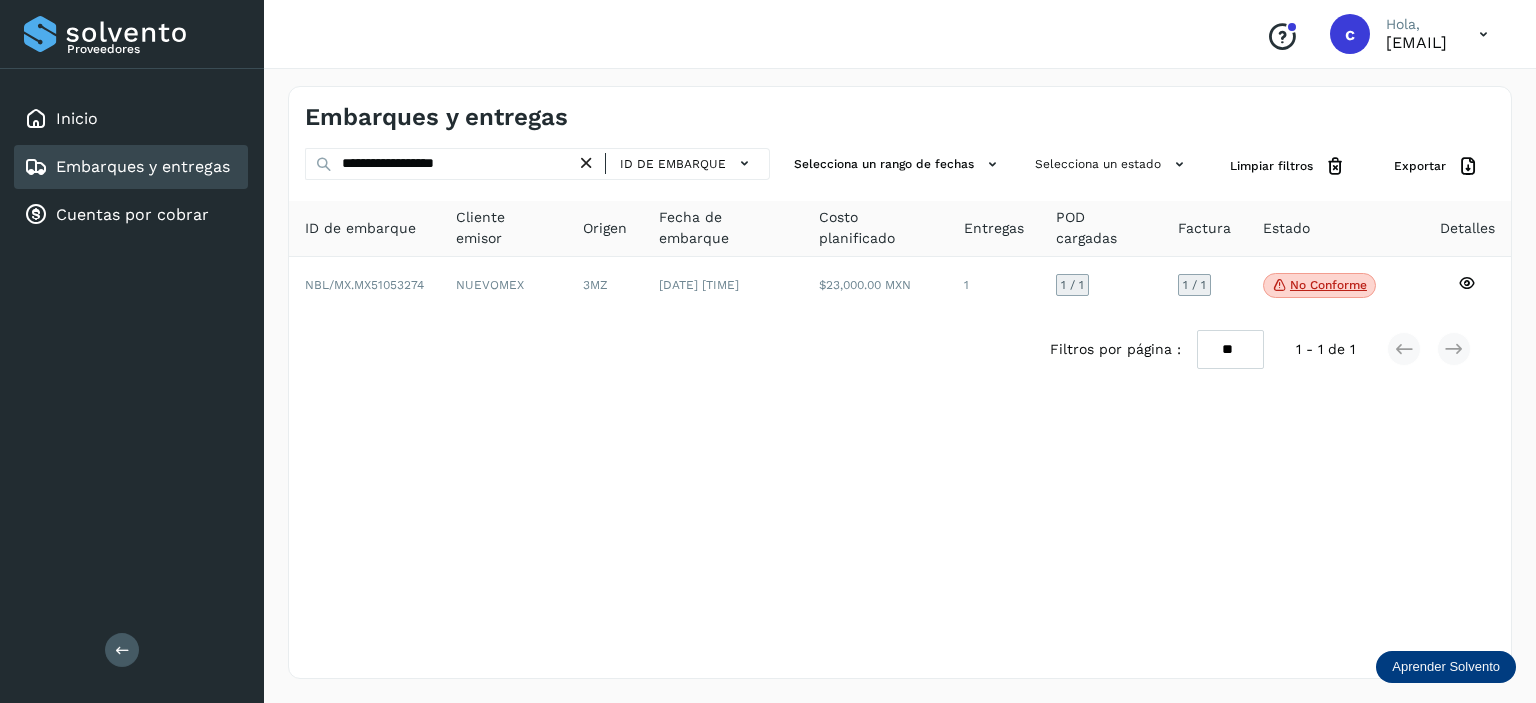 click at bounding box center (586, 163) 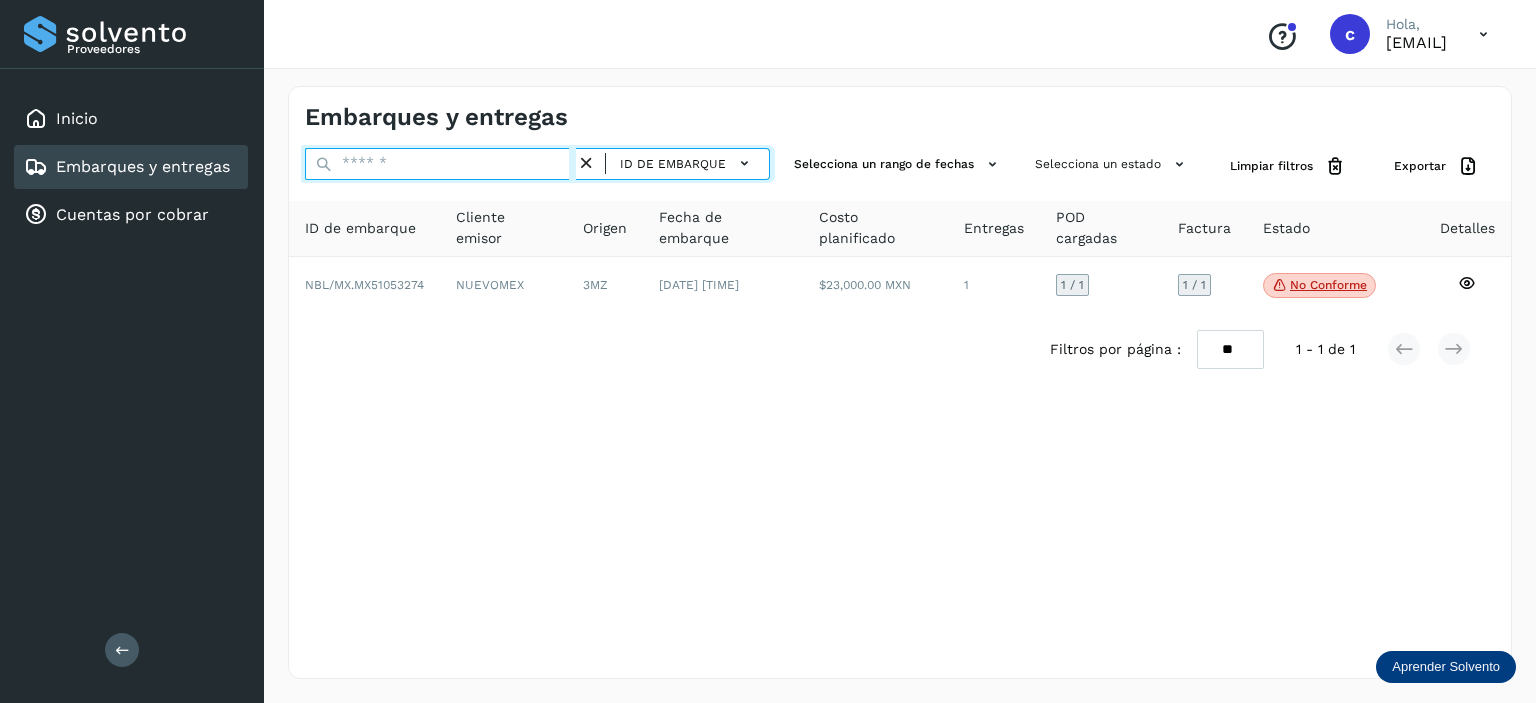 click at bounding box center [440, 164] 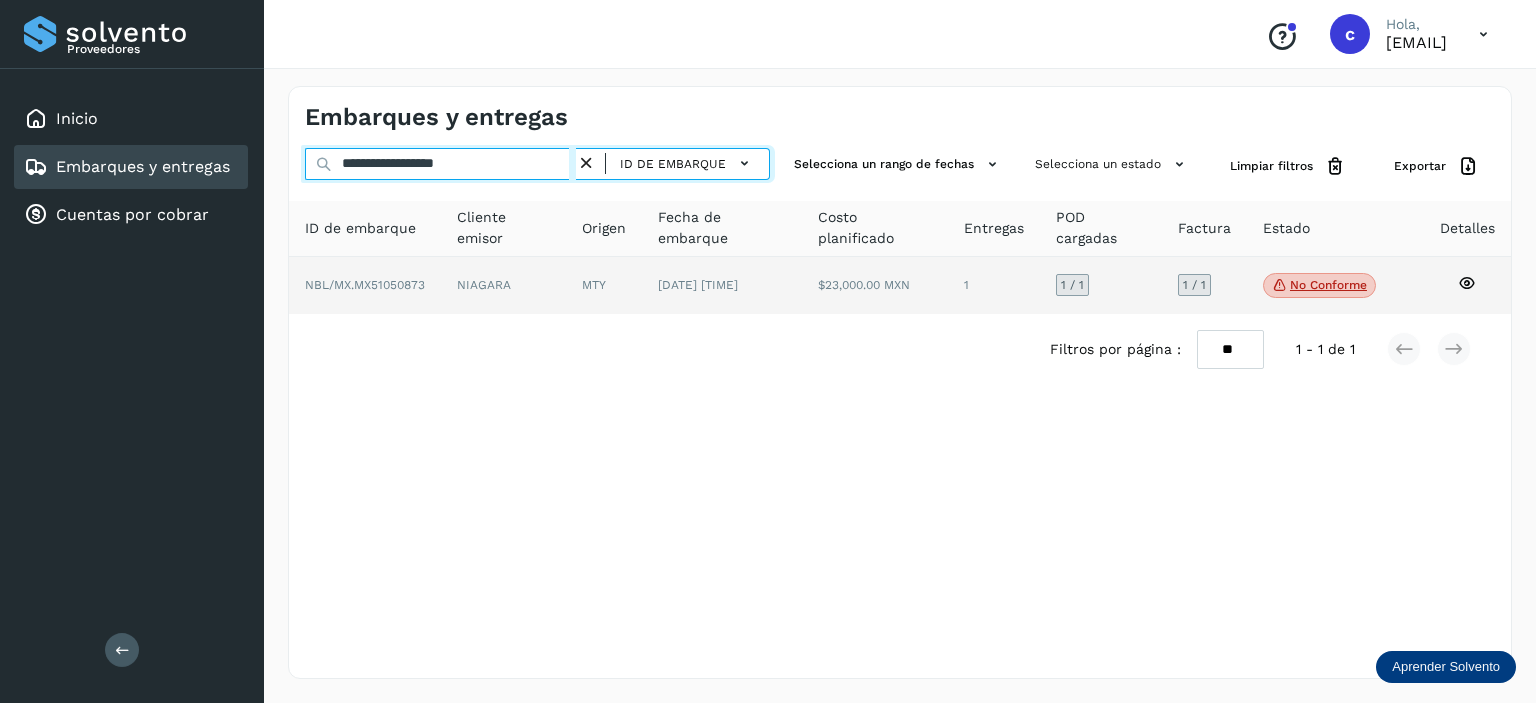type on "**********" 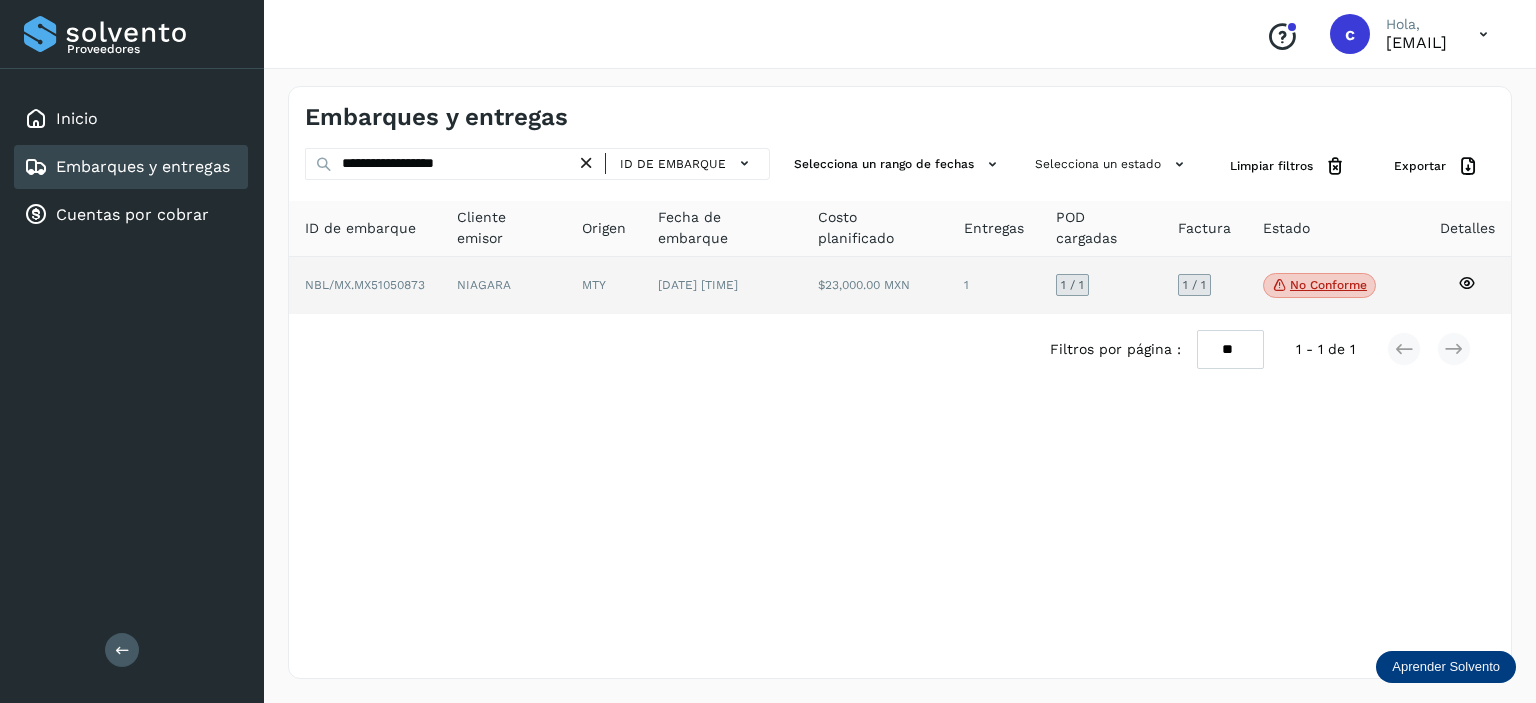 click on "MTY" 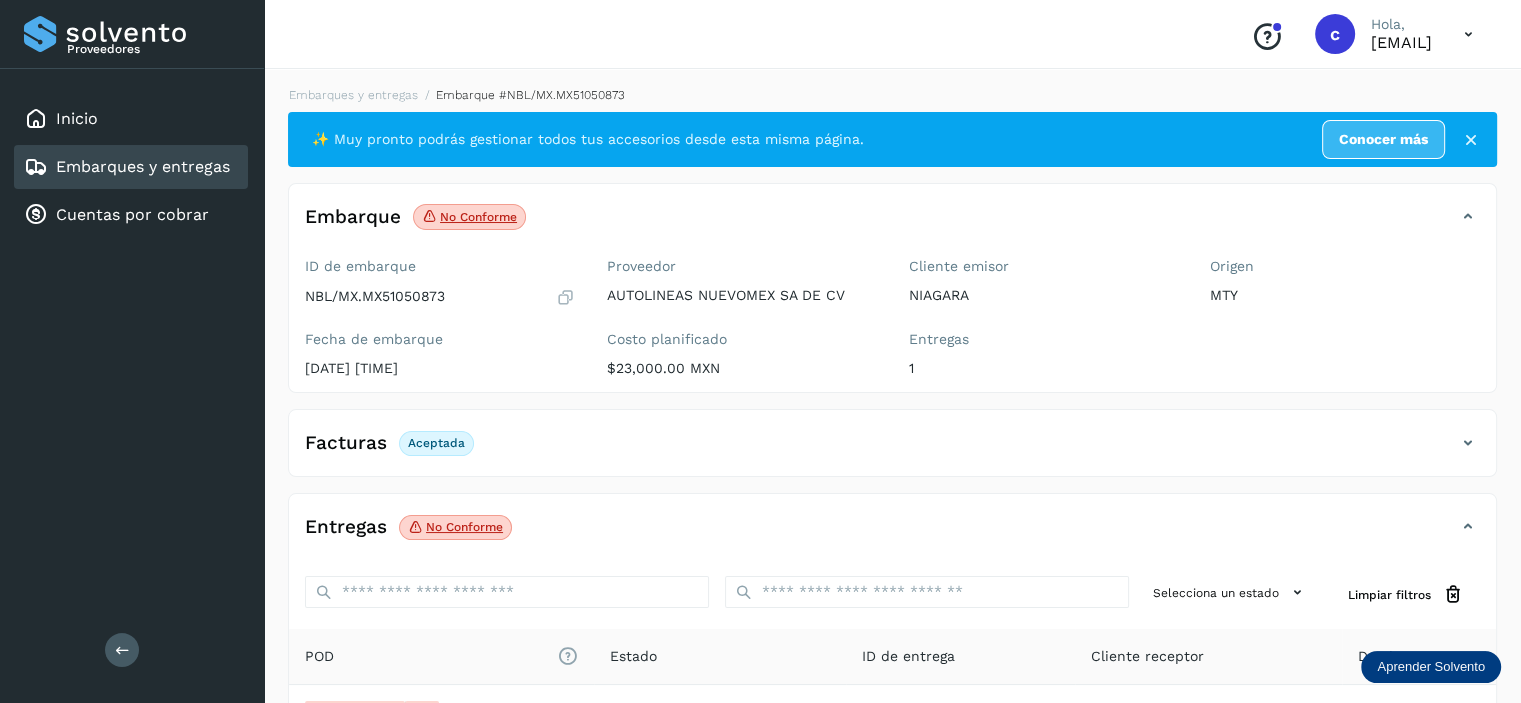 click on "No conforme" 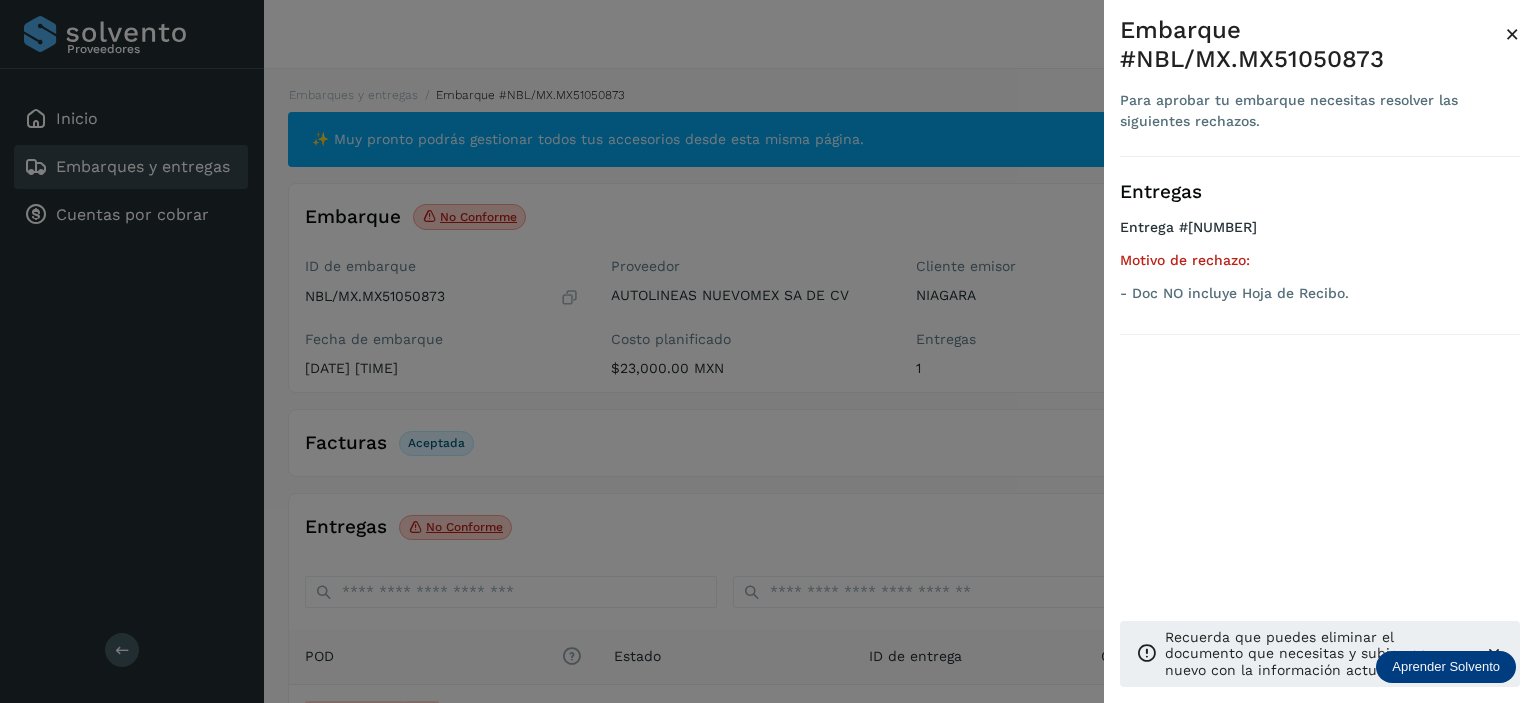 click at bounding box center (768, 351) 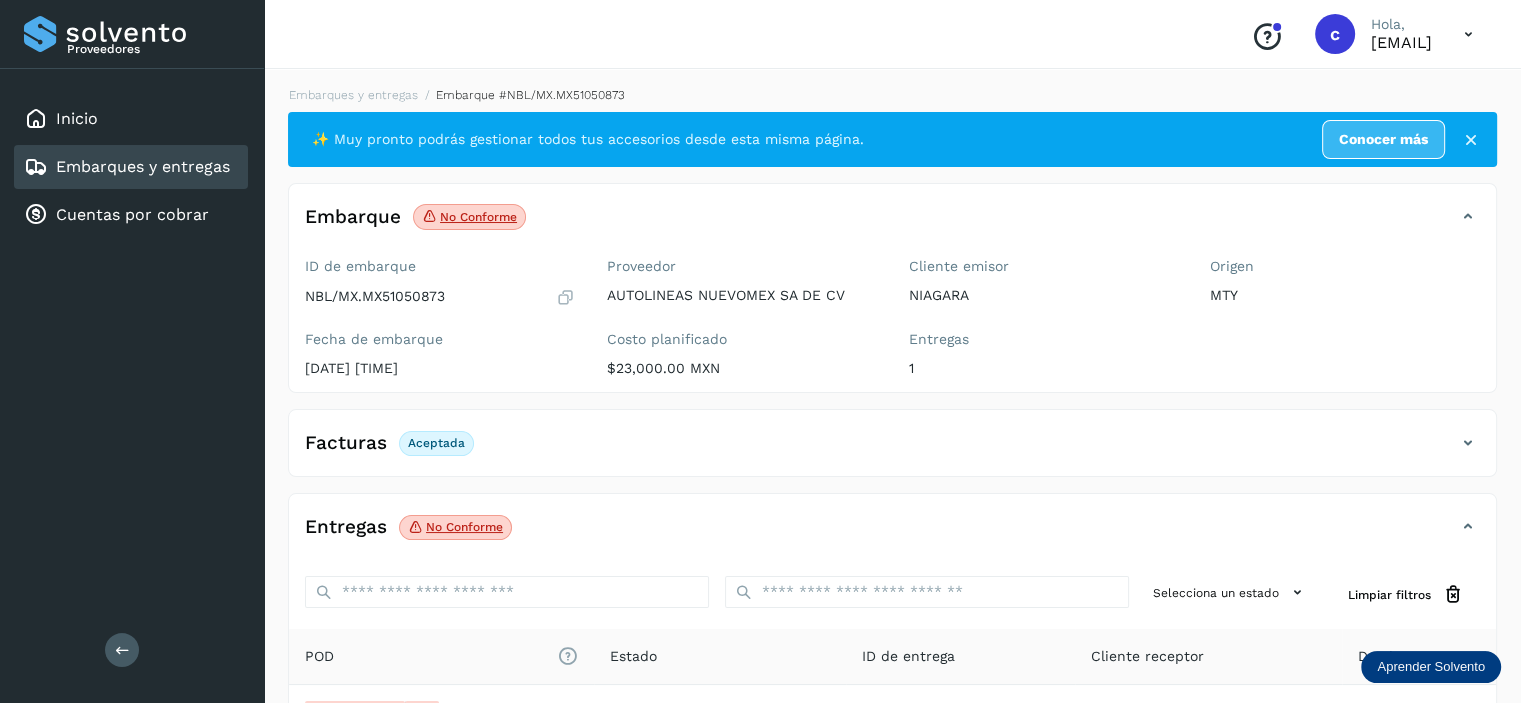 click on "Embarques y entregas" at bounding box center [143, 166] 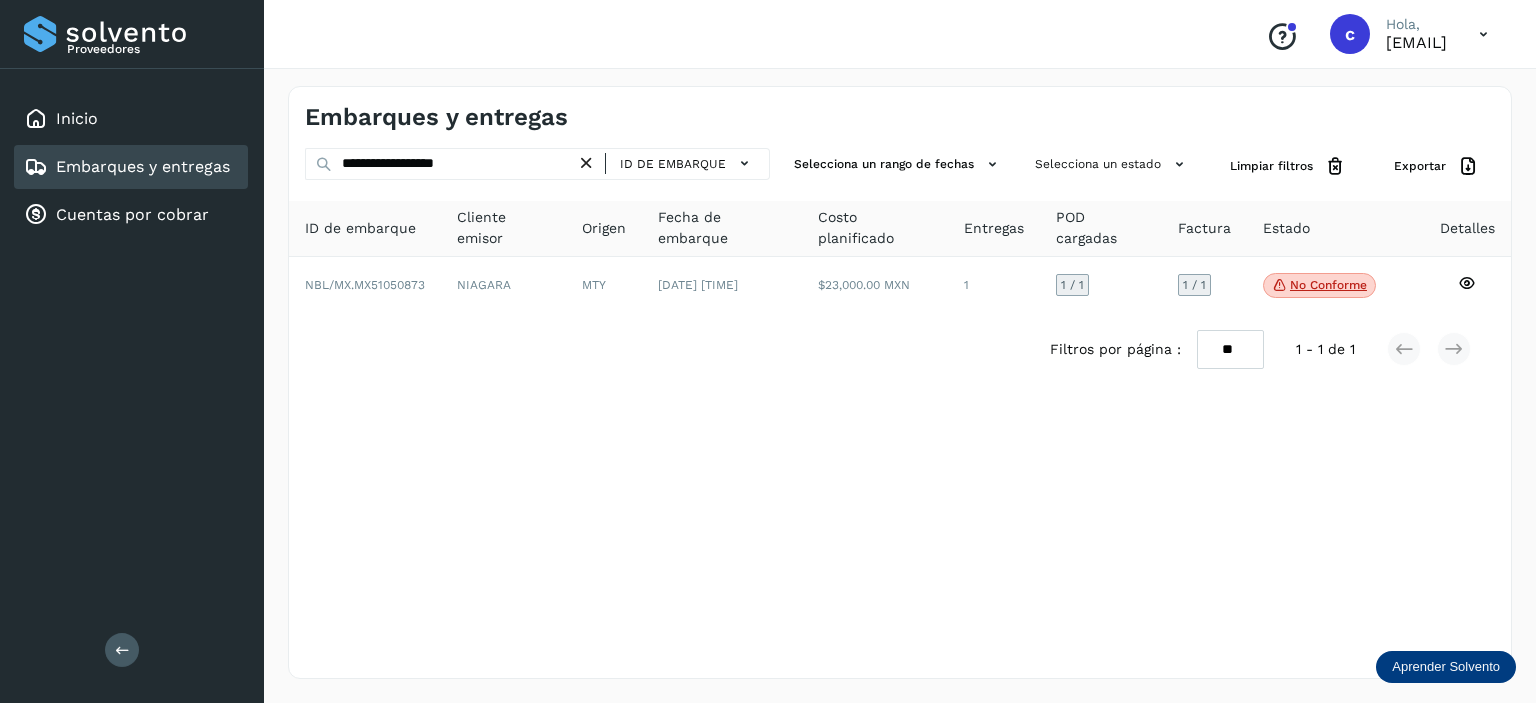 click at bounding box center (586, 163) 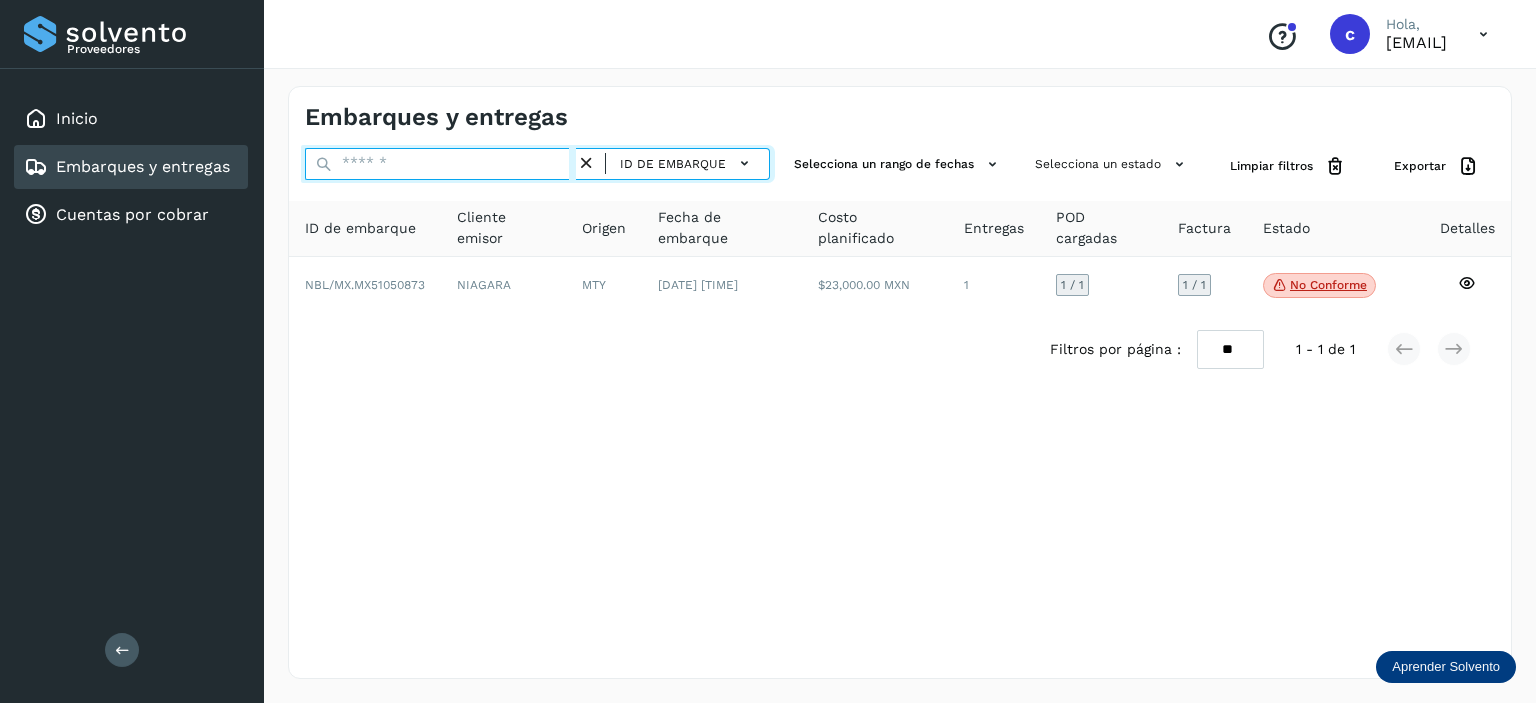 click at bounding box center [440, 164] 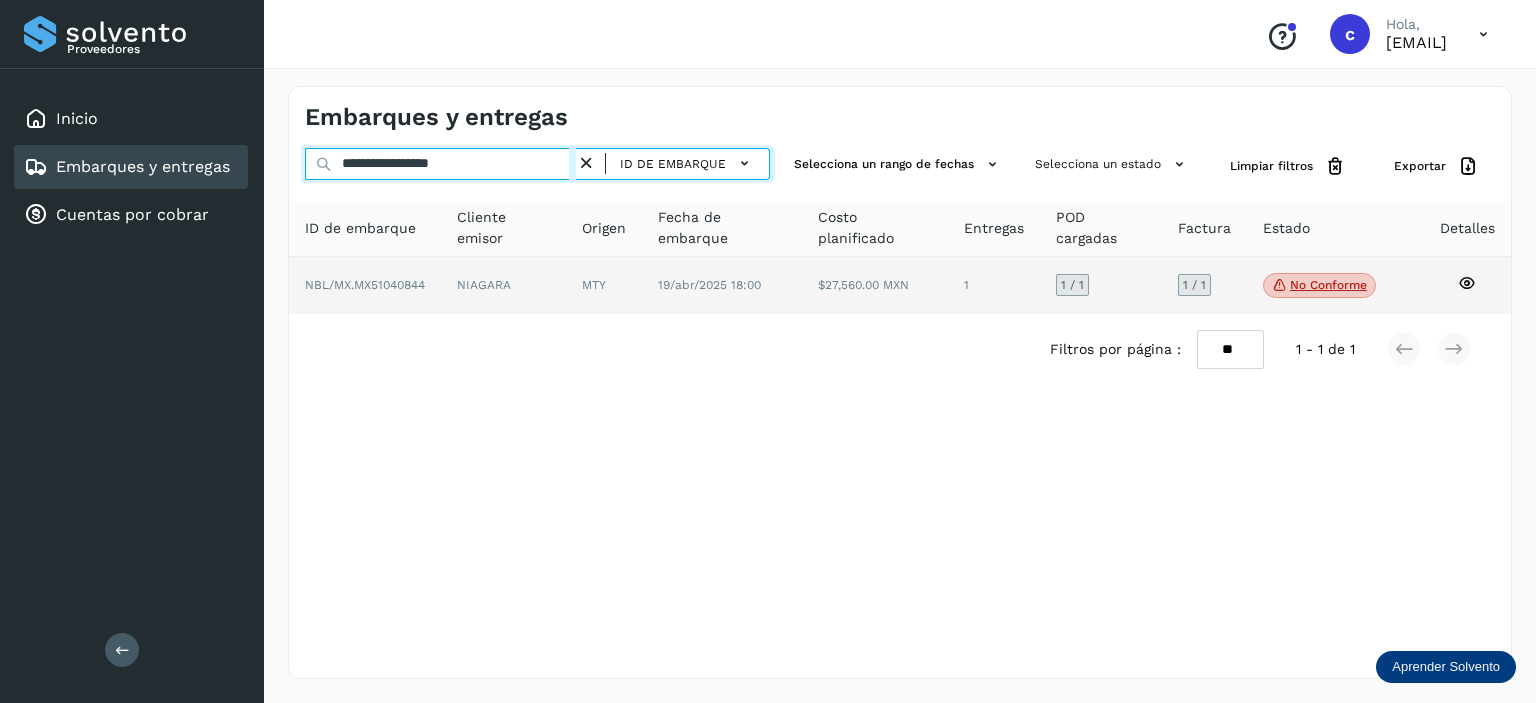 type on "**********" 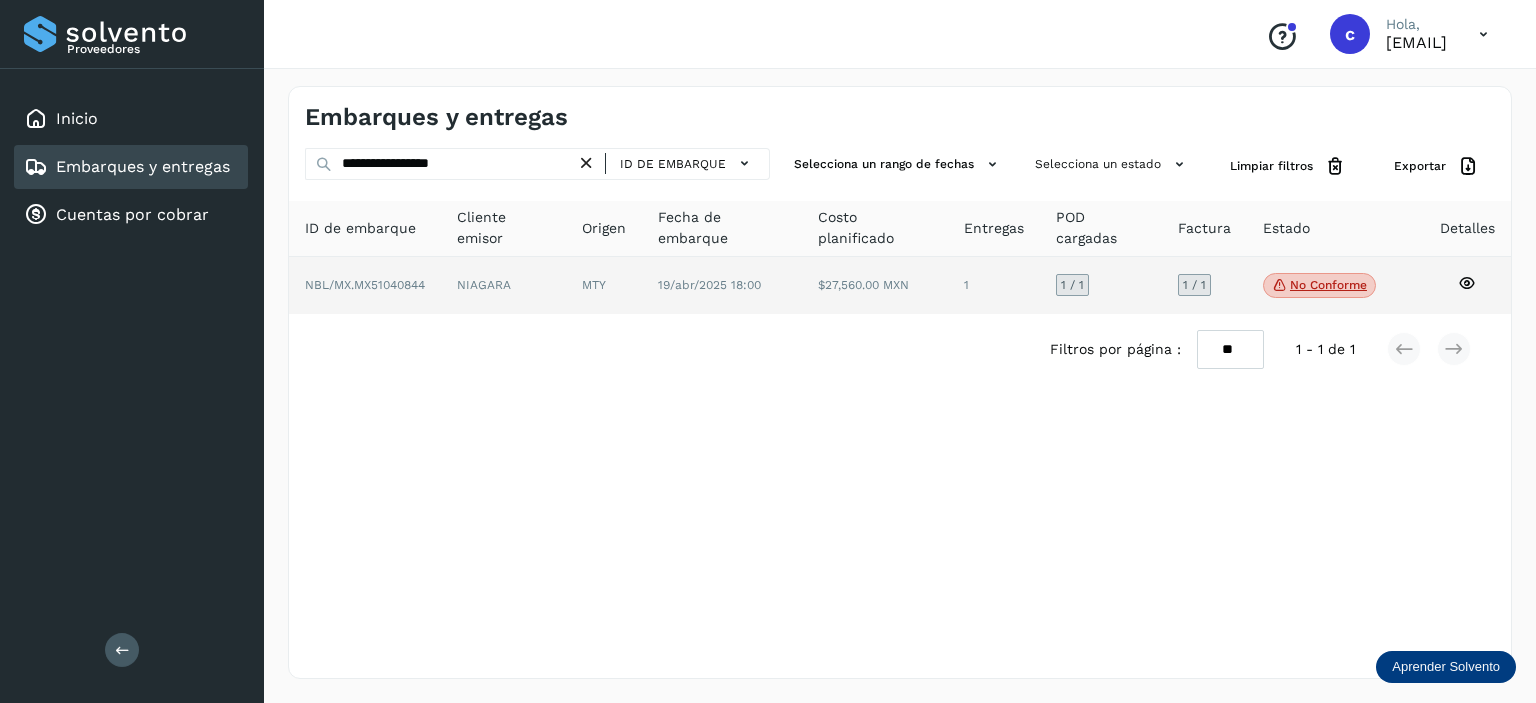 click on "19/abr/2025 18:00" 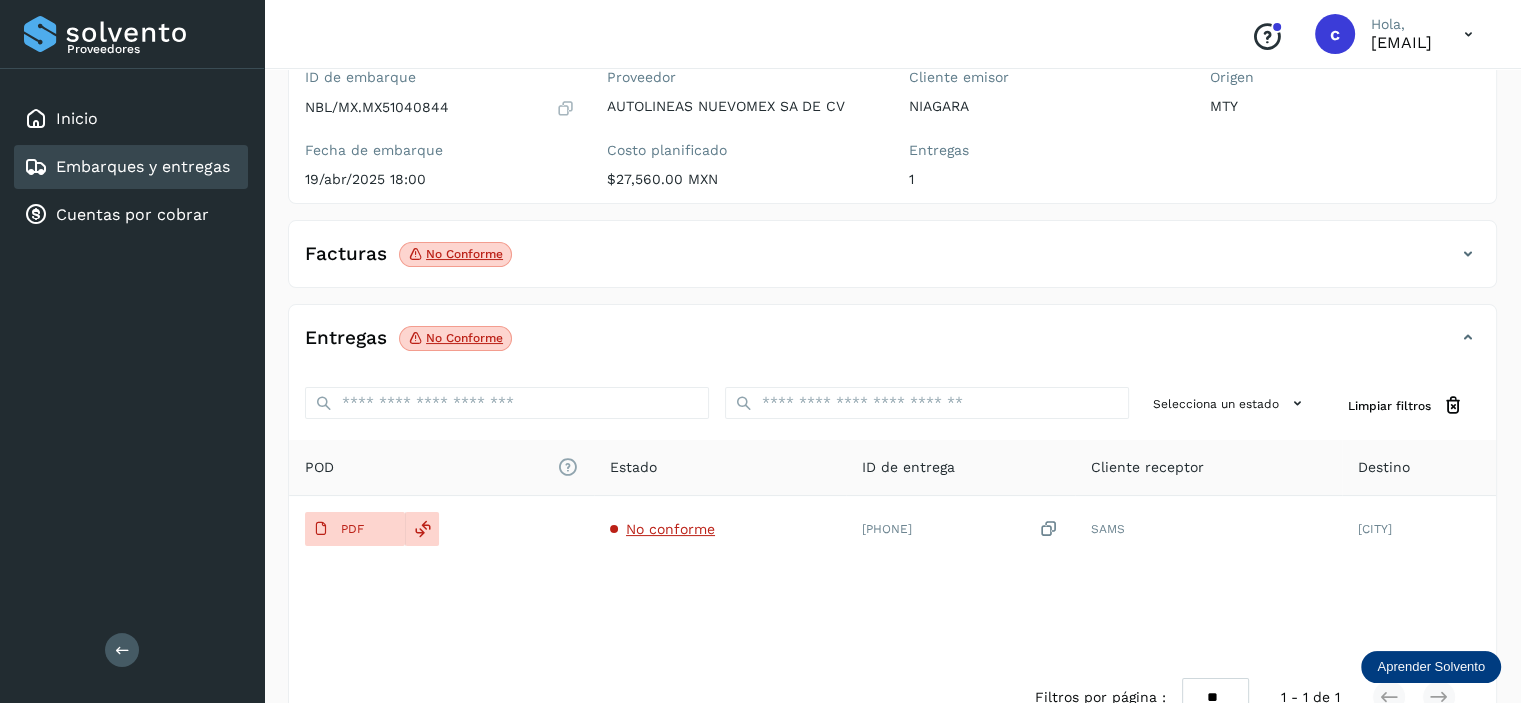 scroll, scrollTop: 200, scrollLeft: 0, axis: vertical 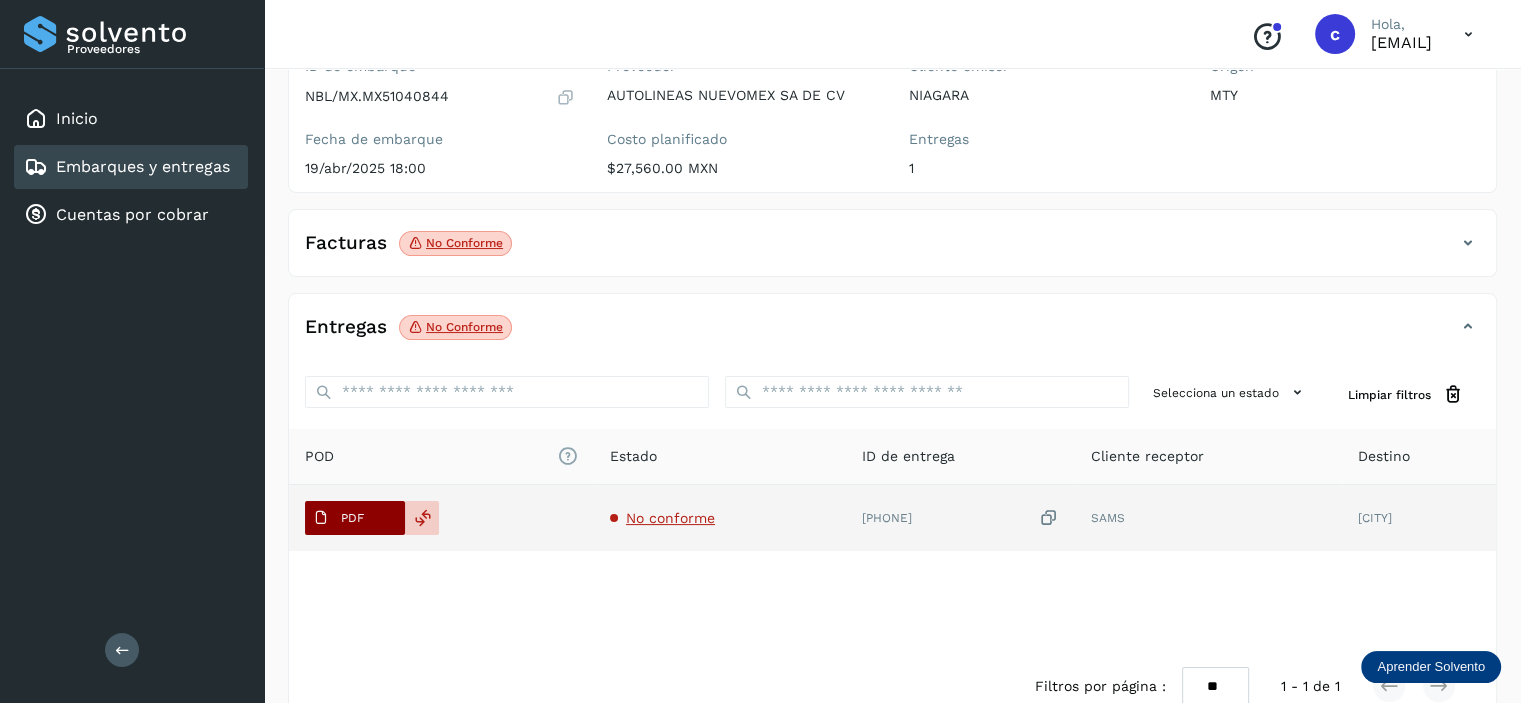click on "PDF" at bounding box center (352, 518) 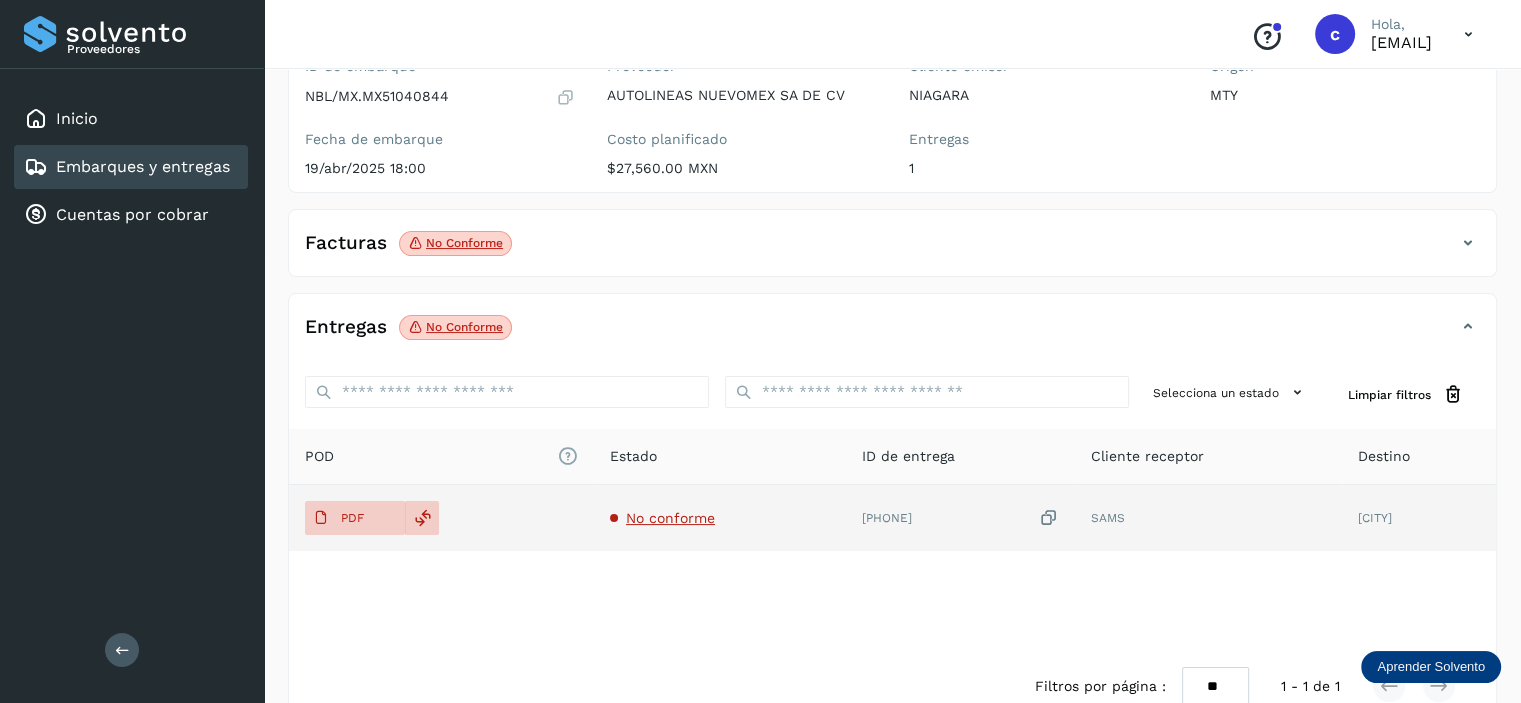 click on "No conforme" at bounding box center (670, 518) 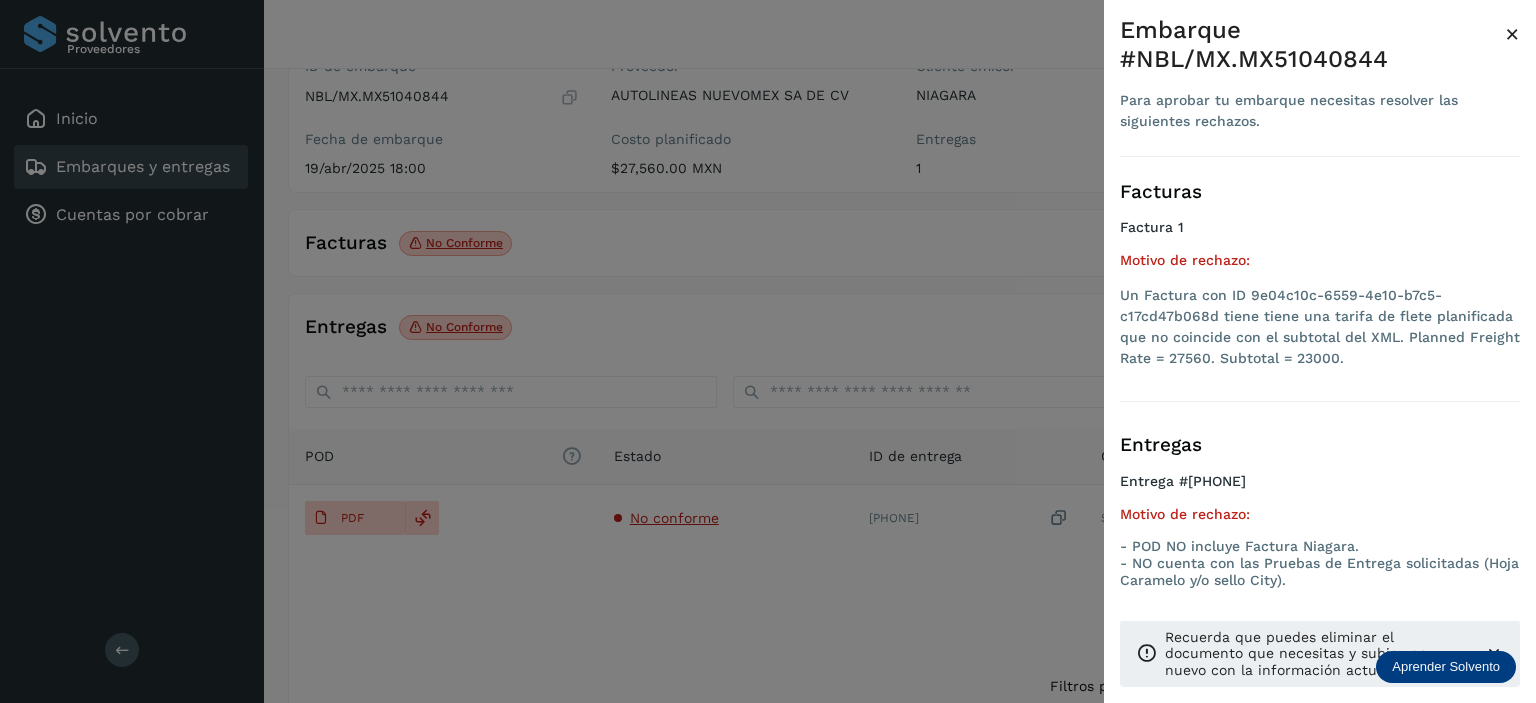 click at bounding box center [768, 351] 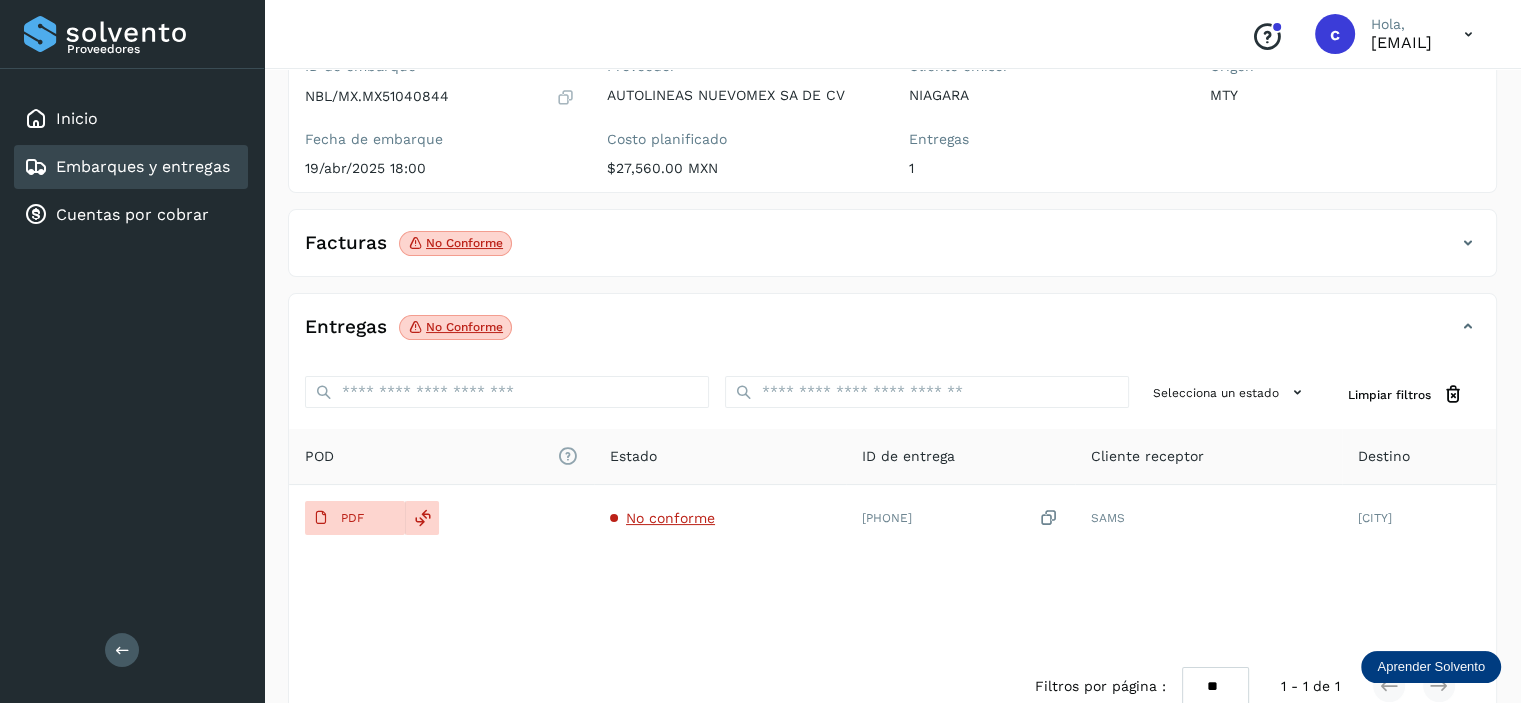 click on "Embarques y entregas" at bounding box center (143, 166) 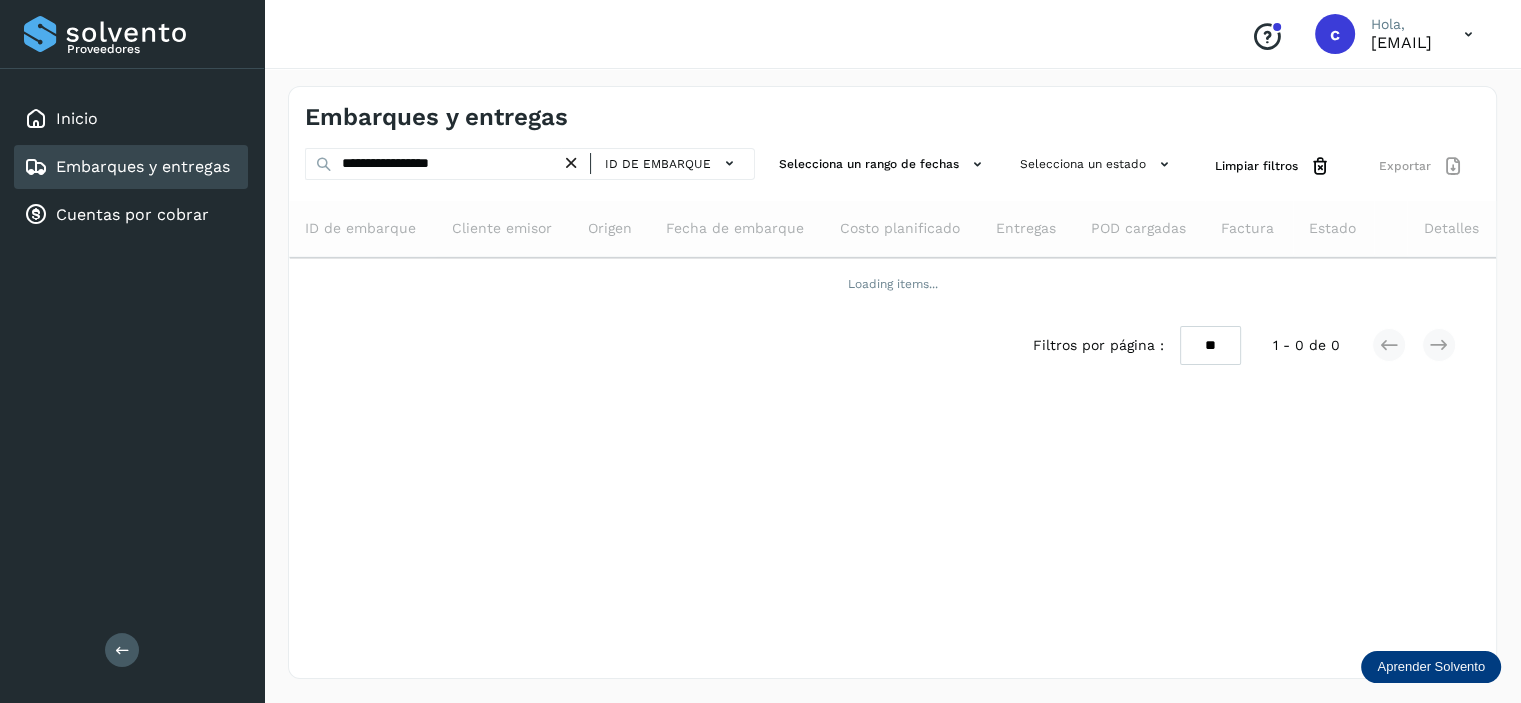 scroll, scrollTop: 0, scrollLeft: 0, axis: both 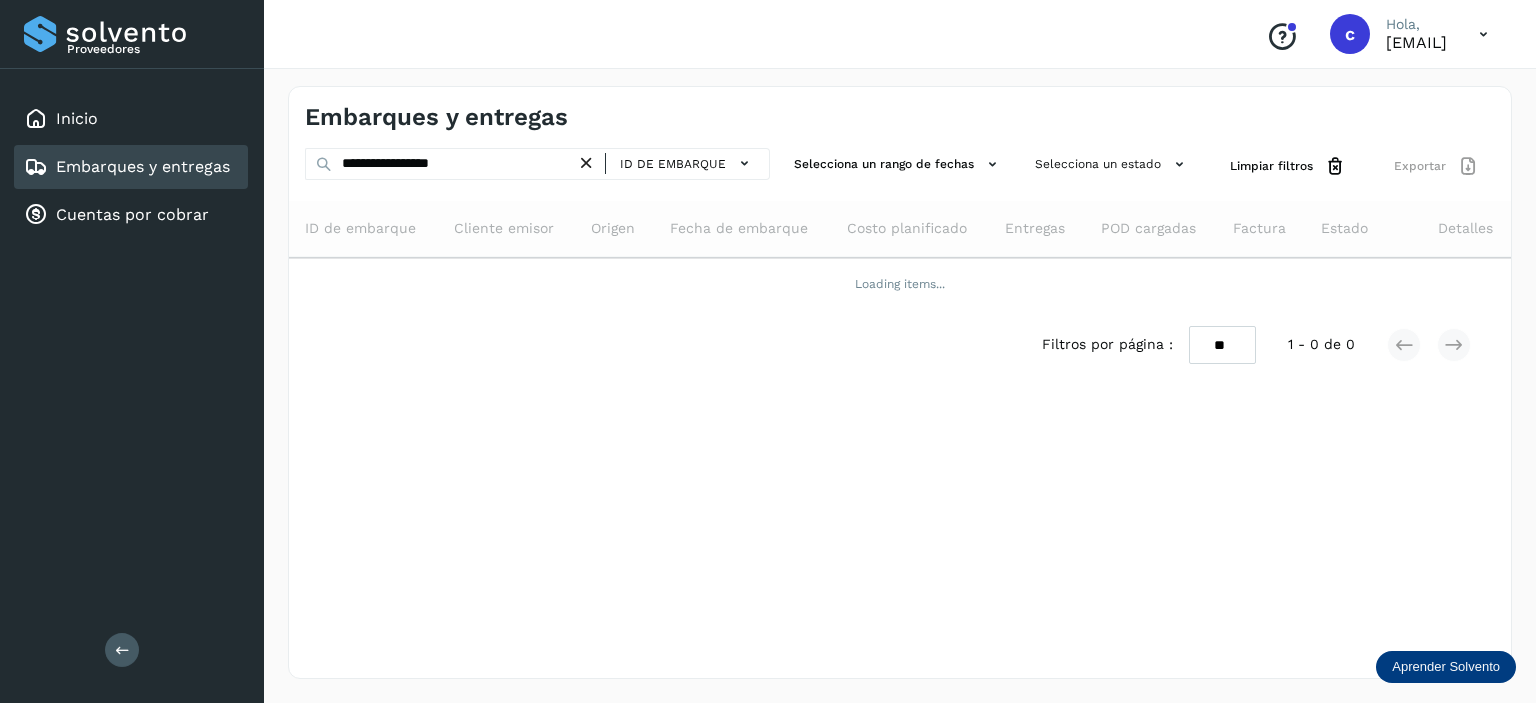 click at bounding box center [586, 163] 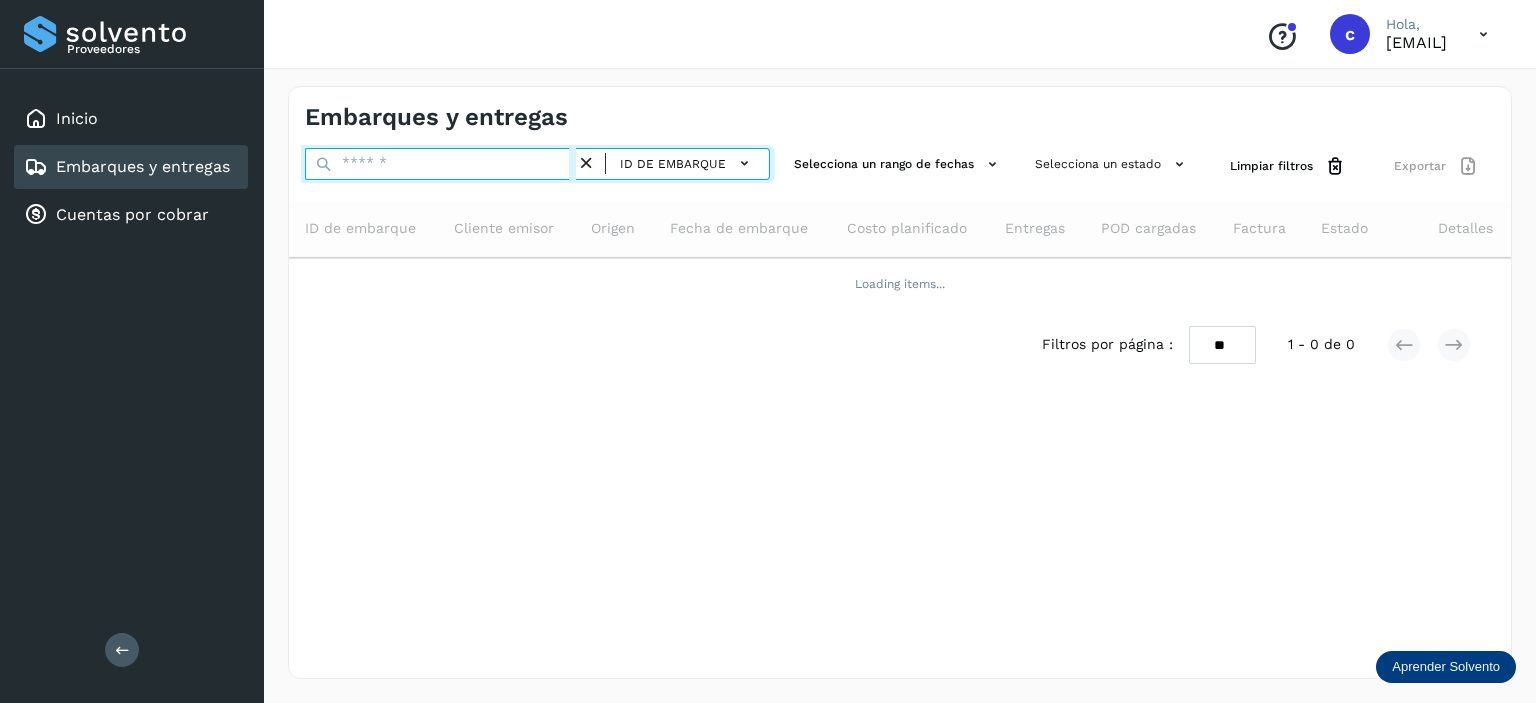 click at bounding box center (440, 164) 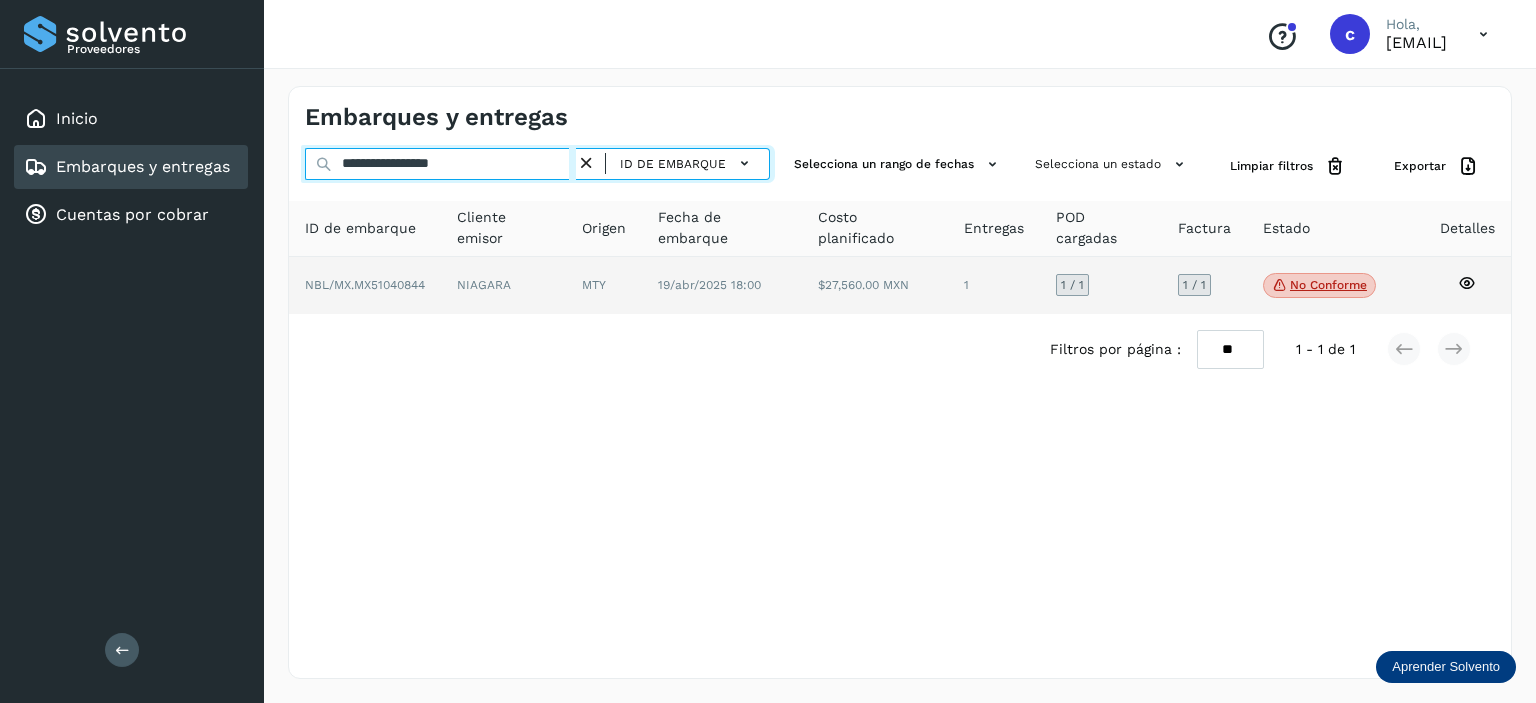 type on "**********" 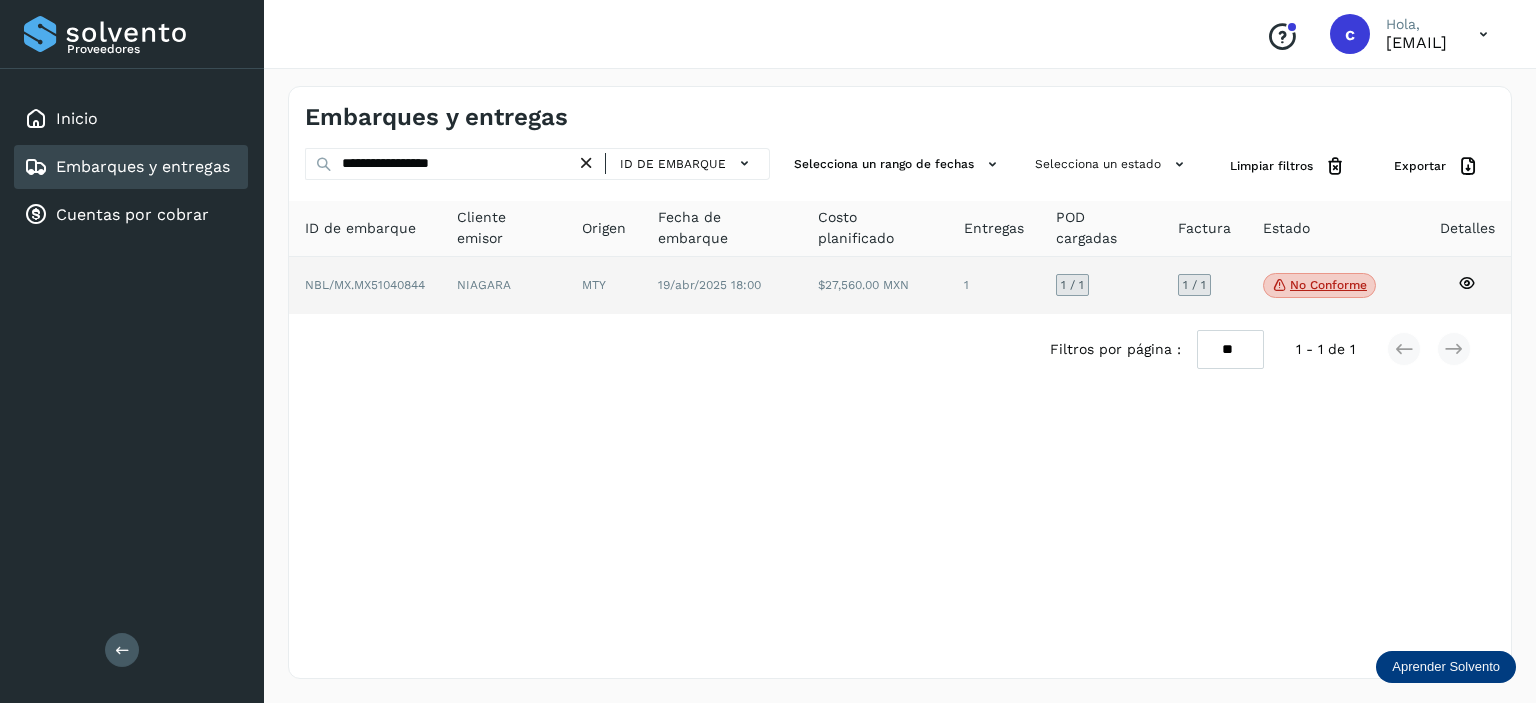 click on "19/abr/2025 18:00" 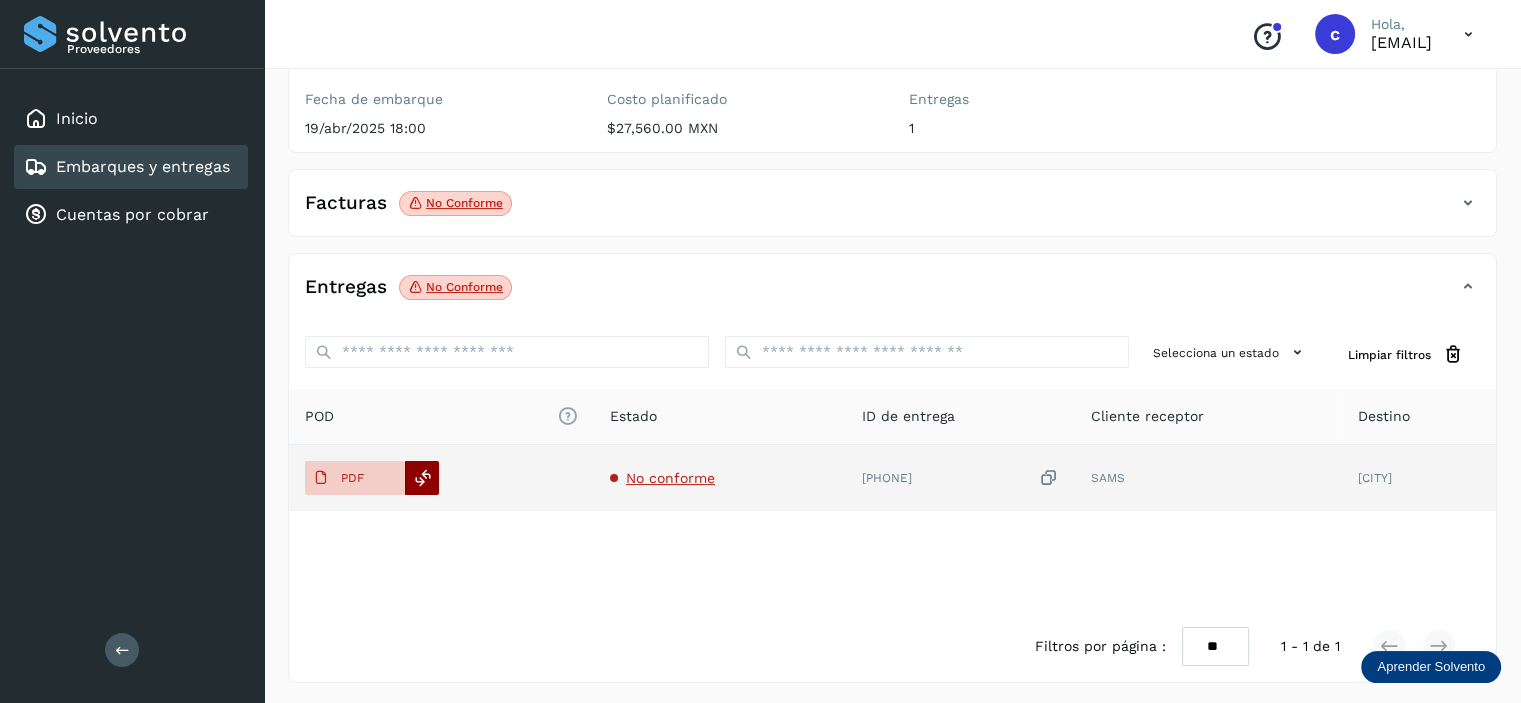 scroll, scrollTop: 242, scrollLeft: 0, axis: vertical 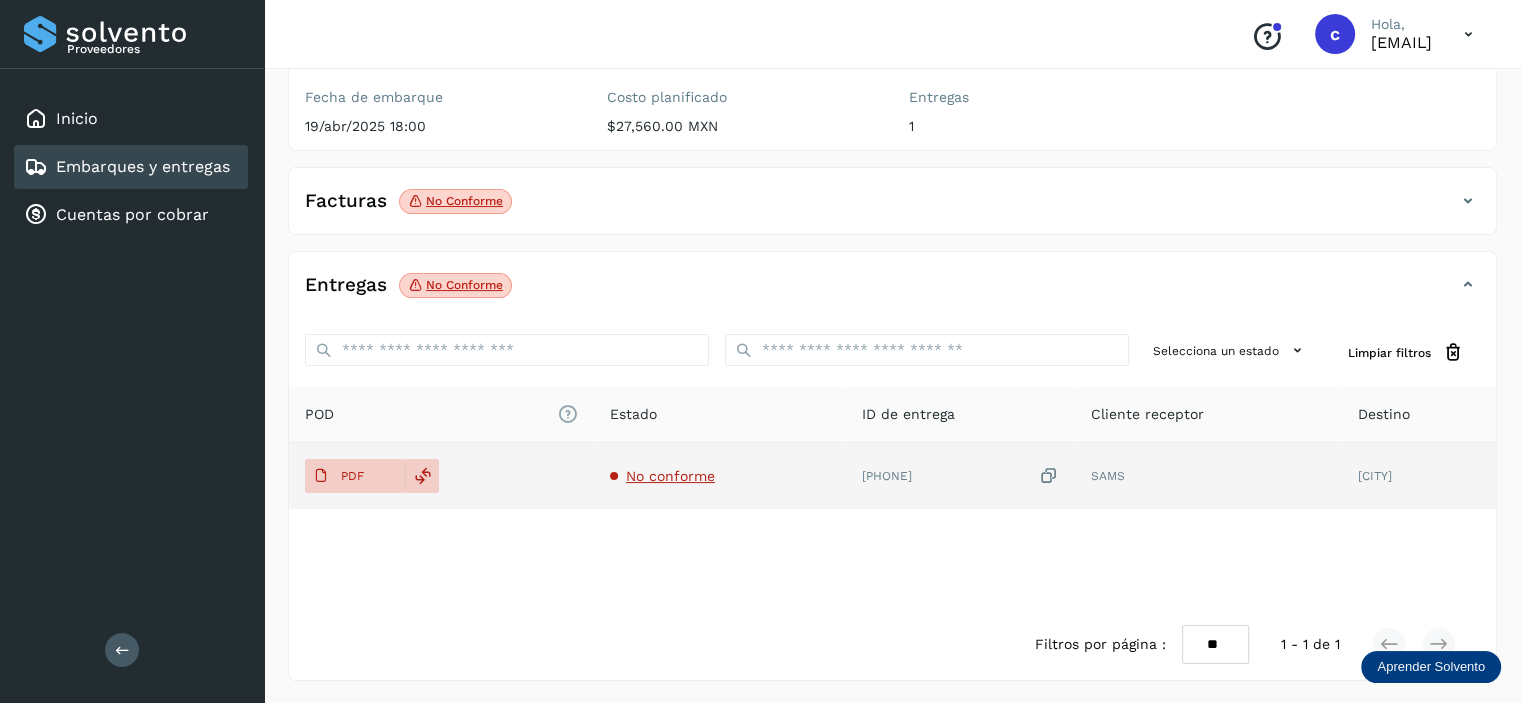 click on "No conforme" at bounding box center [670, 476] 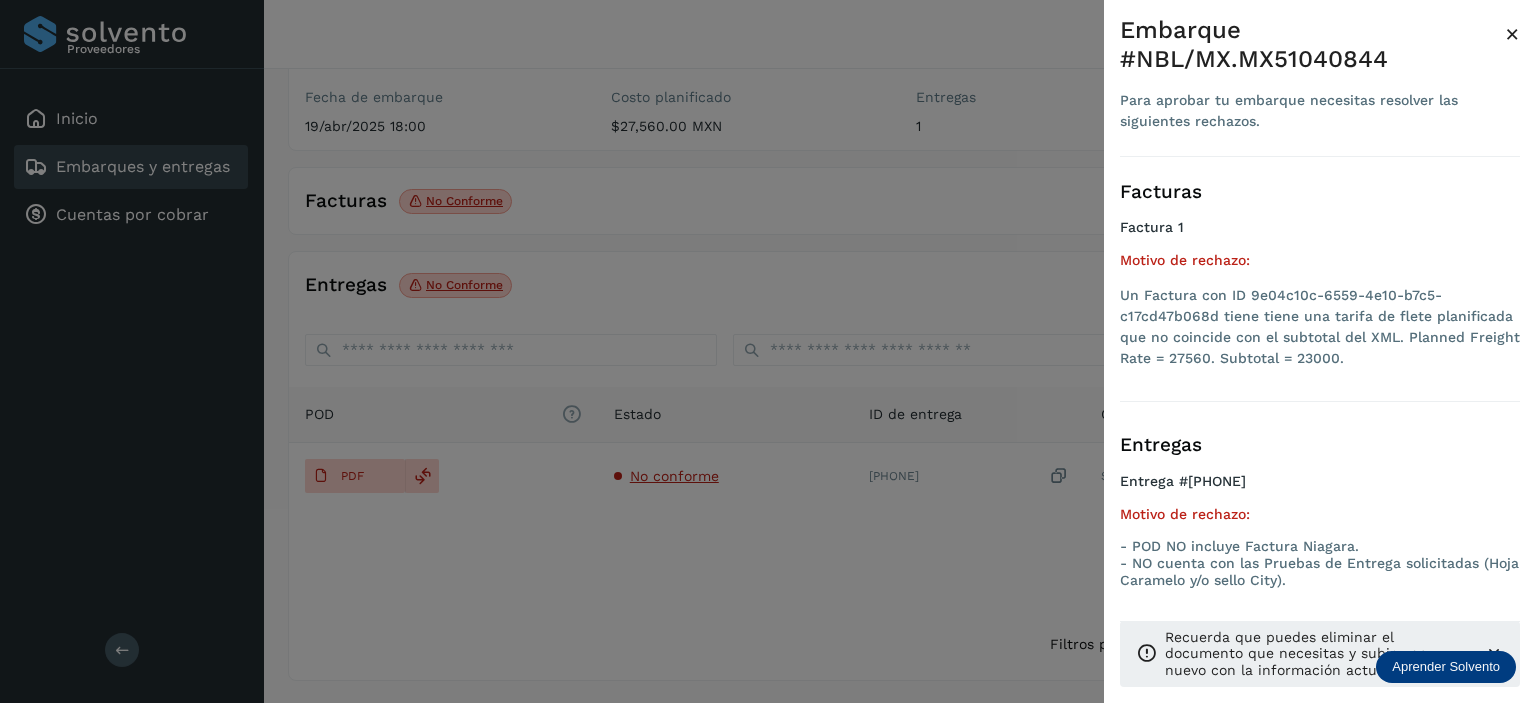 click on "Embarque #NBL/MX.MX51040844" at bounding box center (1312, 45) 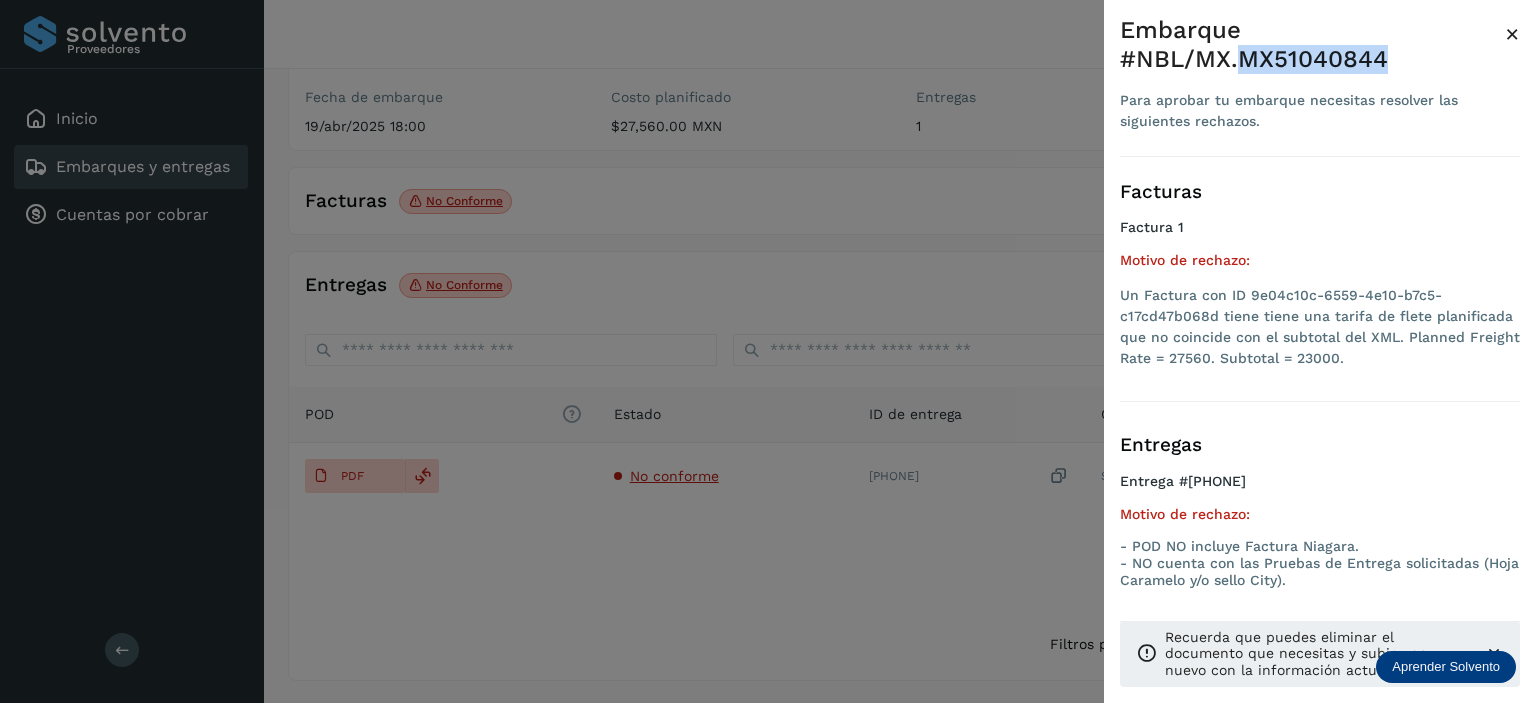 drag, startPoint x: 1239, startPoint y: 60, endPoint x: 1387, endPoint y: 60, distance: 148 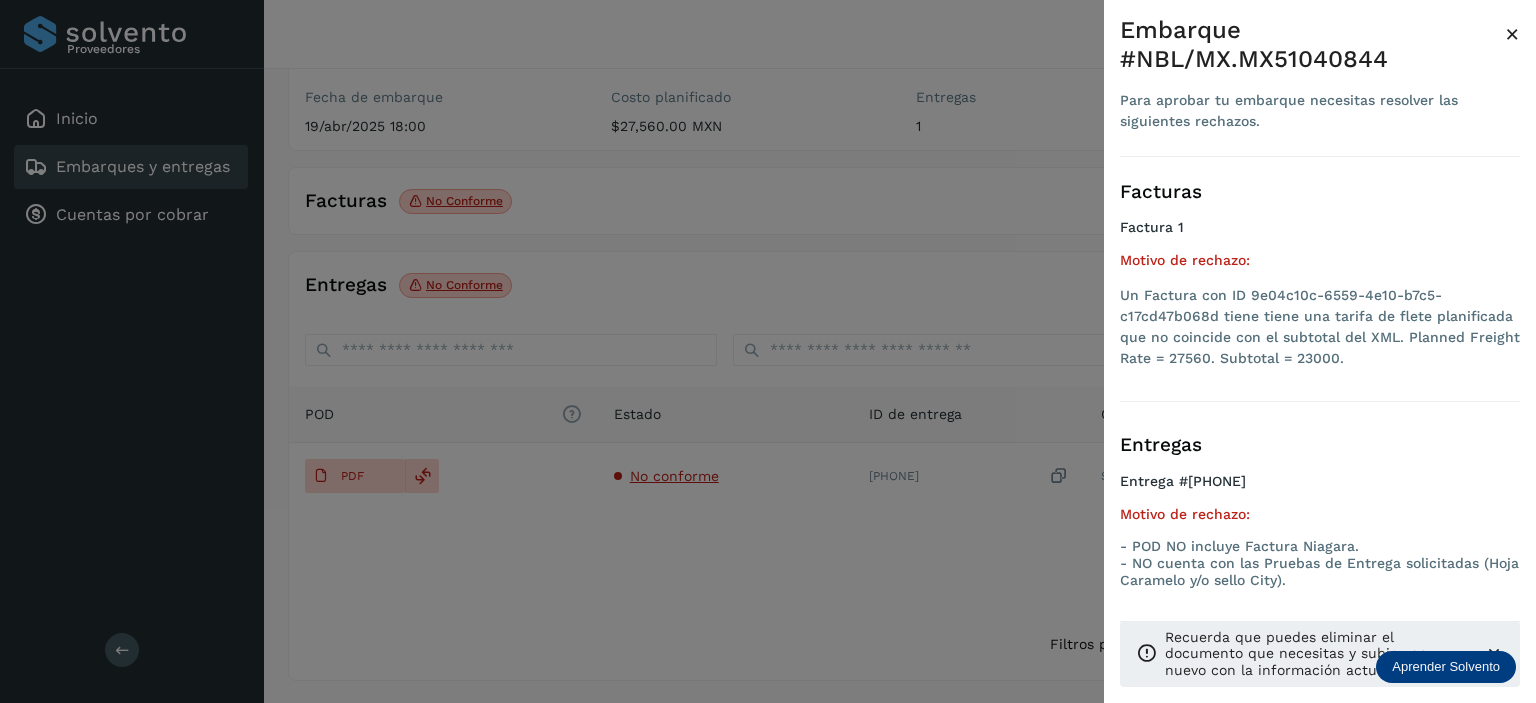 click at bounding box center [768, 351] 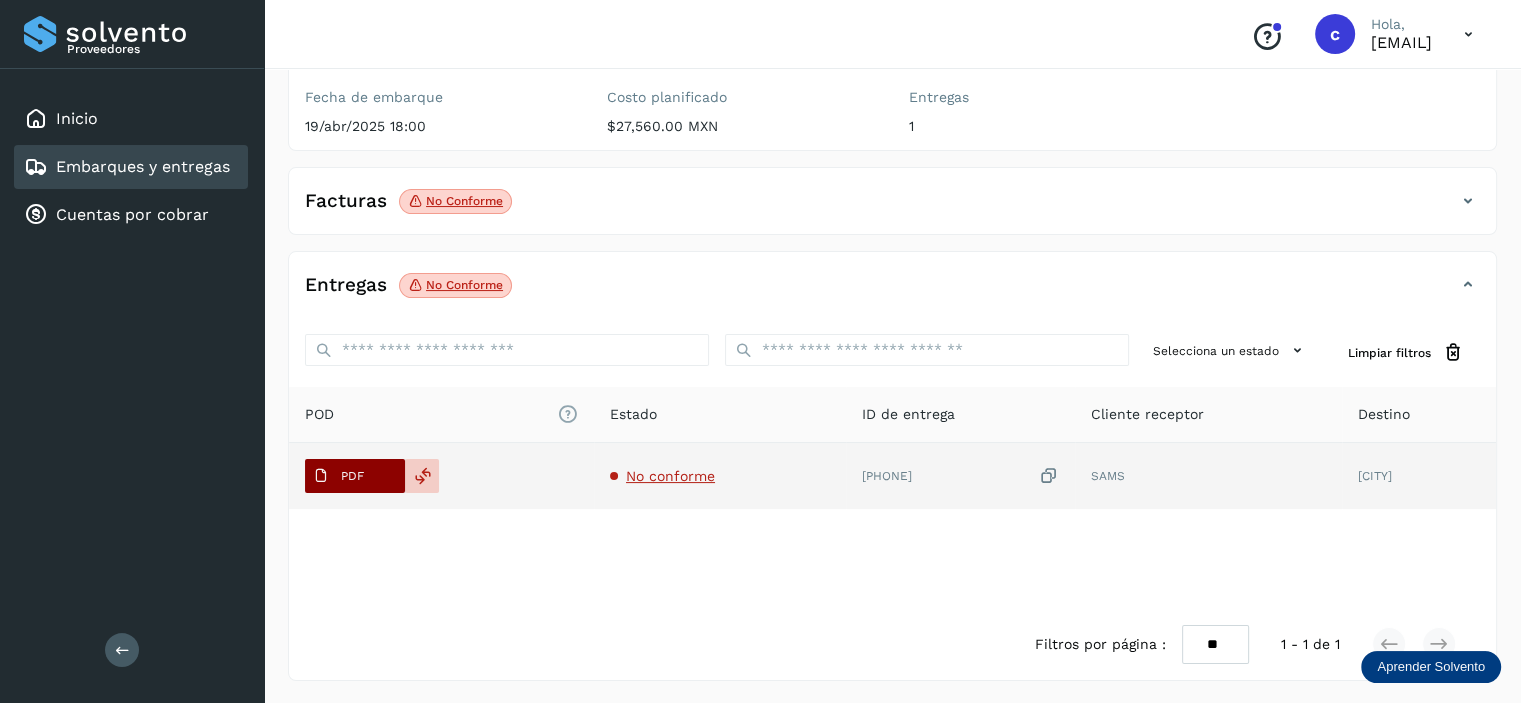 click on "PDF" at bounding box center [355, 476] 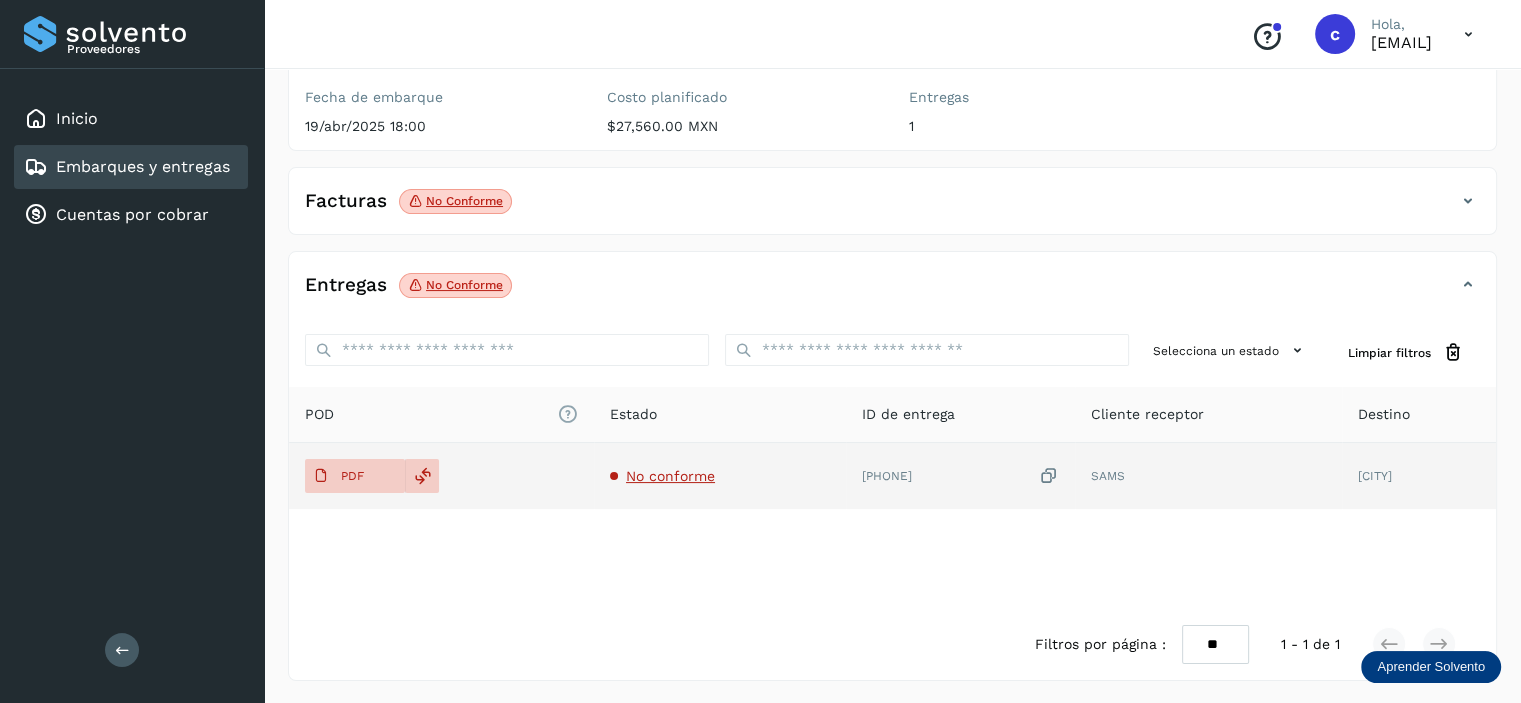 click on "No conforme" at bounding box center (670, 476) 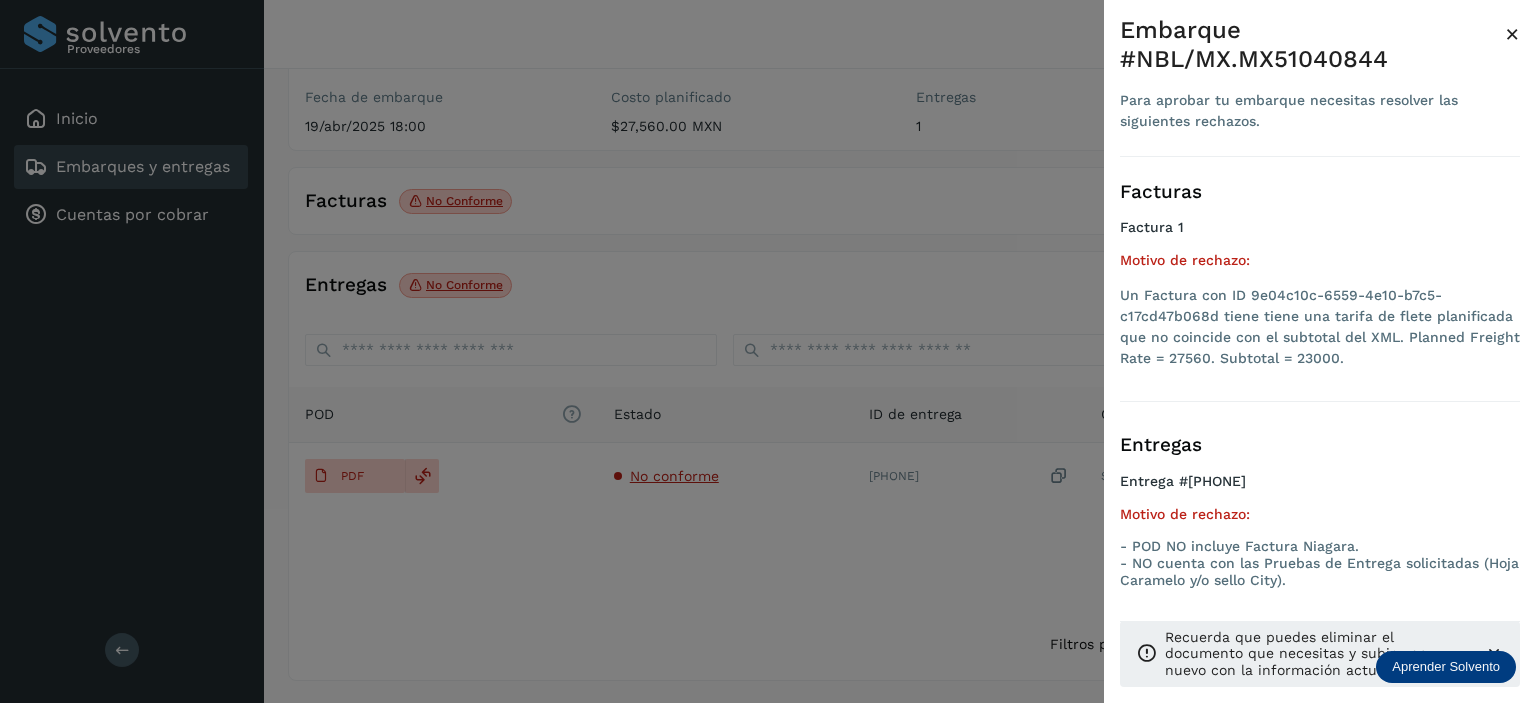 click at bounding box center [768, 351] 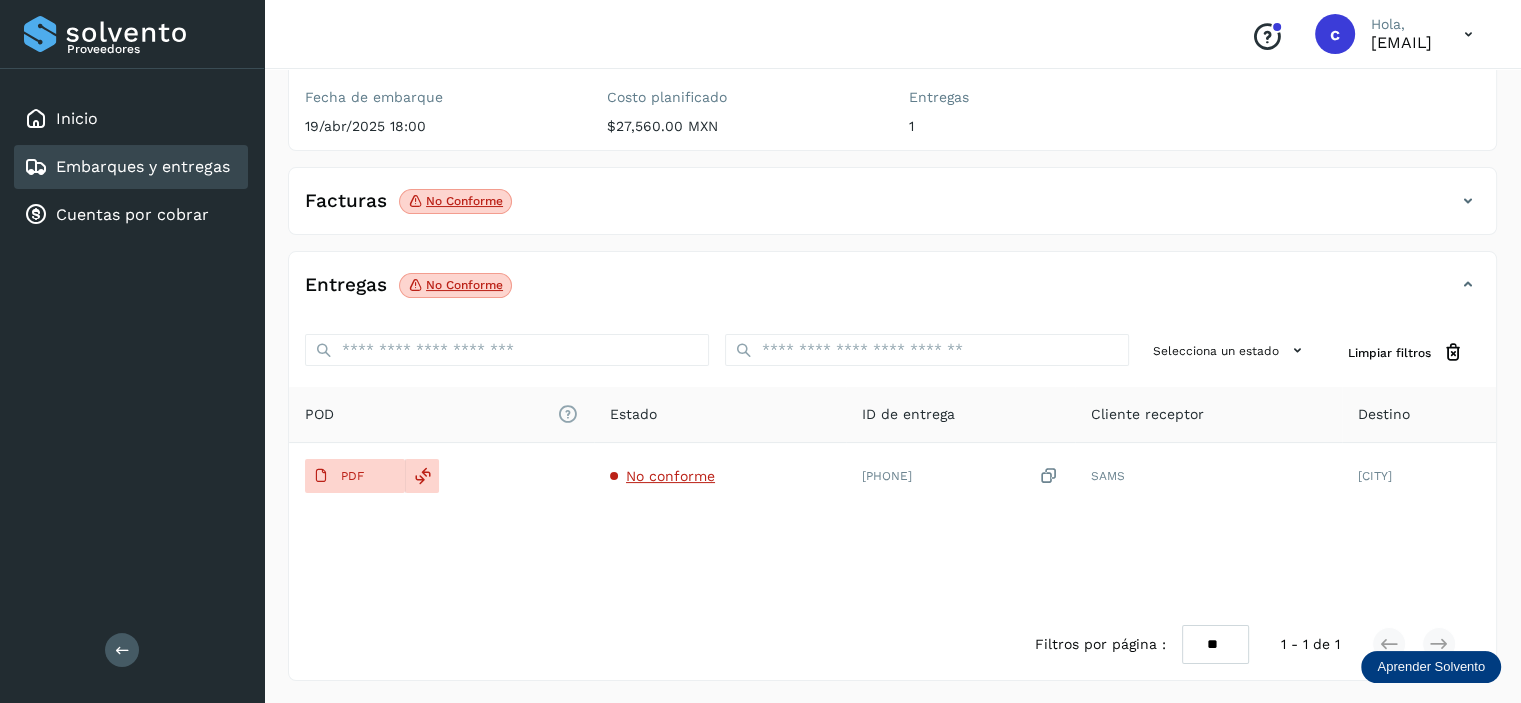 click on "Embarques y entregas" at bounding box center (143, 166) 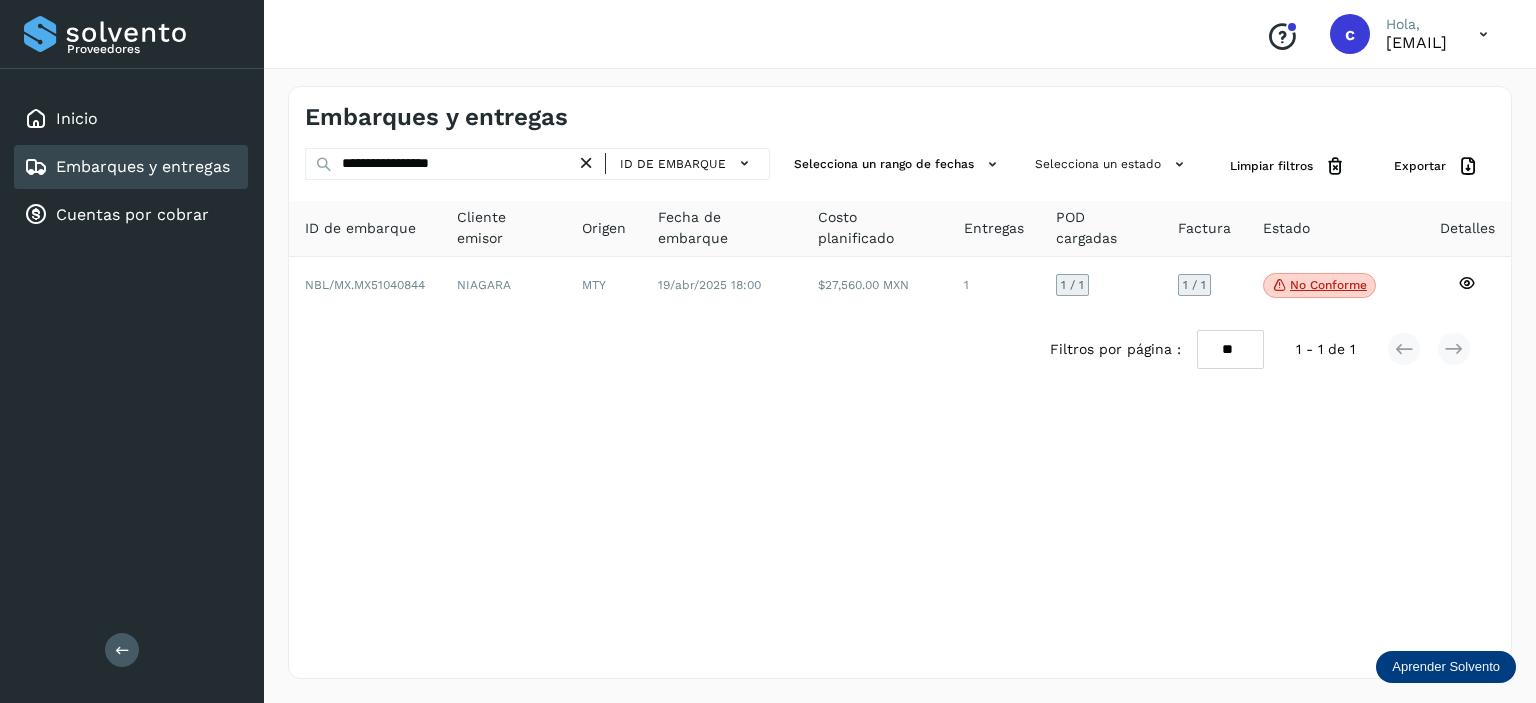 click at bounding box center (586, 163) 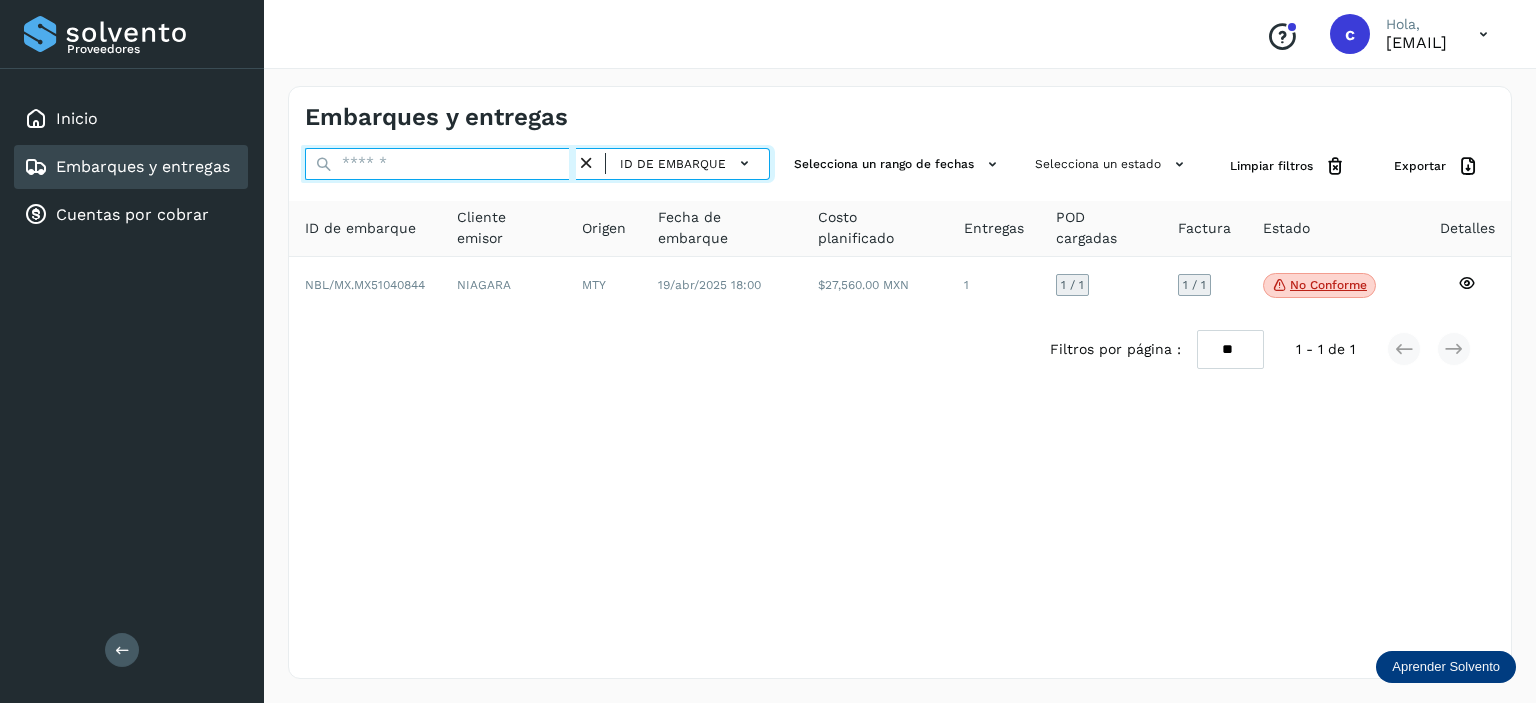 click at bounding box center (440, 164) 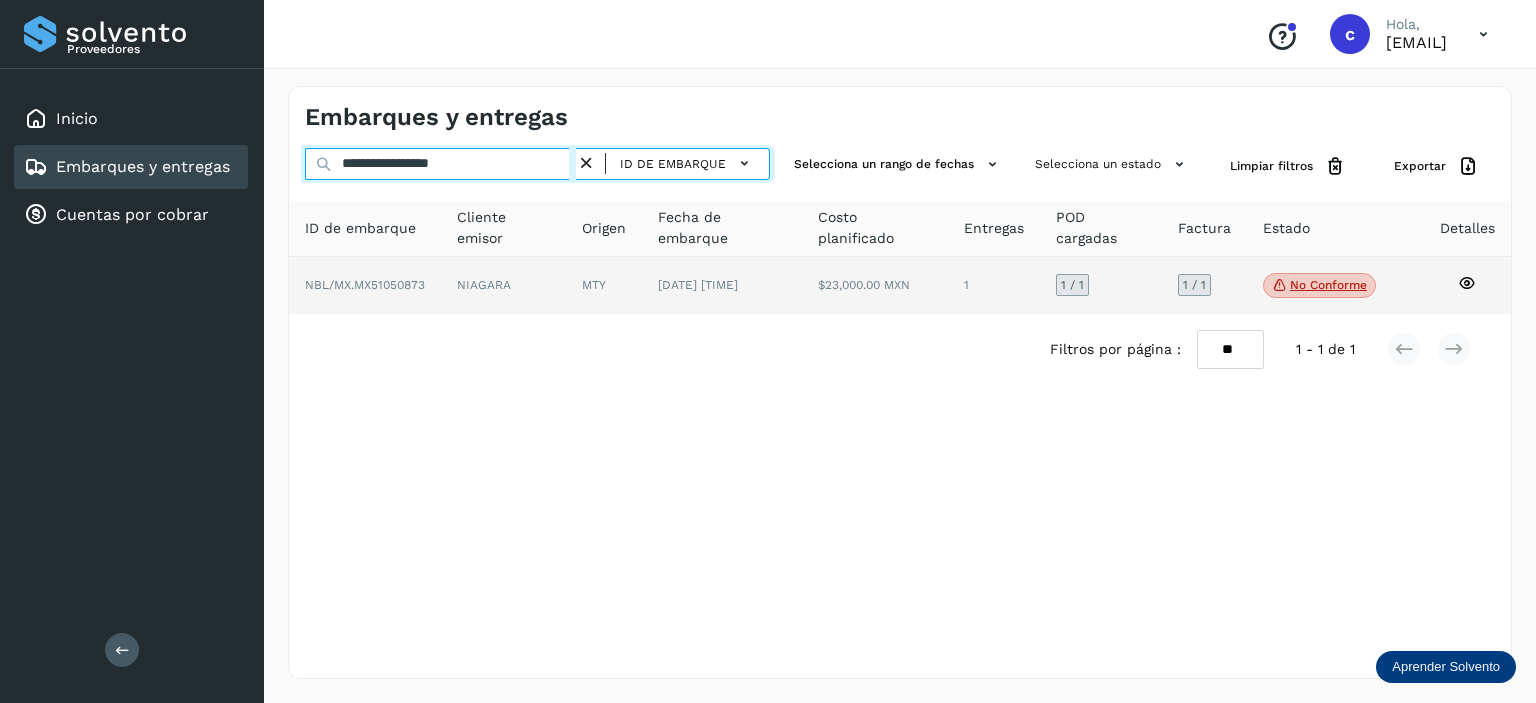 type on "**********" 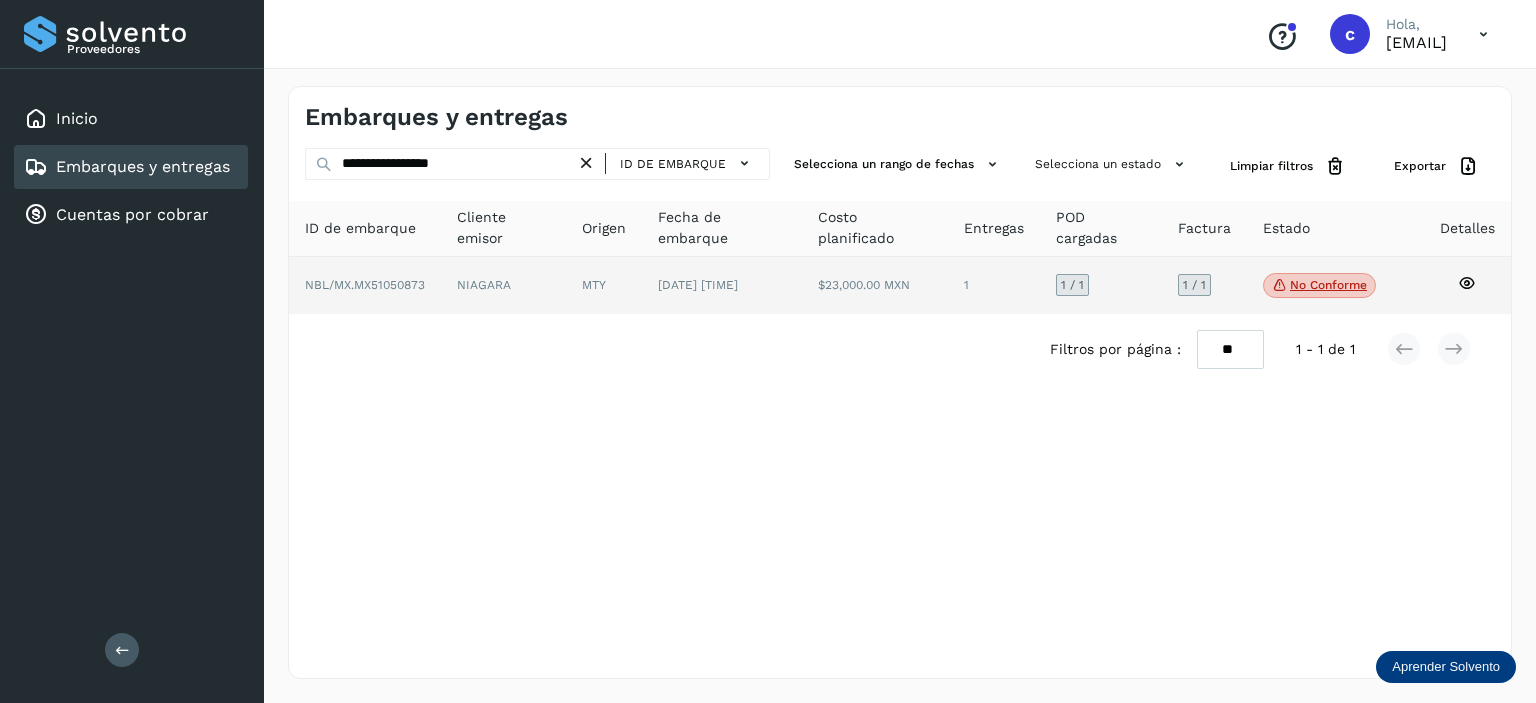click on "[DATE] [TIME]" 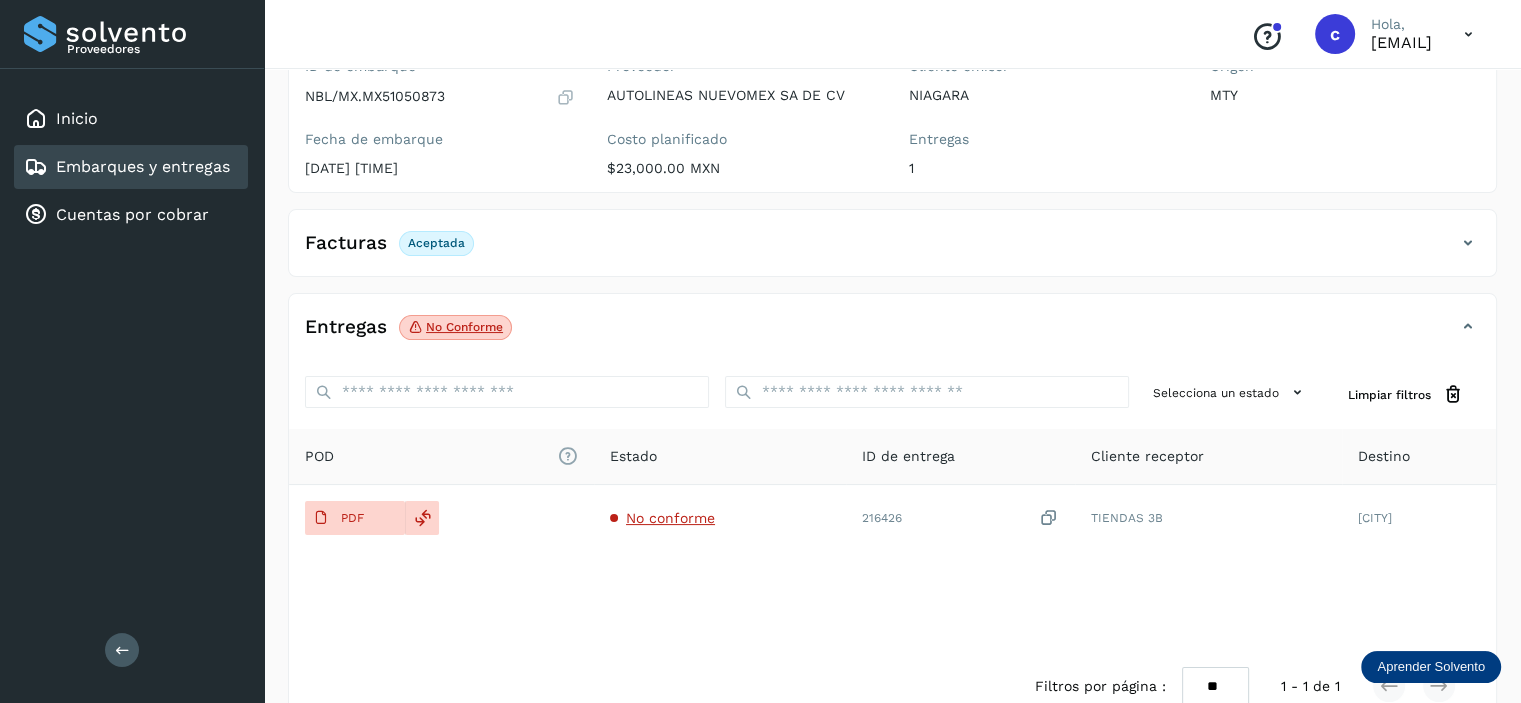 scroll, scrollTop: 242, scrollLeft: 0, axis: vertical 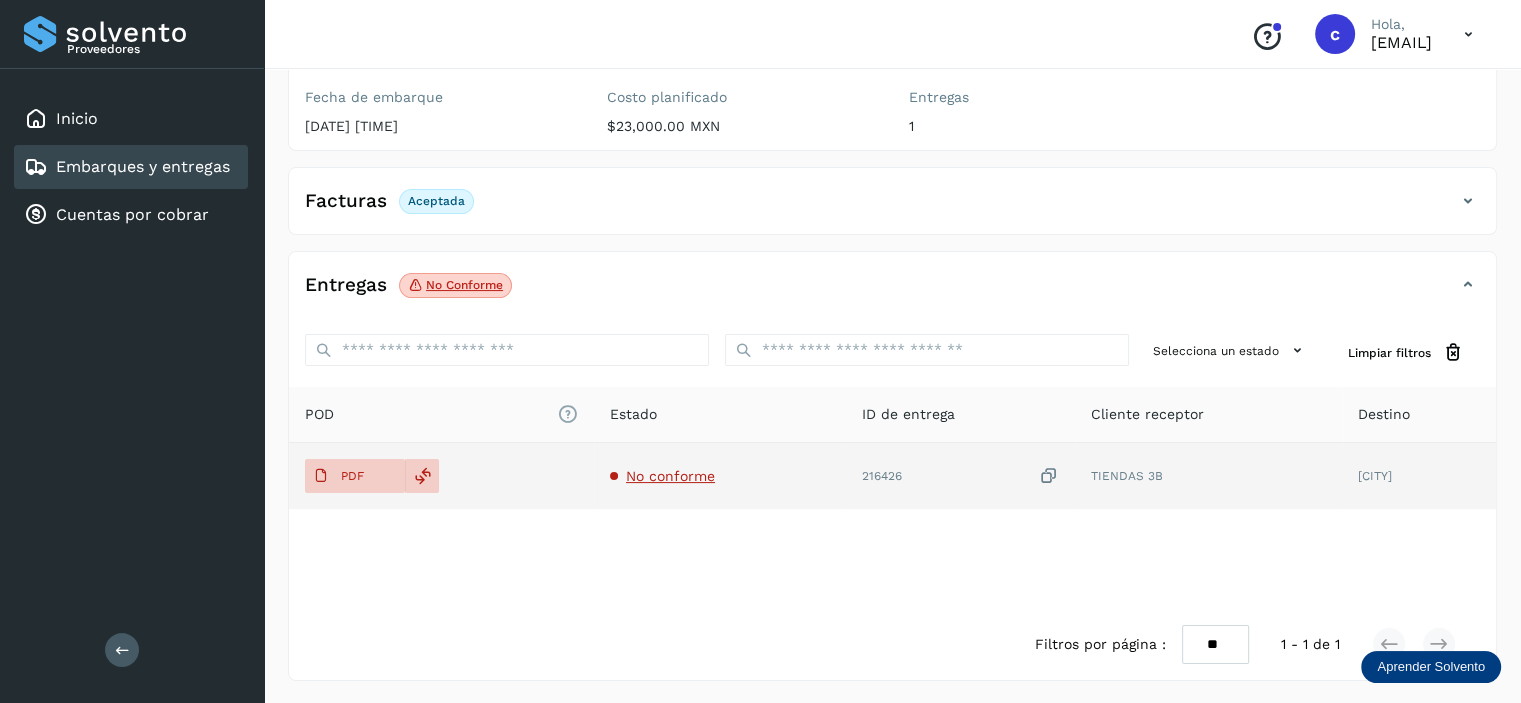 click on "No conforme" at bounding box center [670, 476] 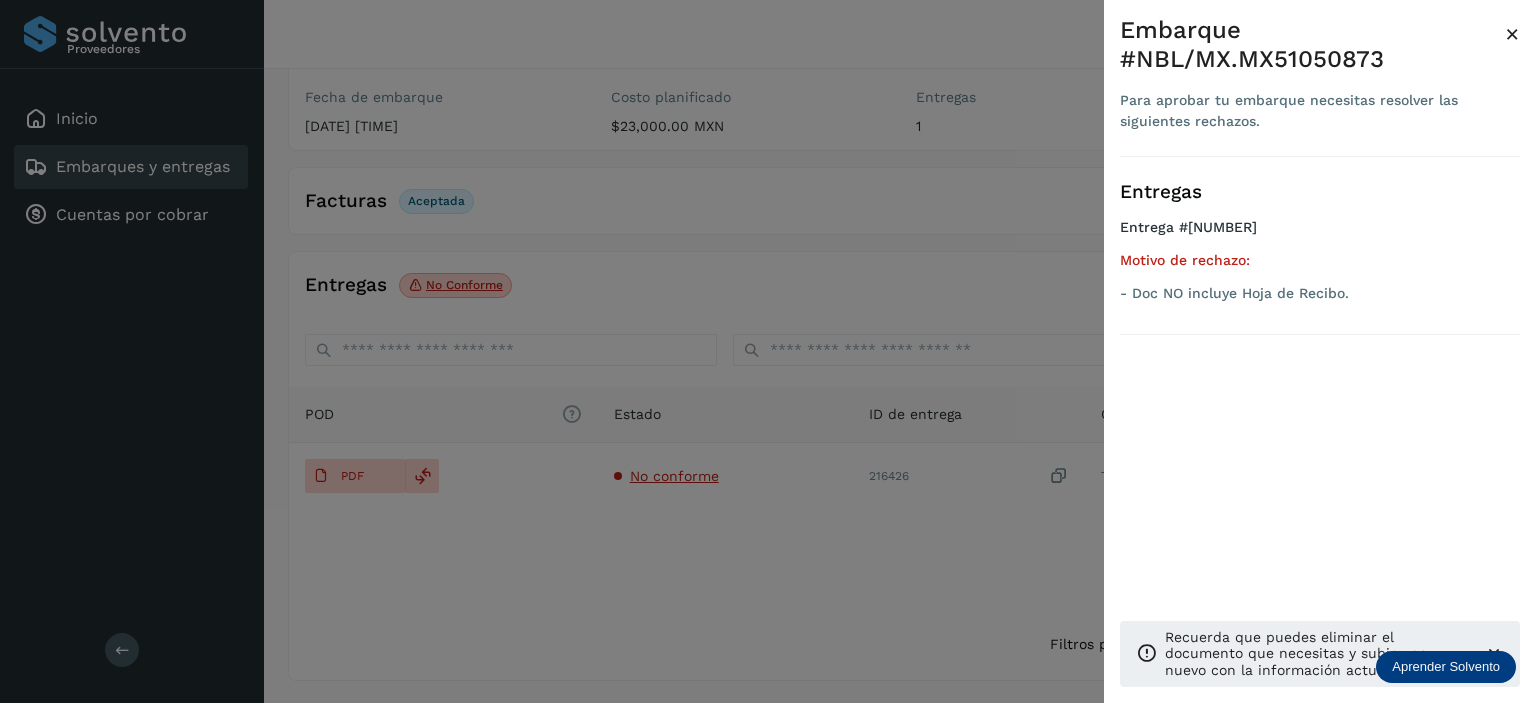 click at bounding box center [768, 351] 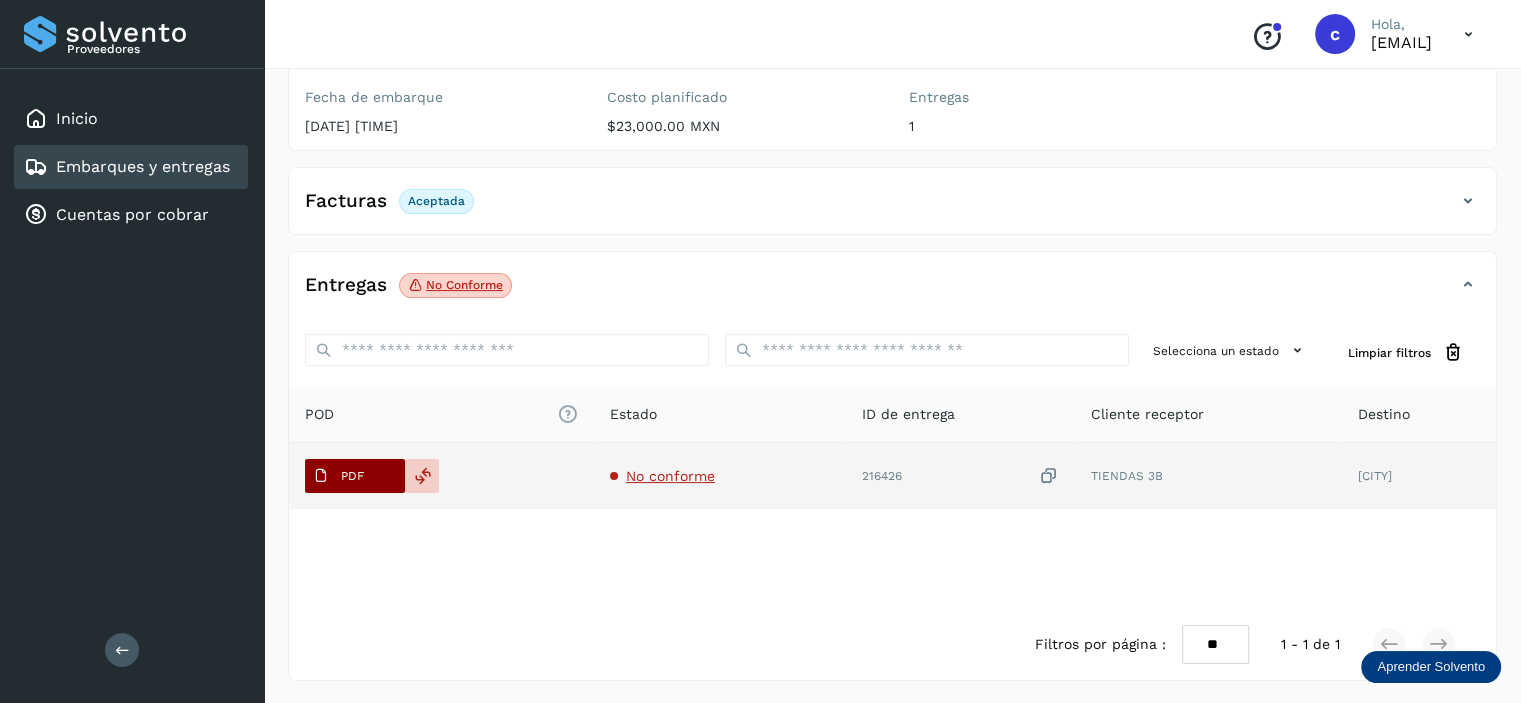 click on "PDF" at bounding box center (338, 476) 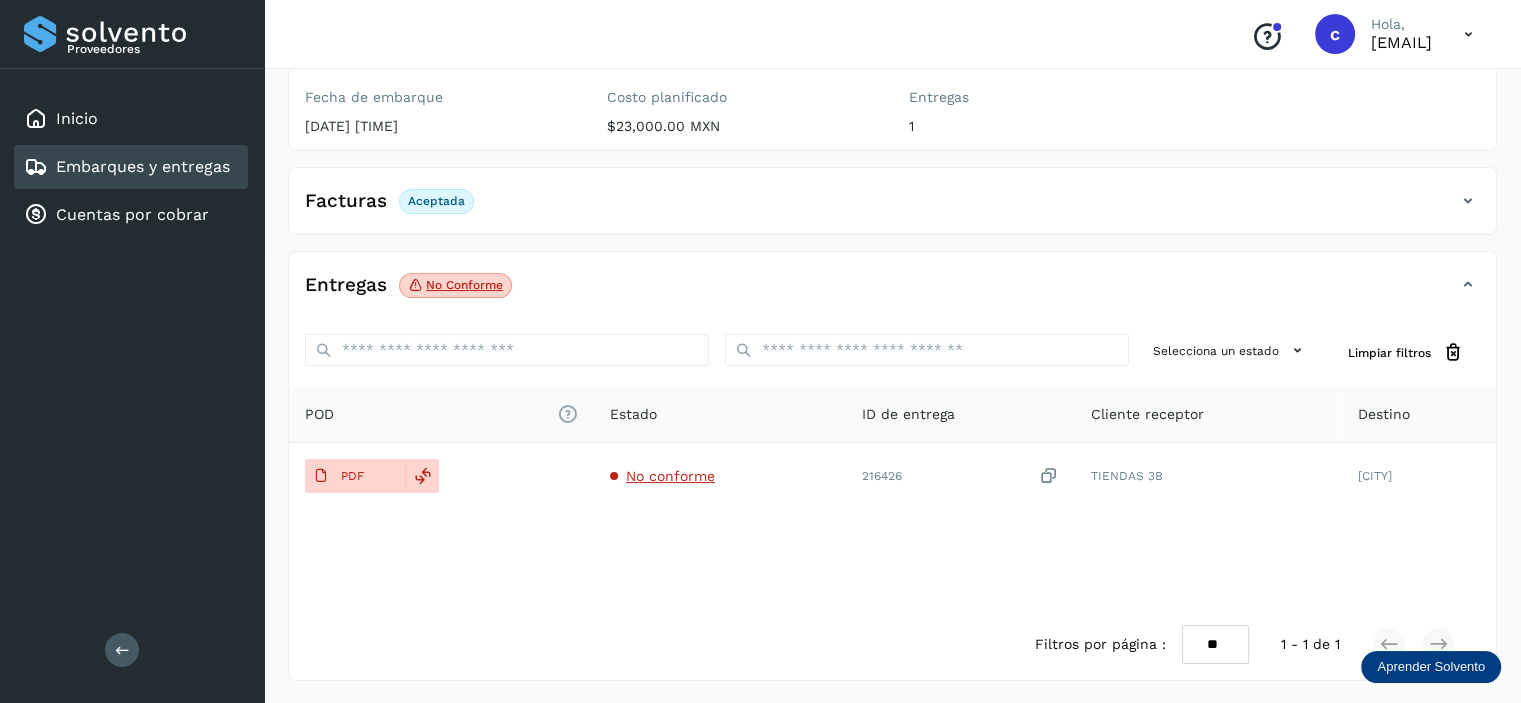 click on "Embarques y entregas" at bounding box center (143, 166) 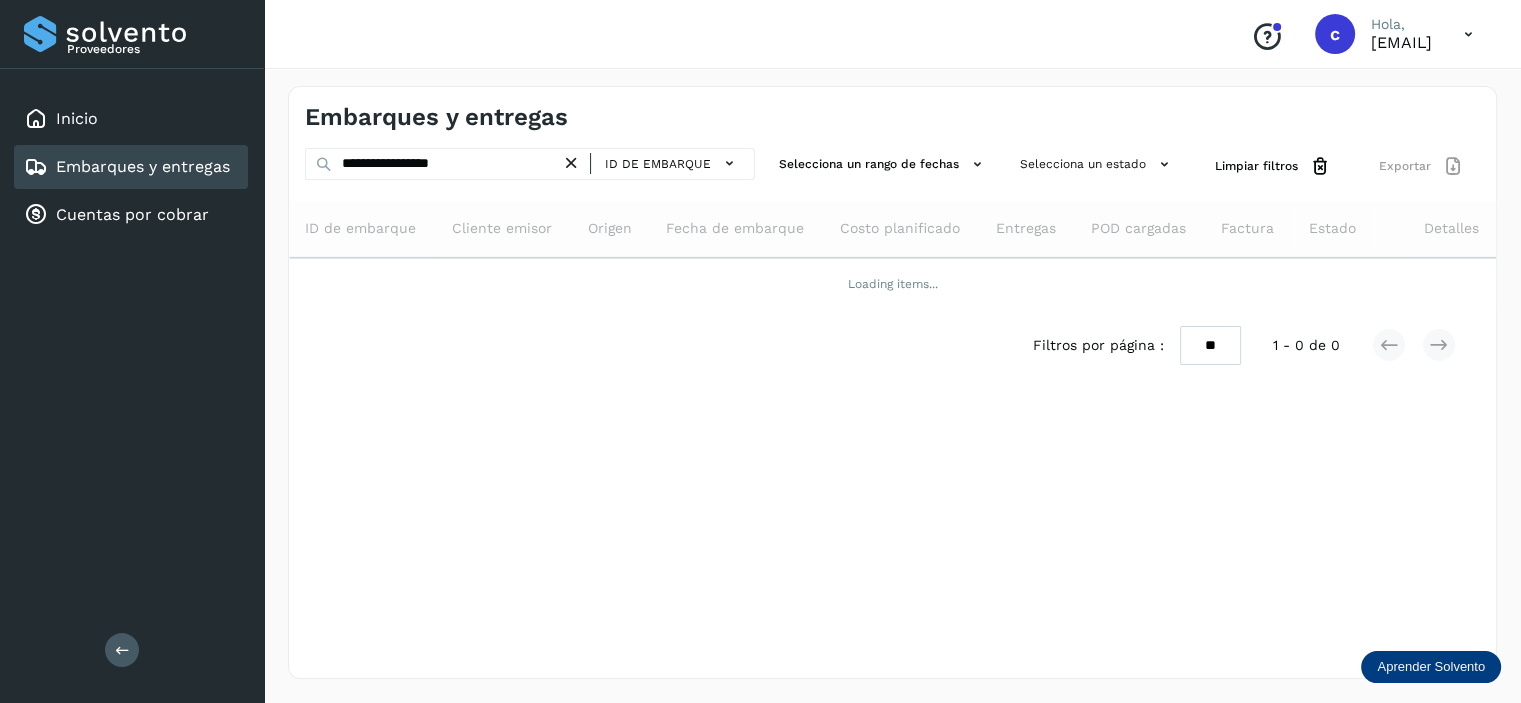 scroll, scrollTop: 0, scrollLeft: 0, axis: both 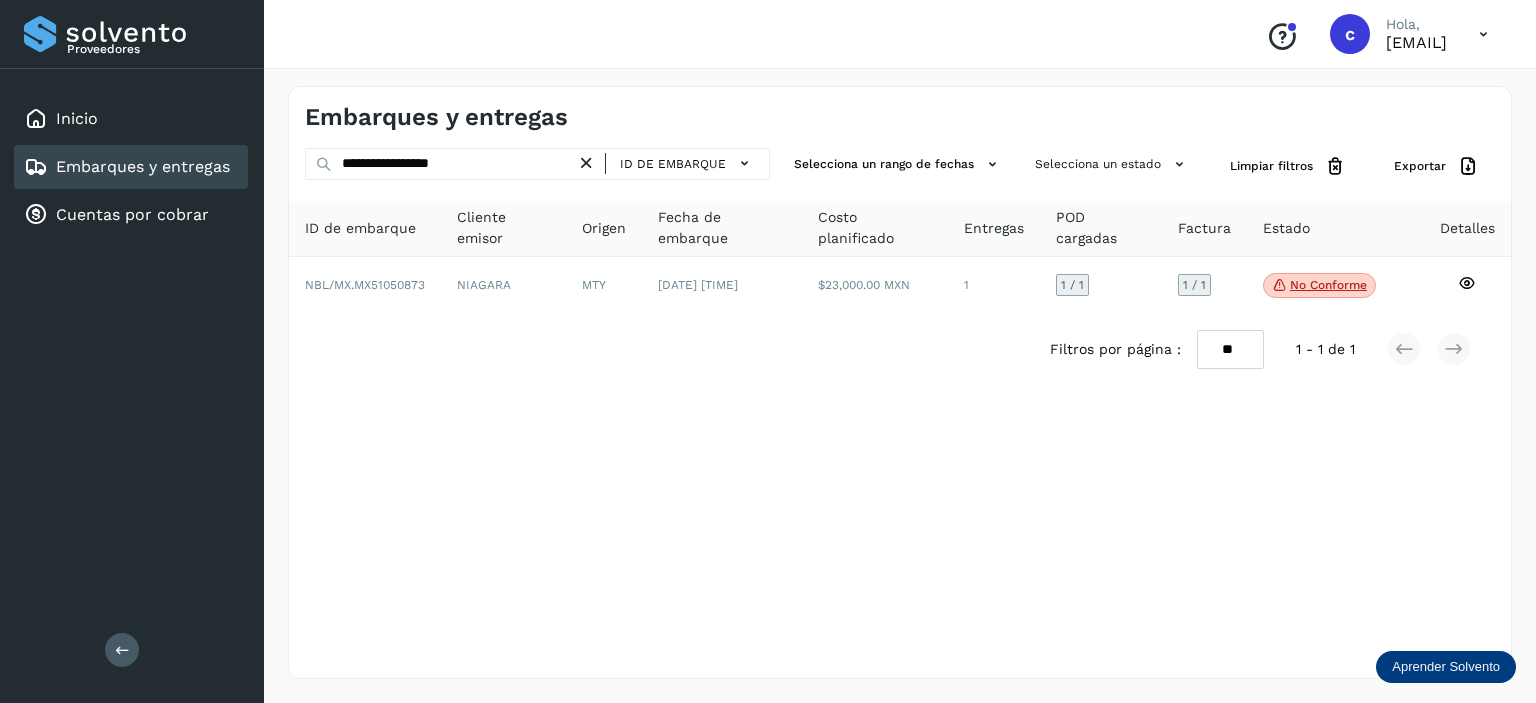 click on "ID de embarque" 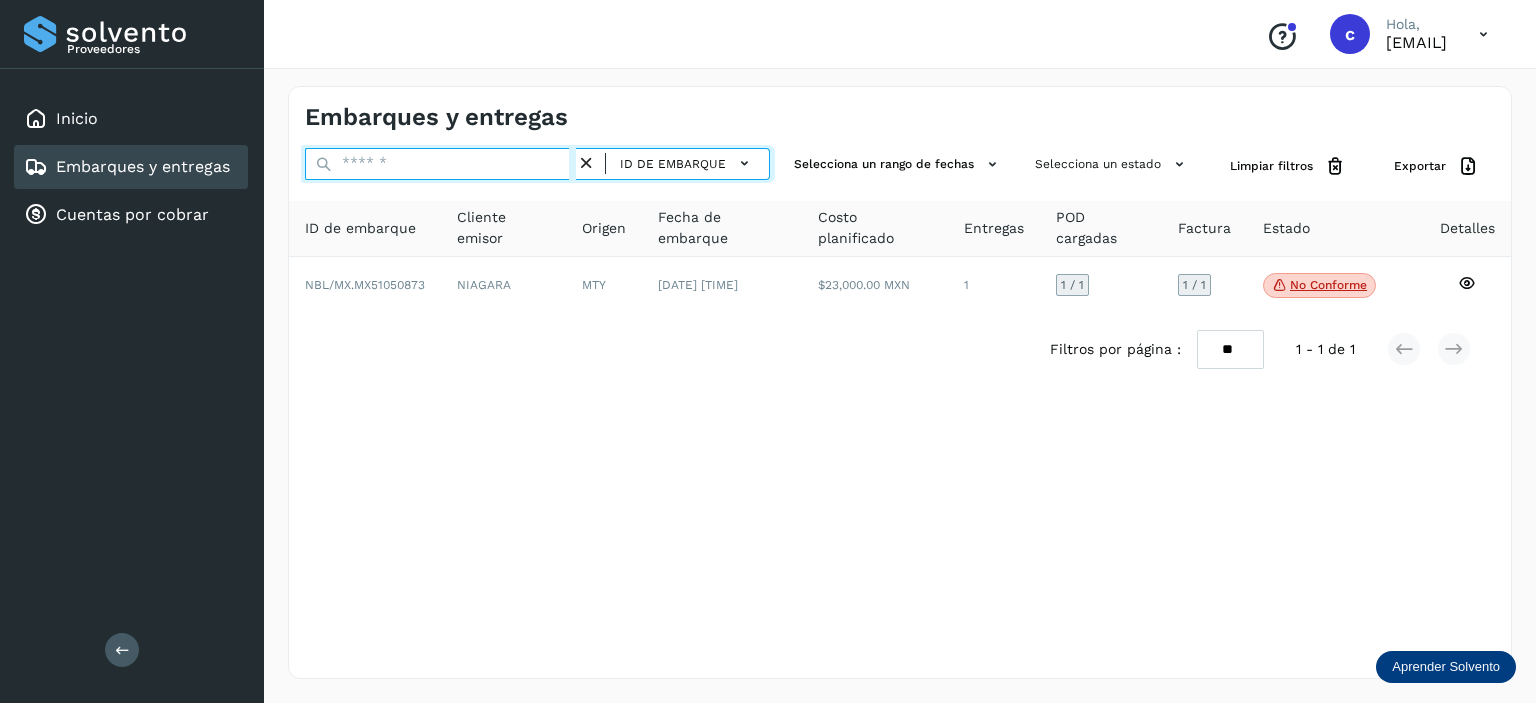 click at bounding box center (440, 164) 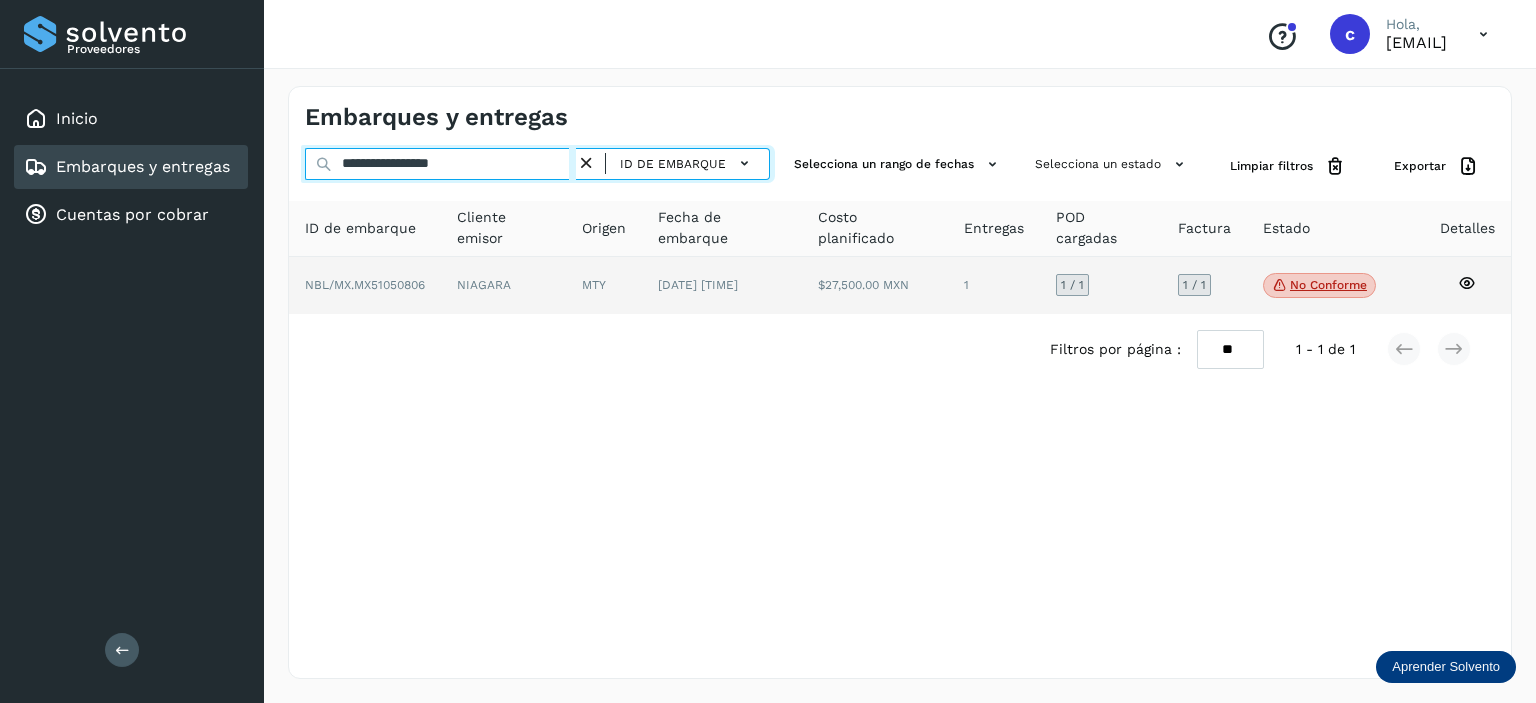 type on "**********" 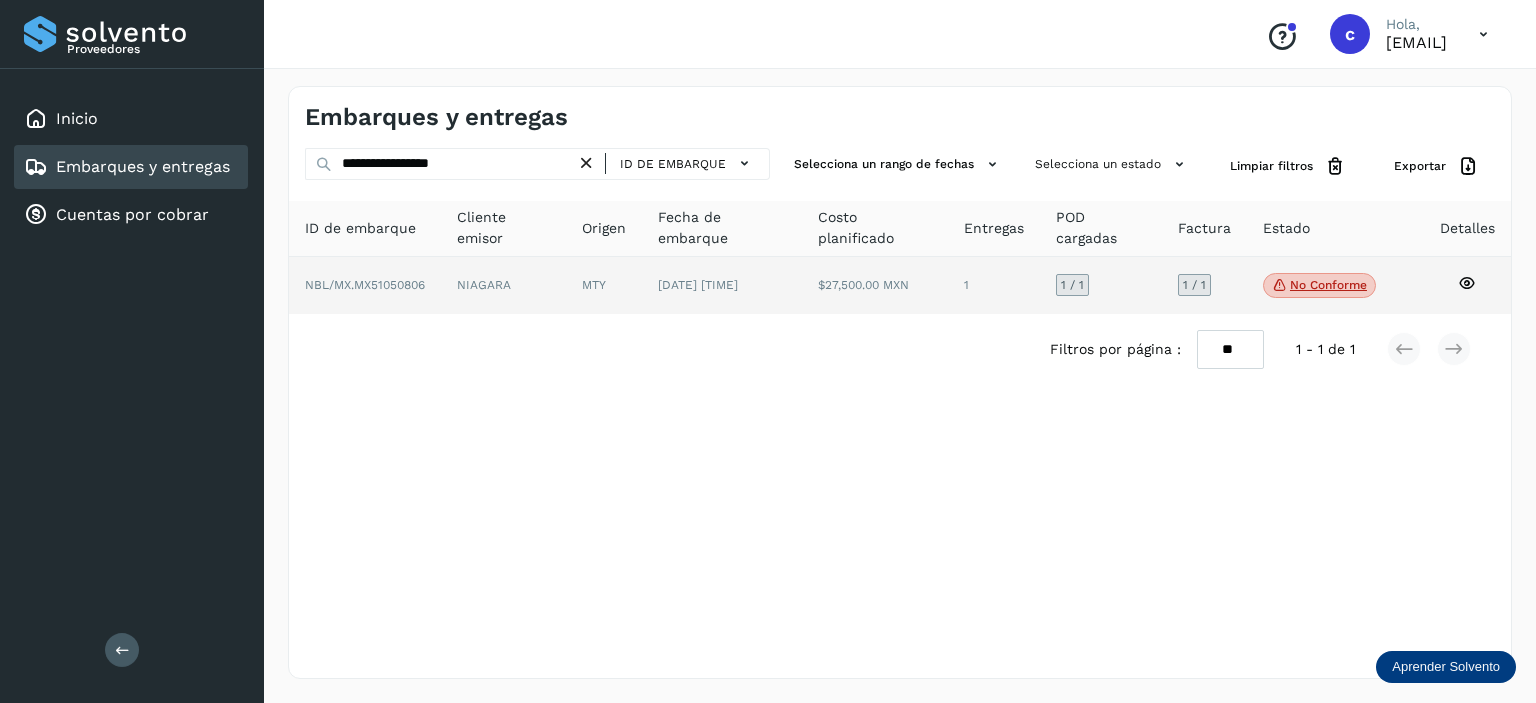 click on "[DATE] [TIME]" 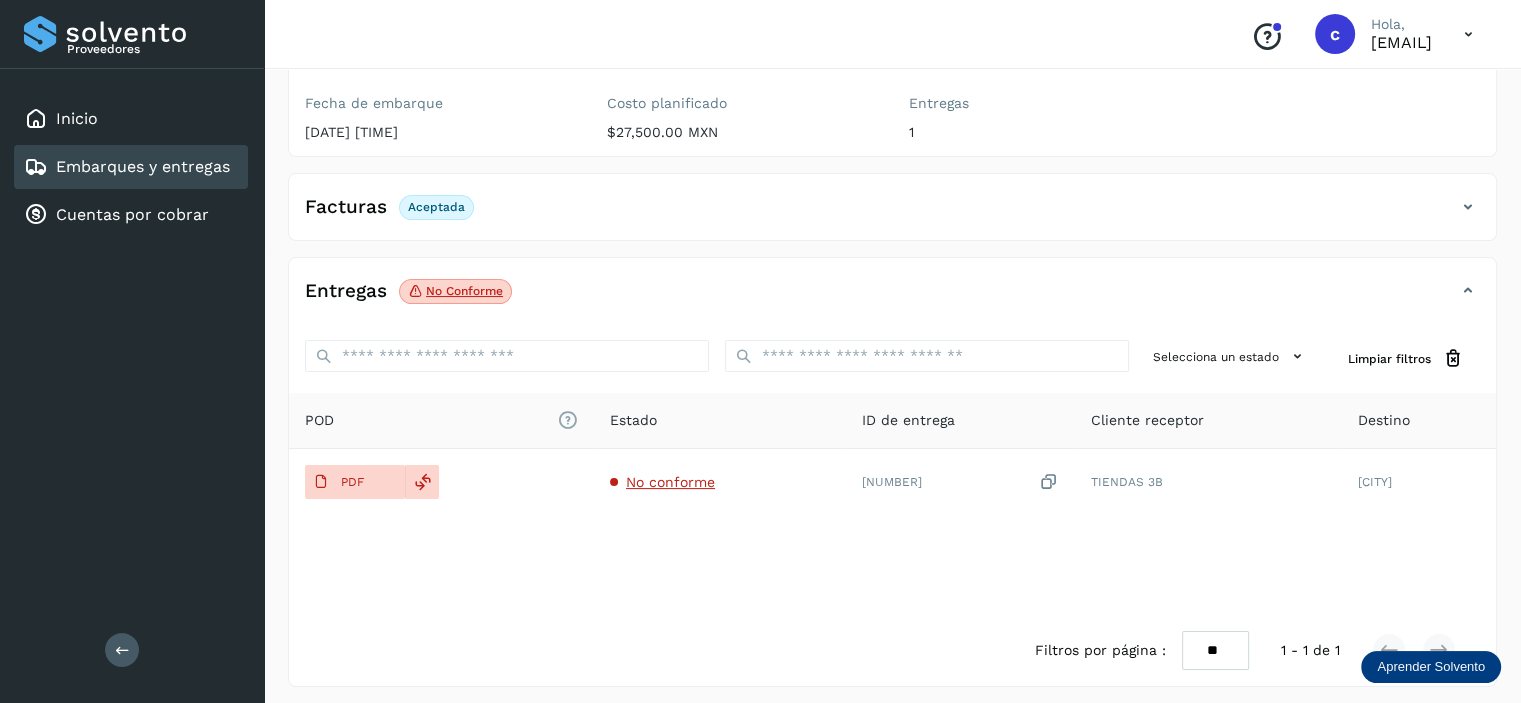 scroll, scrollTop: 242, scrollLeft: 0, axis: vertical 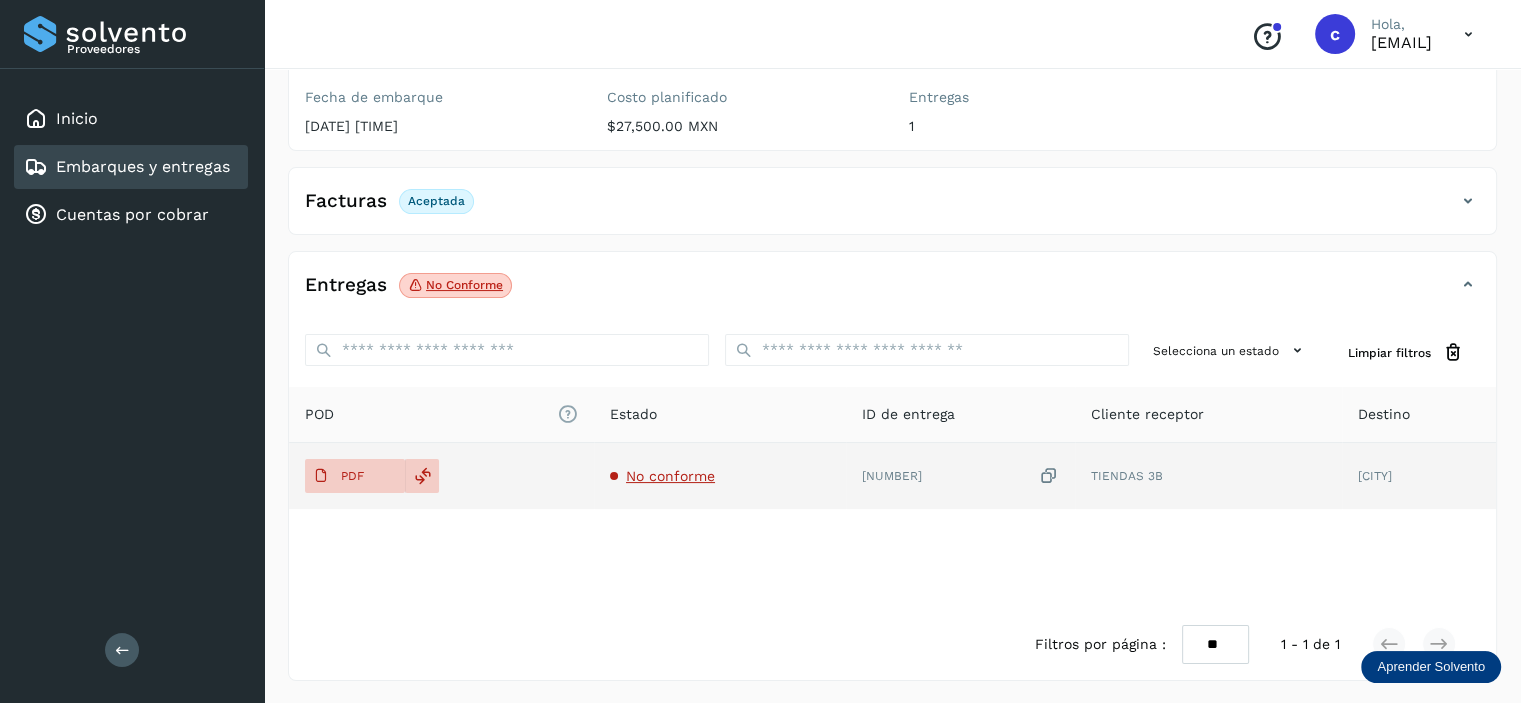 click on "No conforme" 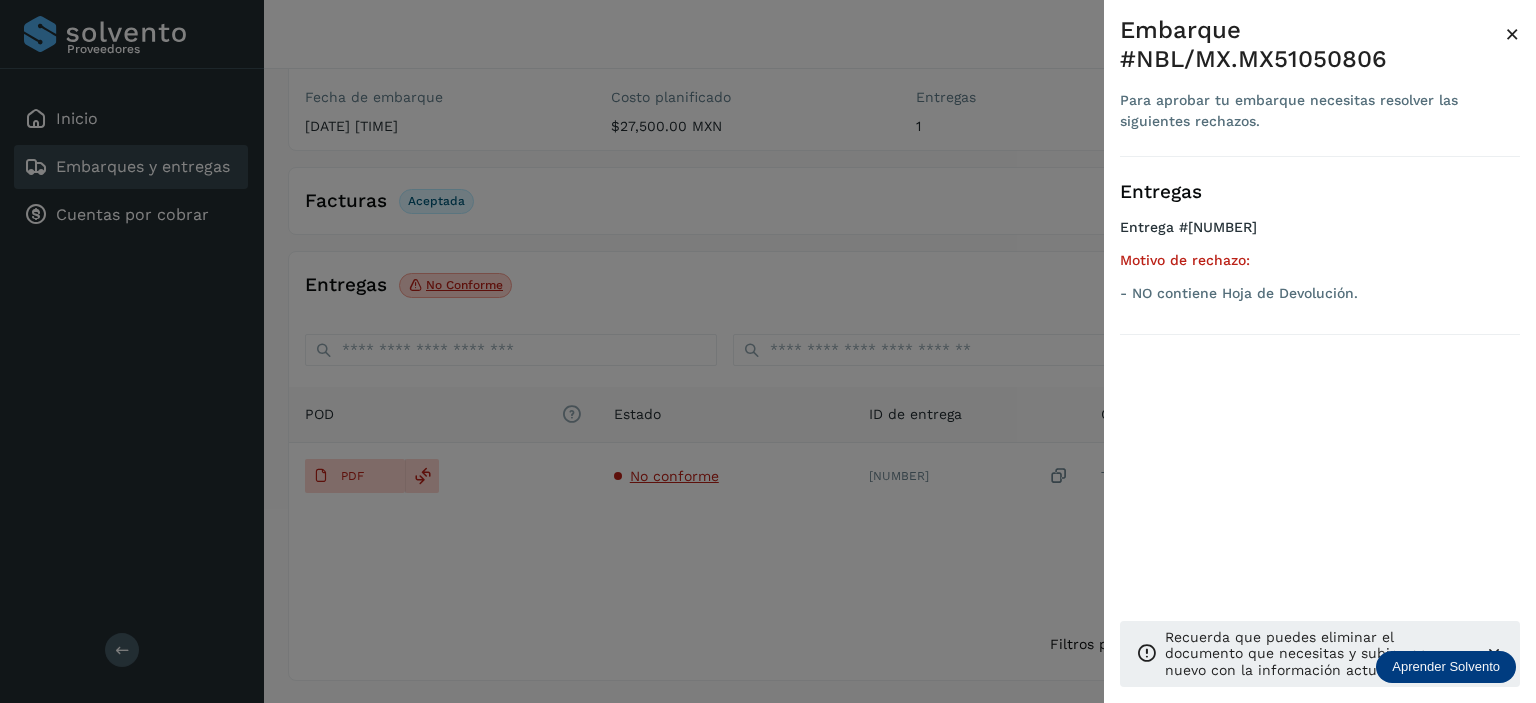 click on "Embarque #NBL/MX.MX51050806" at bounding box center (1312, 45) 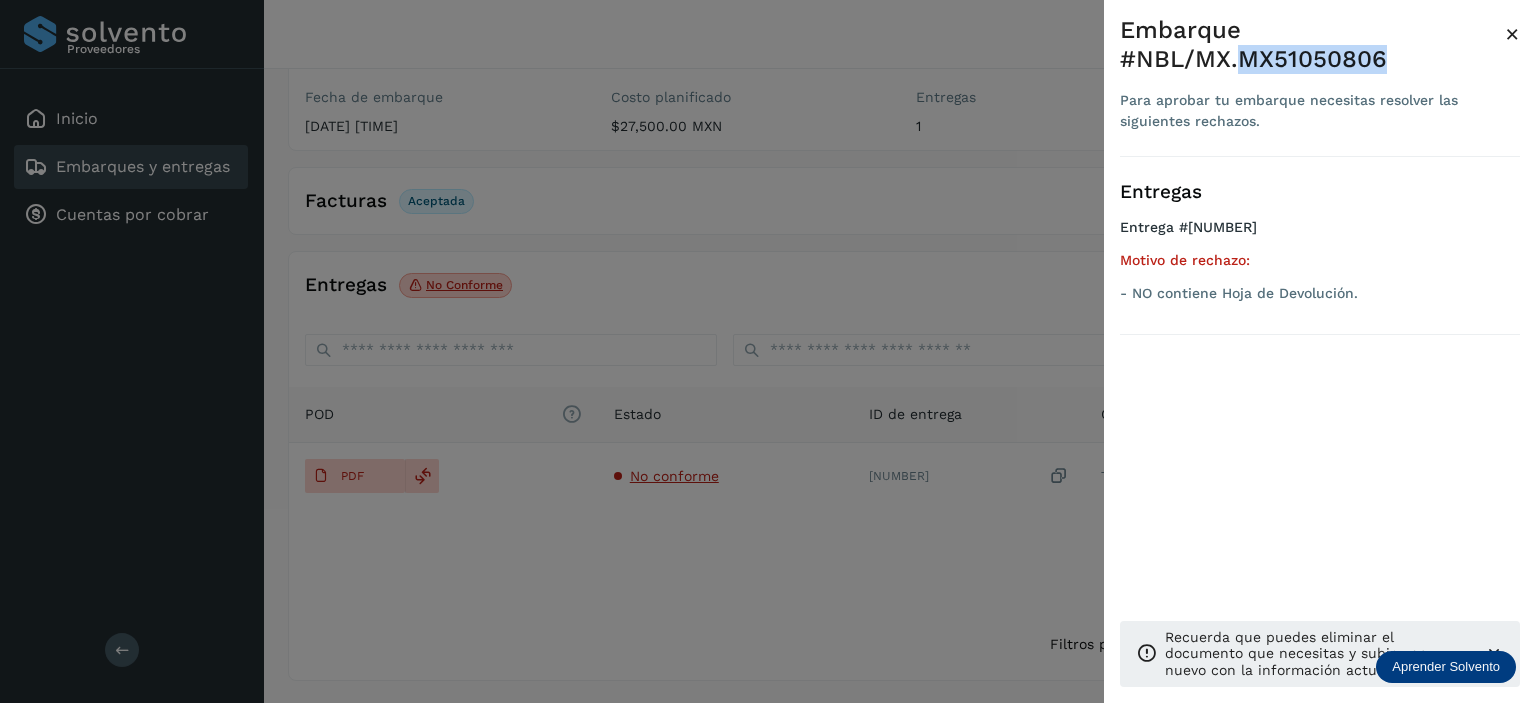 click on "Embarque #NBL/MX.MX51050806" at bounding box center (1312, 45) 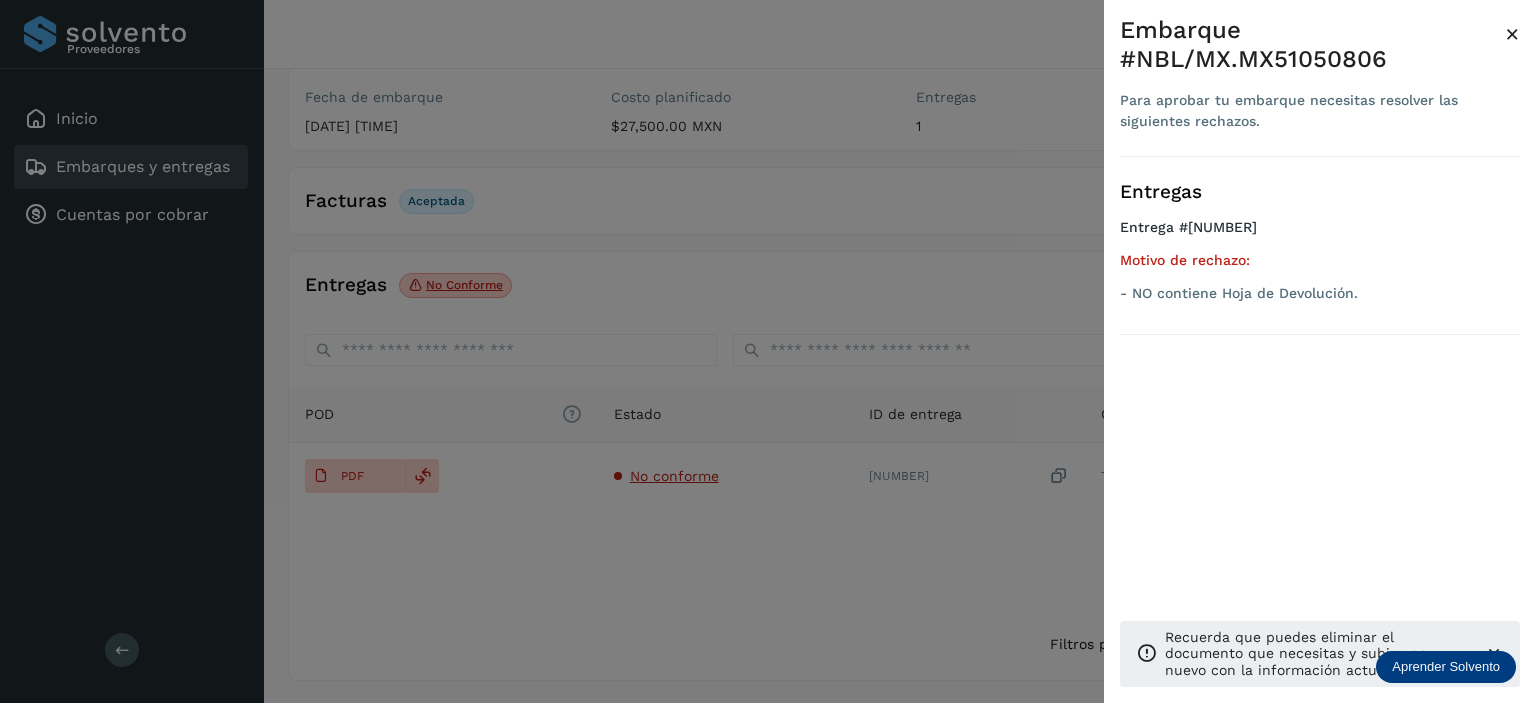 click at bounding box center (768, 351) 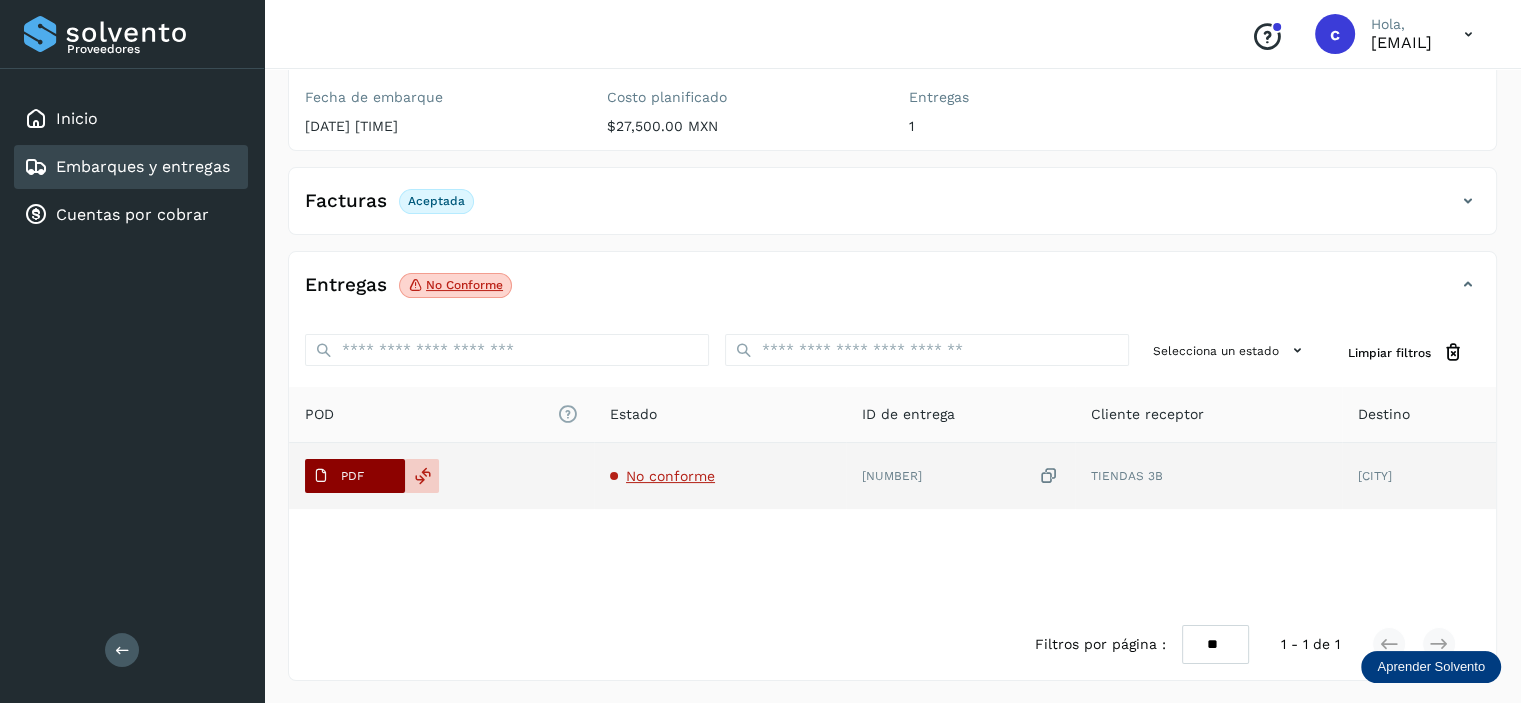 click on "PDF" at bounding box center (352, 476) 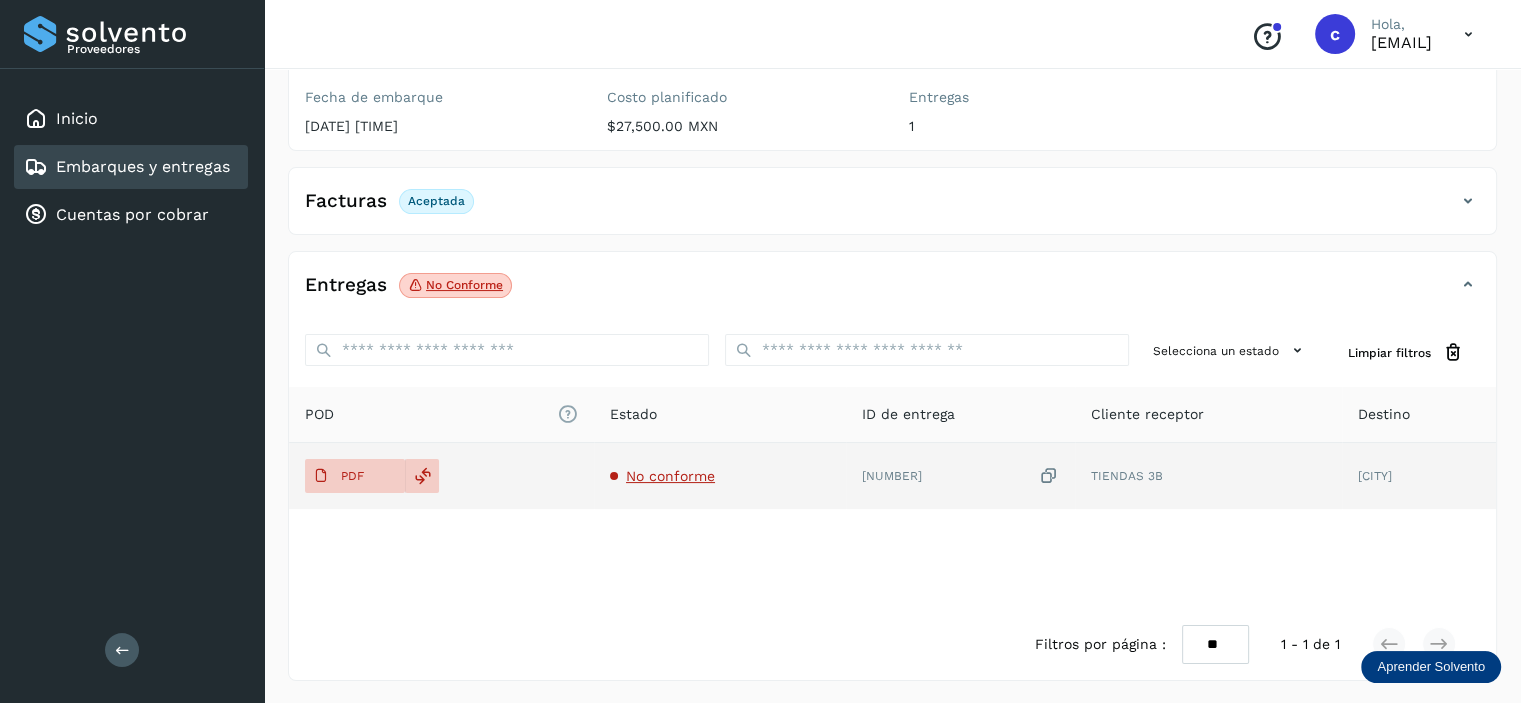 click on "No conforme" at bounding box center (670, 476) 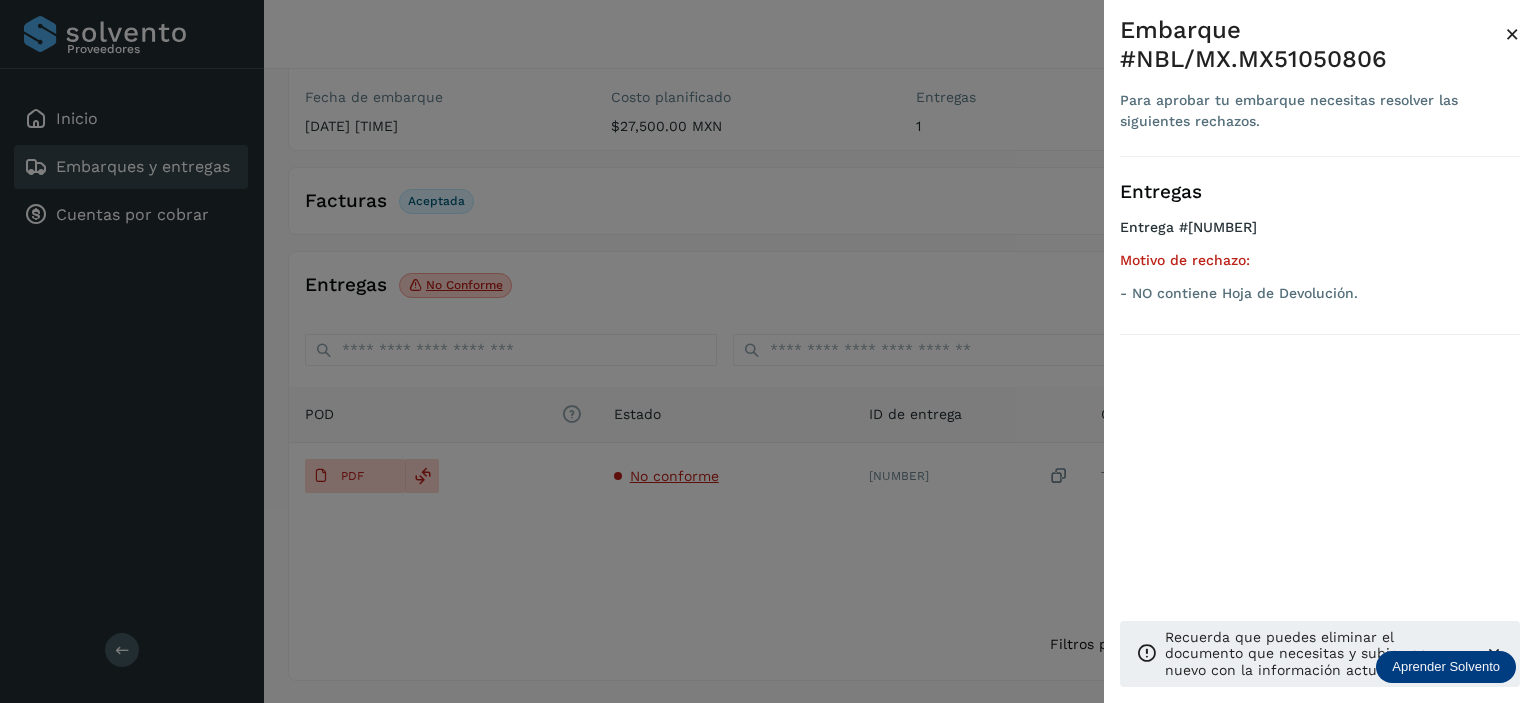 click at bounding box center [768, 351] 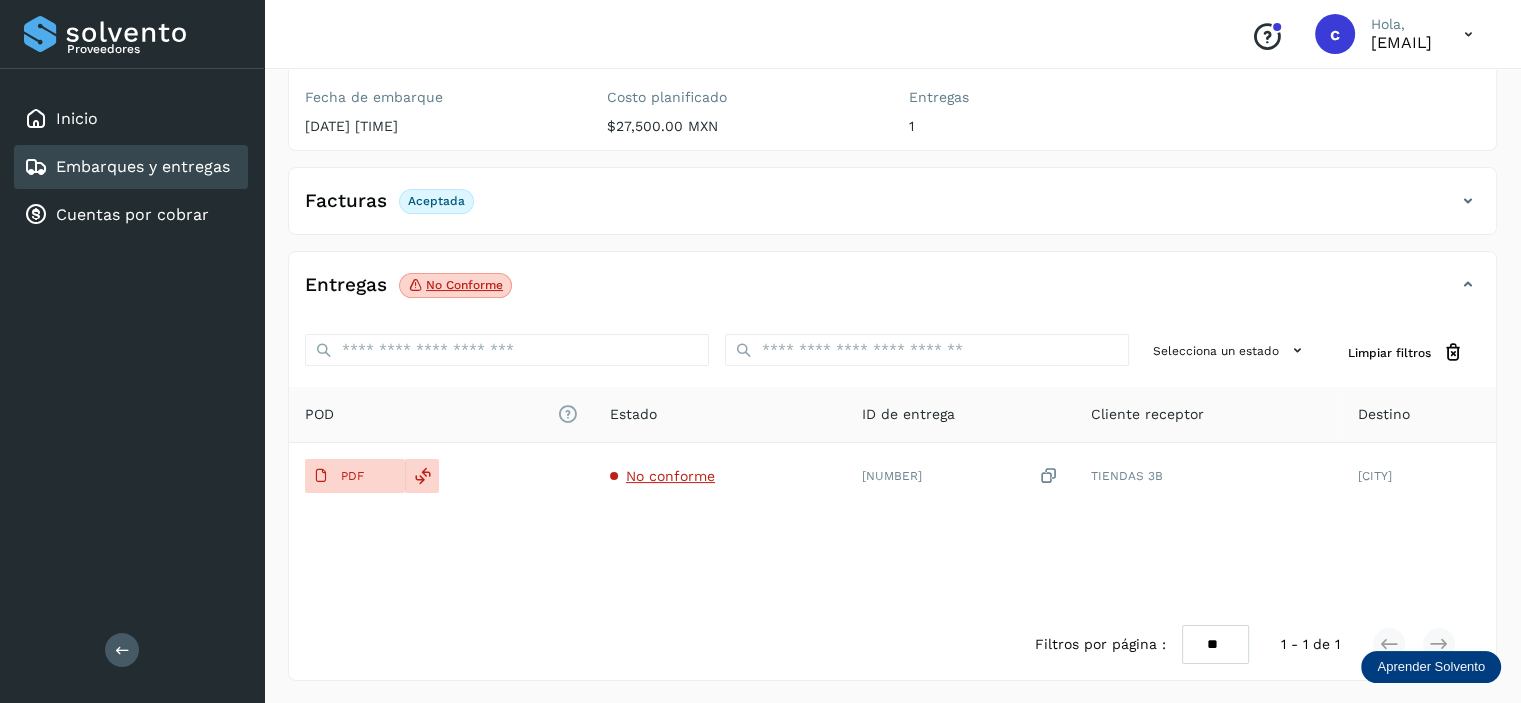 click on "Embarques y entregas" at bounding box center (143, 166) 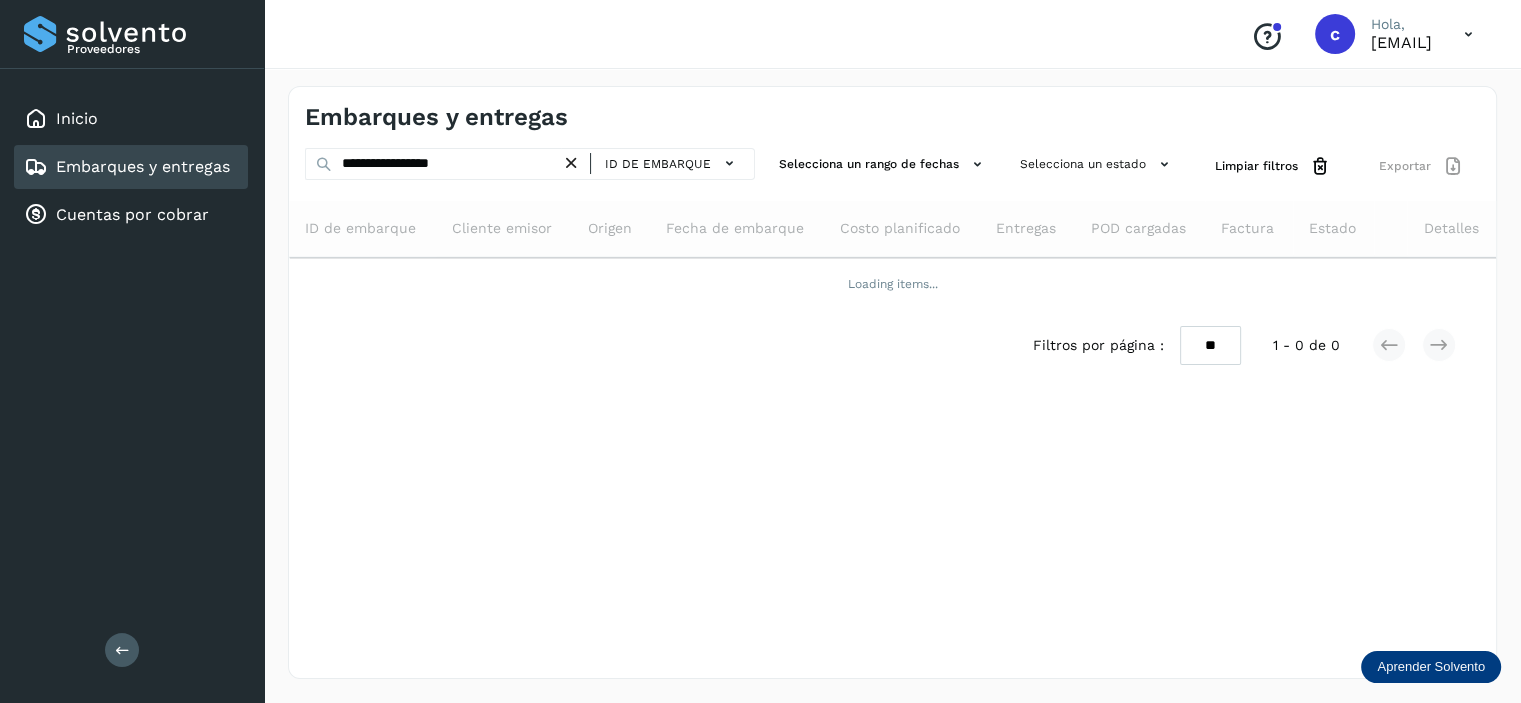 scroll, scrollTop: 0, scrollLeft: 0, axis: both 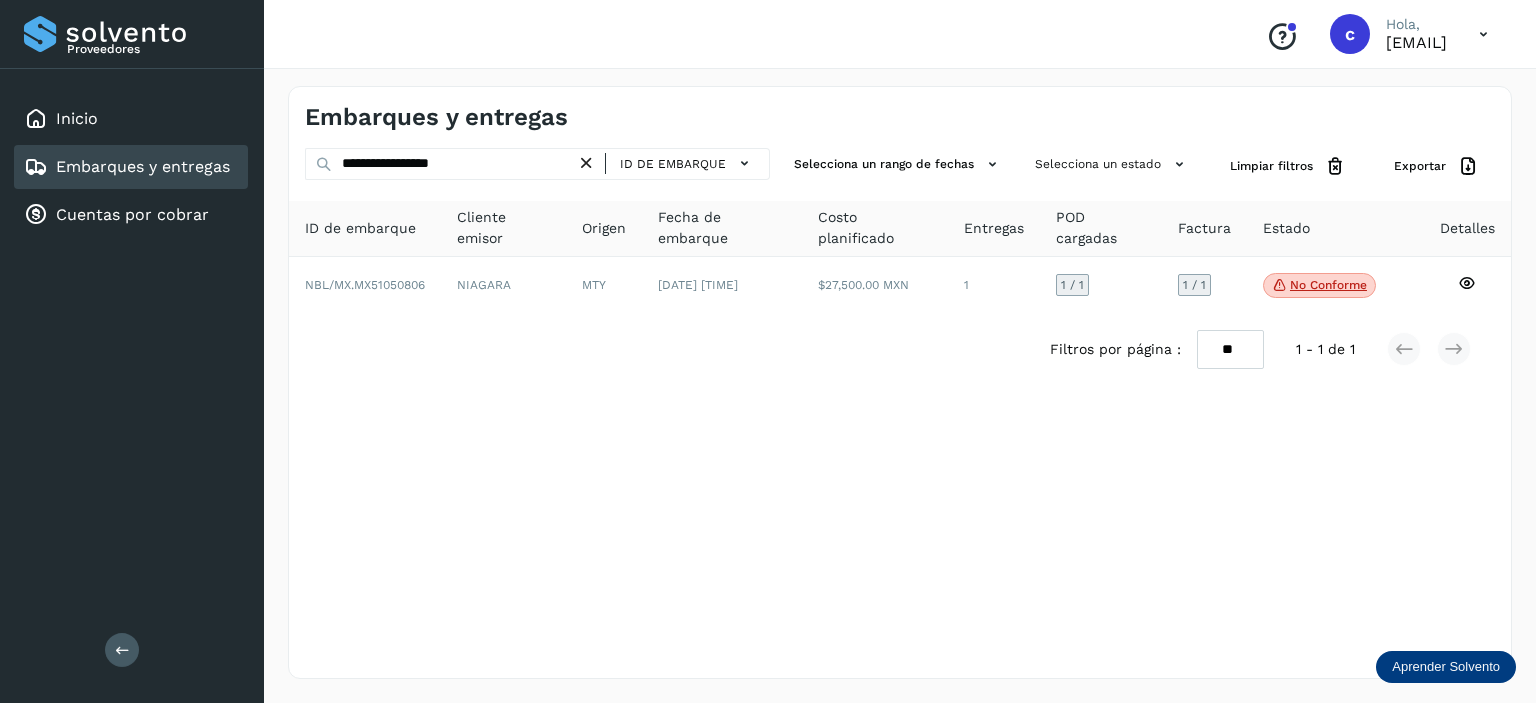 click at bounding box center (586, 163) 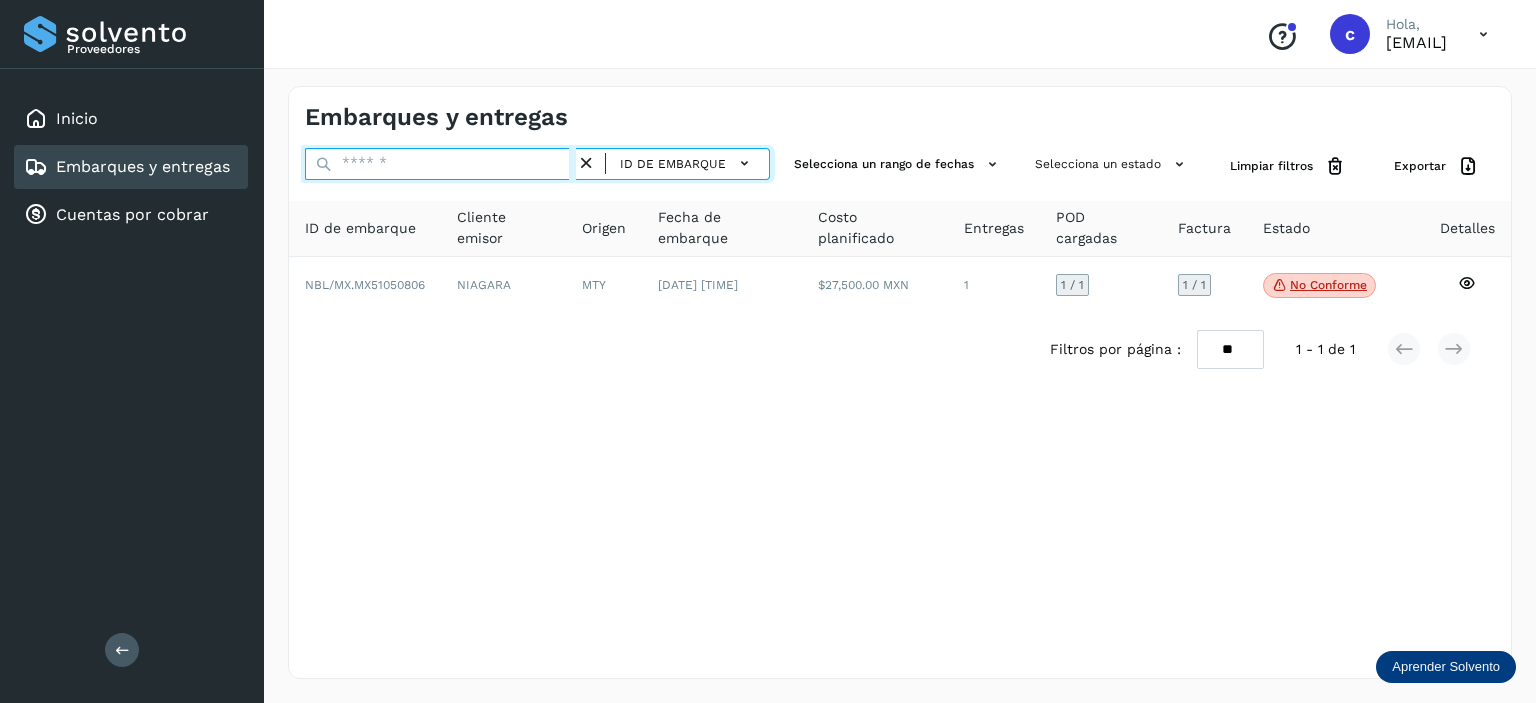 click at bounding box center (440, 164) 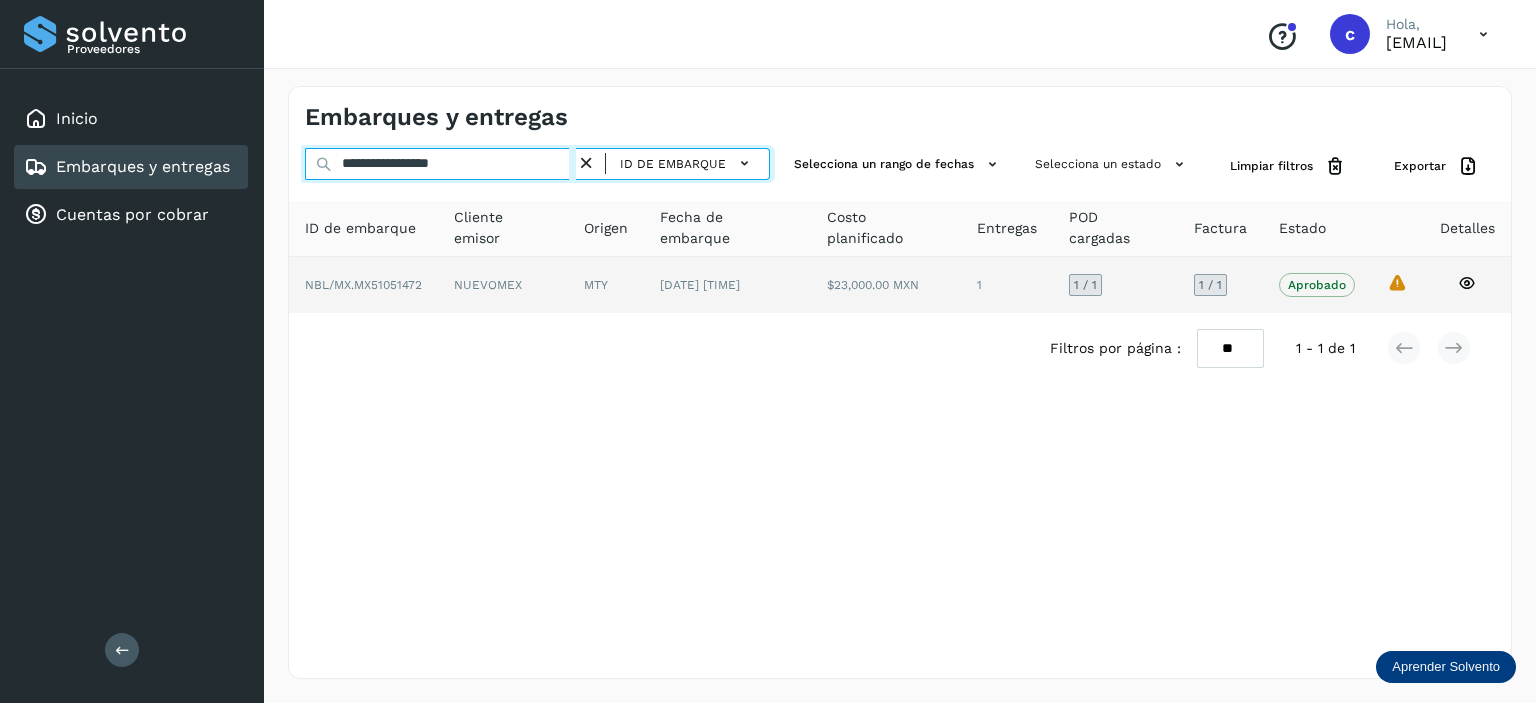 type on "**********" 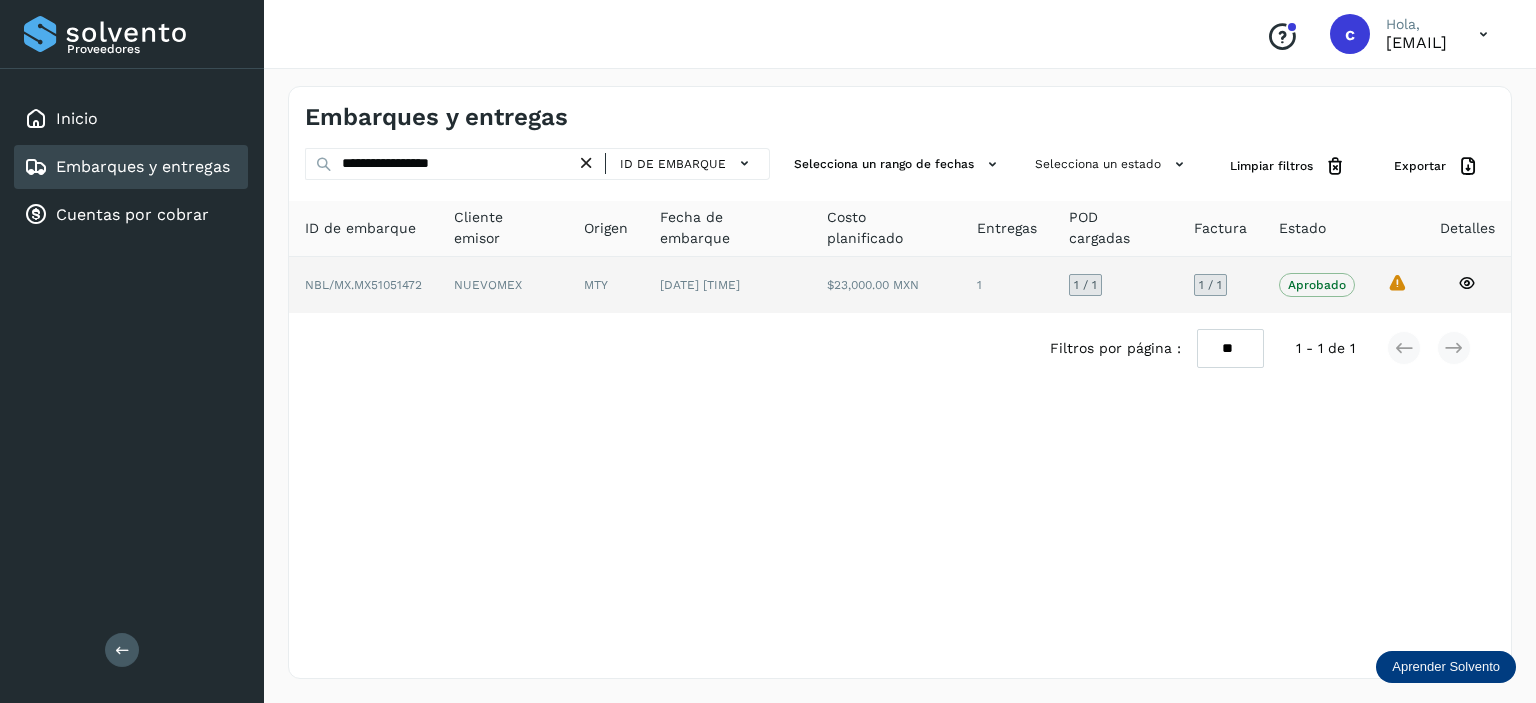 click on "MTY" 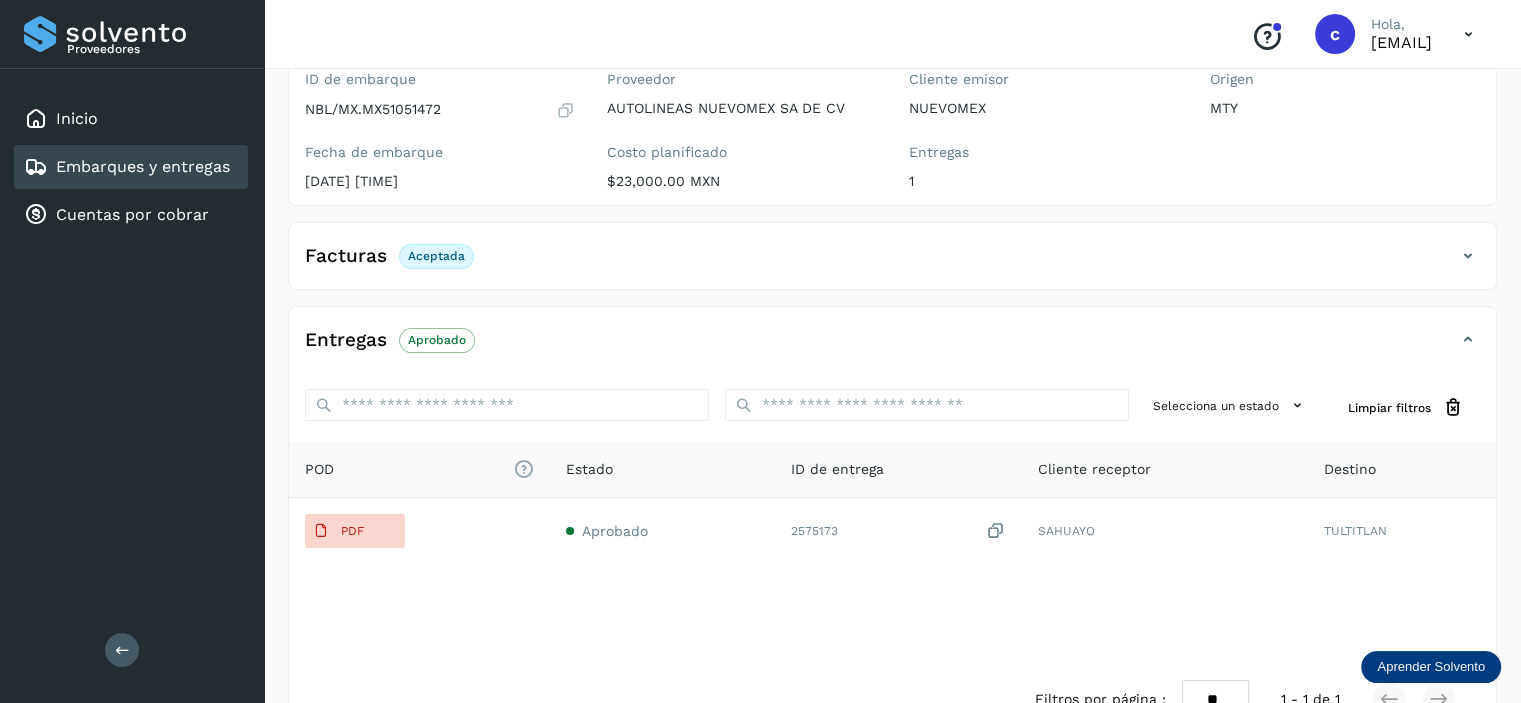 scroll, scrollTop: 312, scrollLeft: 0, axis: vertical 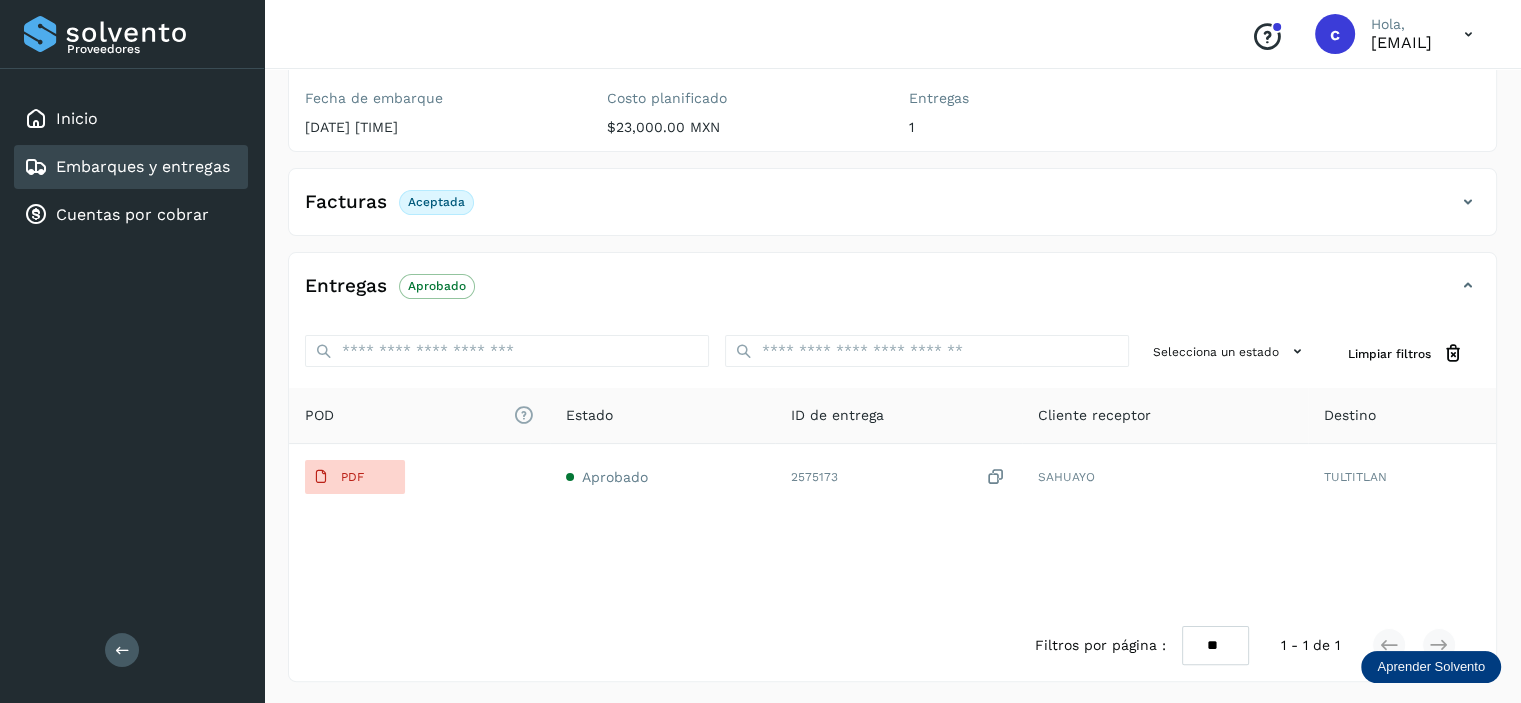 click on "Embarques y entregas" at bounding box center [143, 166] 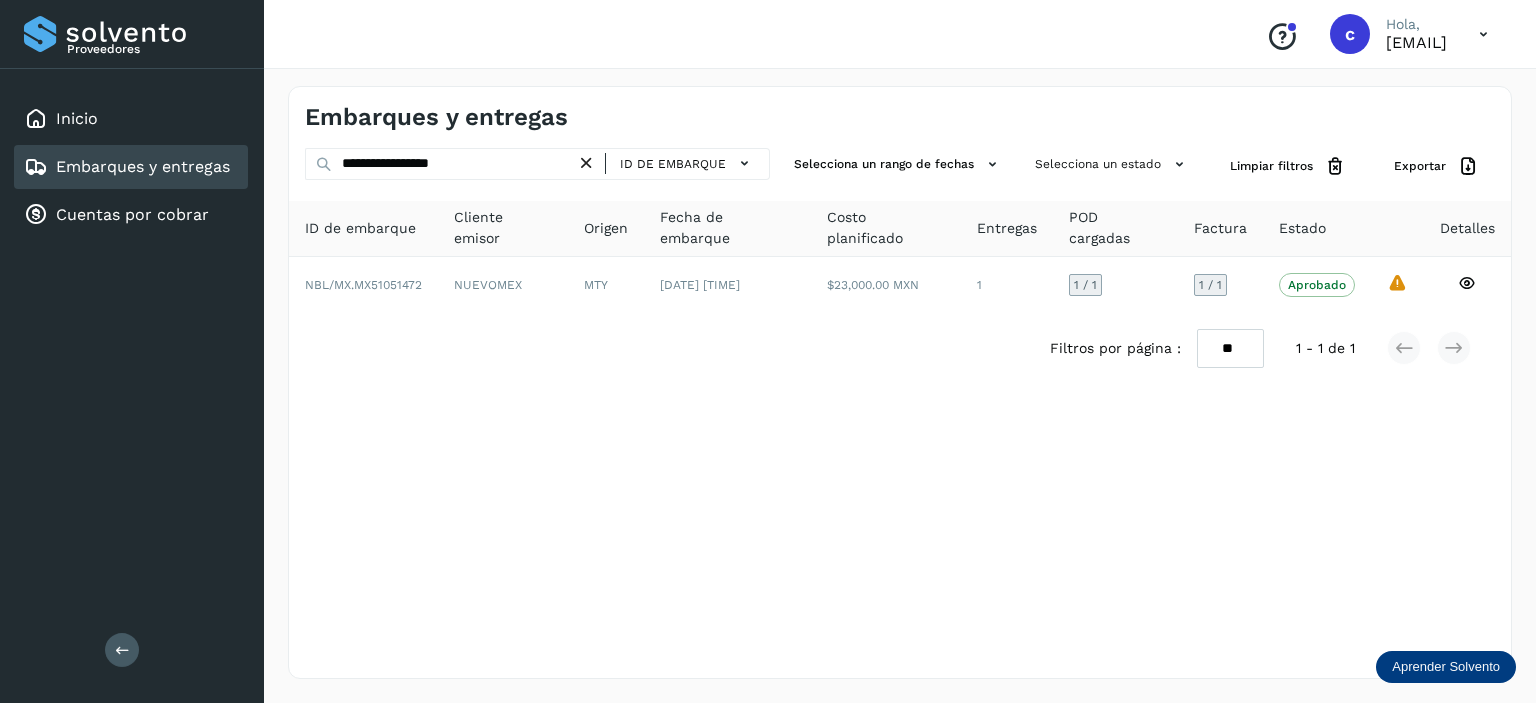 click at bounding box center (586, 163) 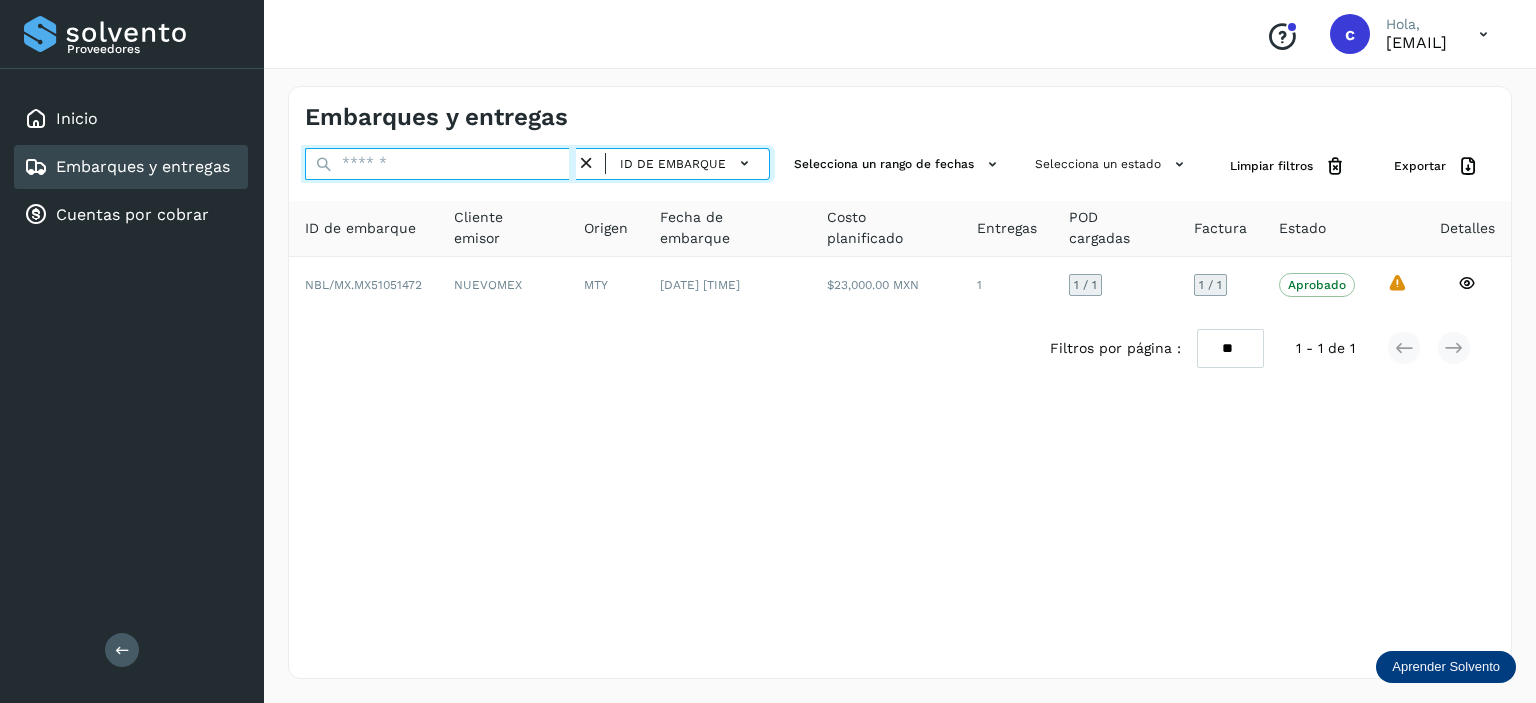click at bounding box center (440, 164) 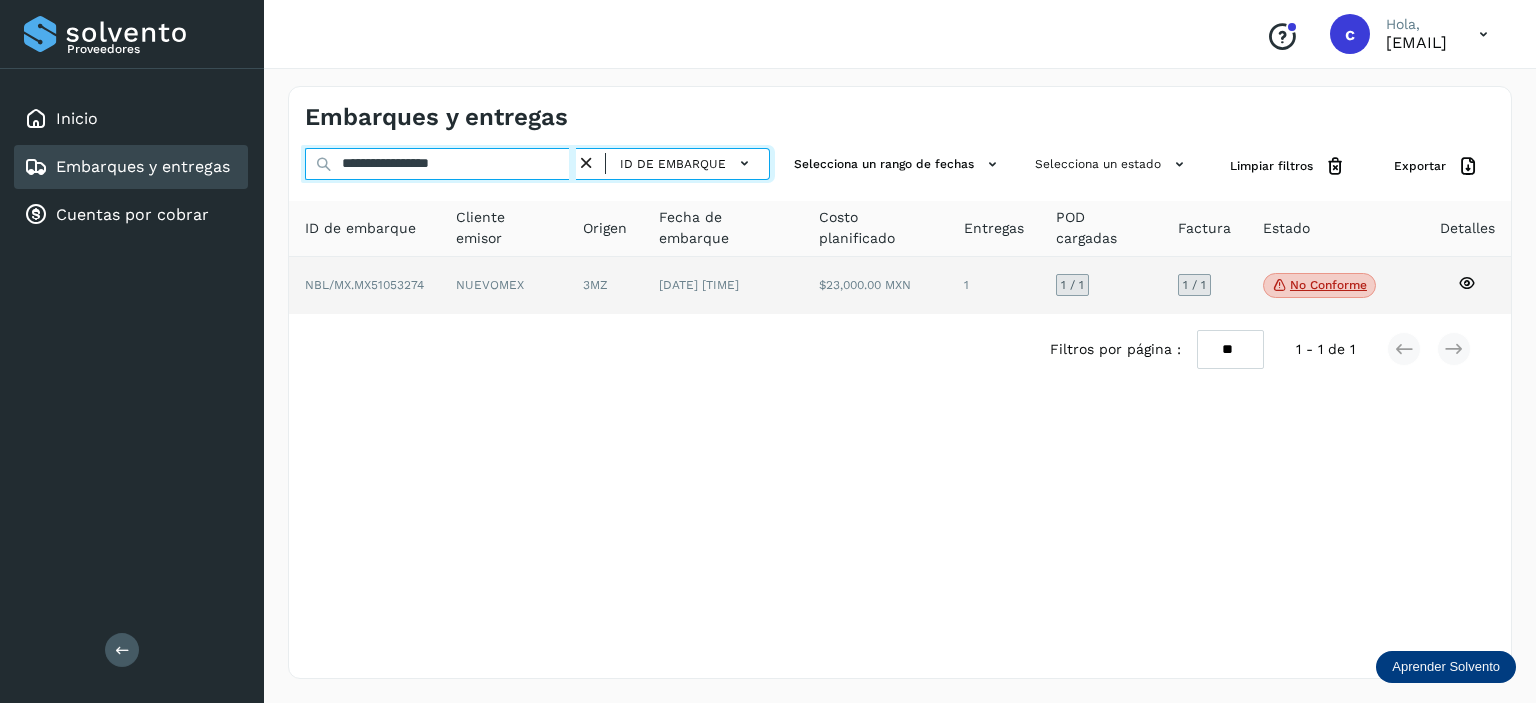 type on "**********" 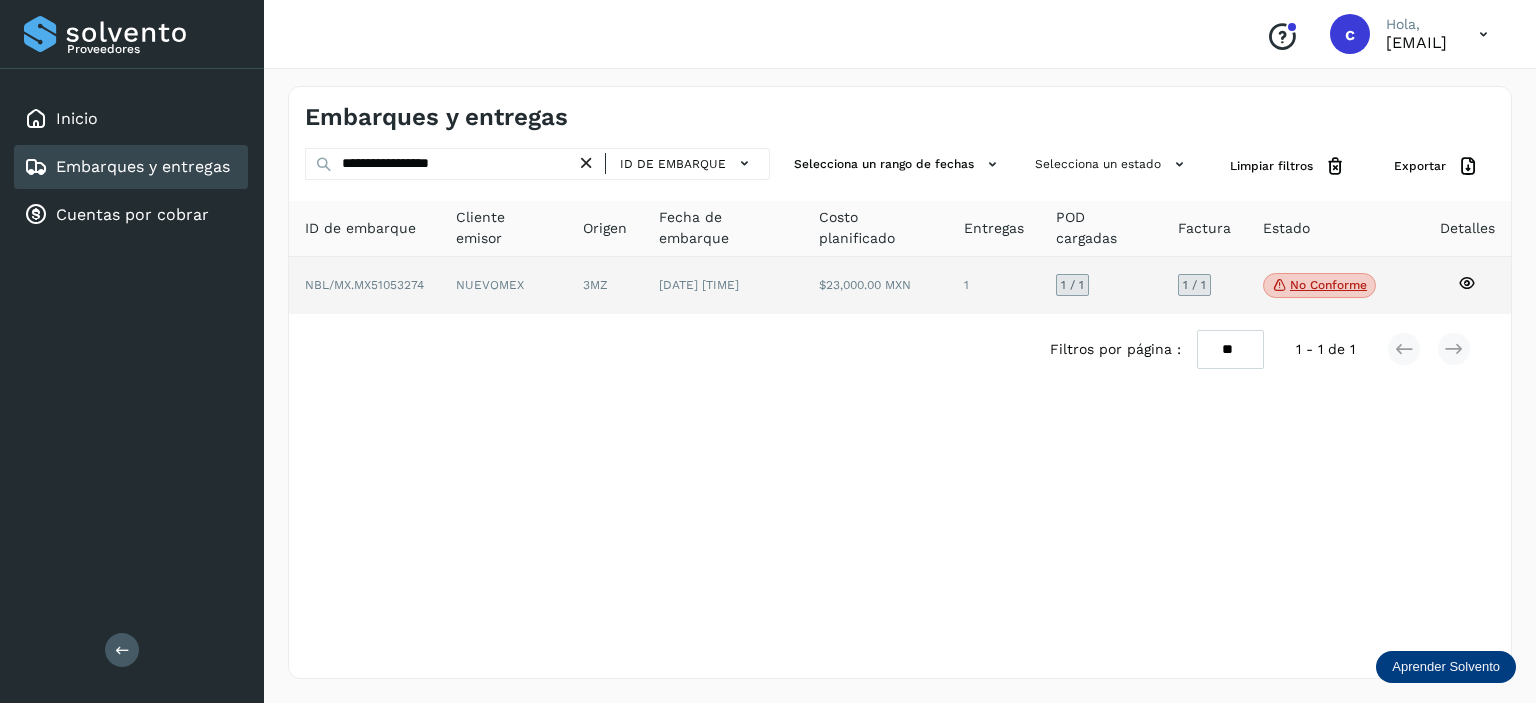 click on "[DATE] [TIME]" 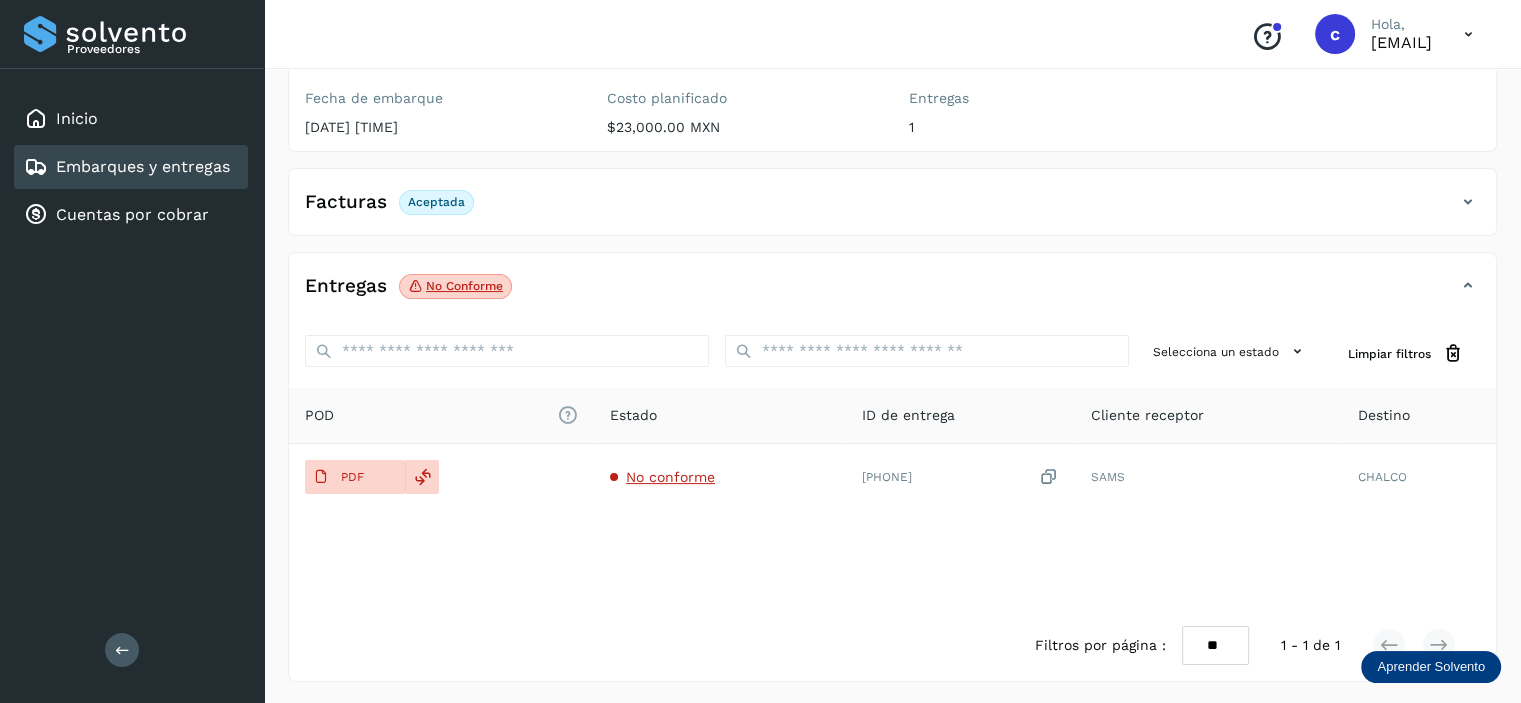 scroll, scrollTop: 242, scrollLeft: 0, axis: vertical 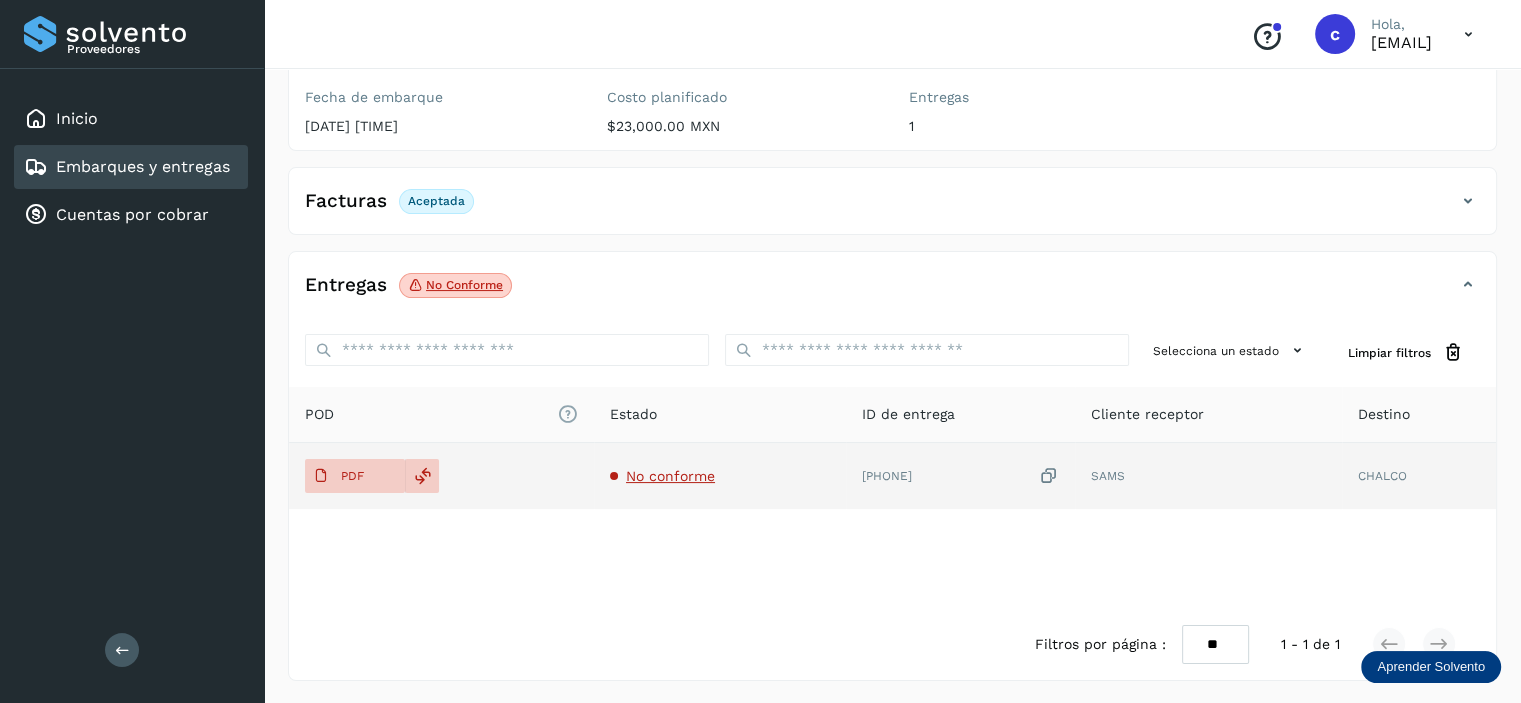 click on "No conforme" 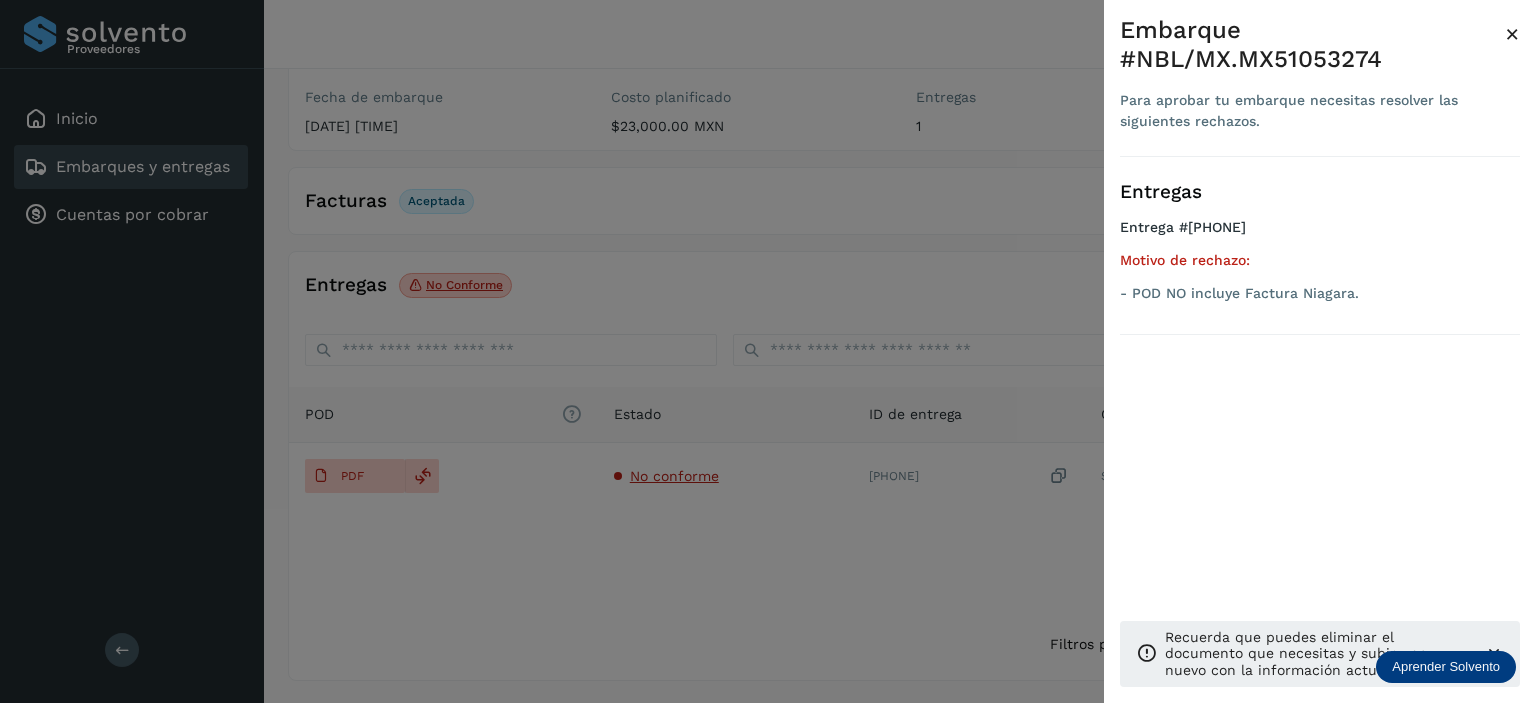 click at bounding box center (768, 351) 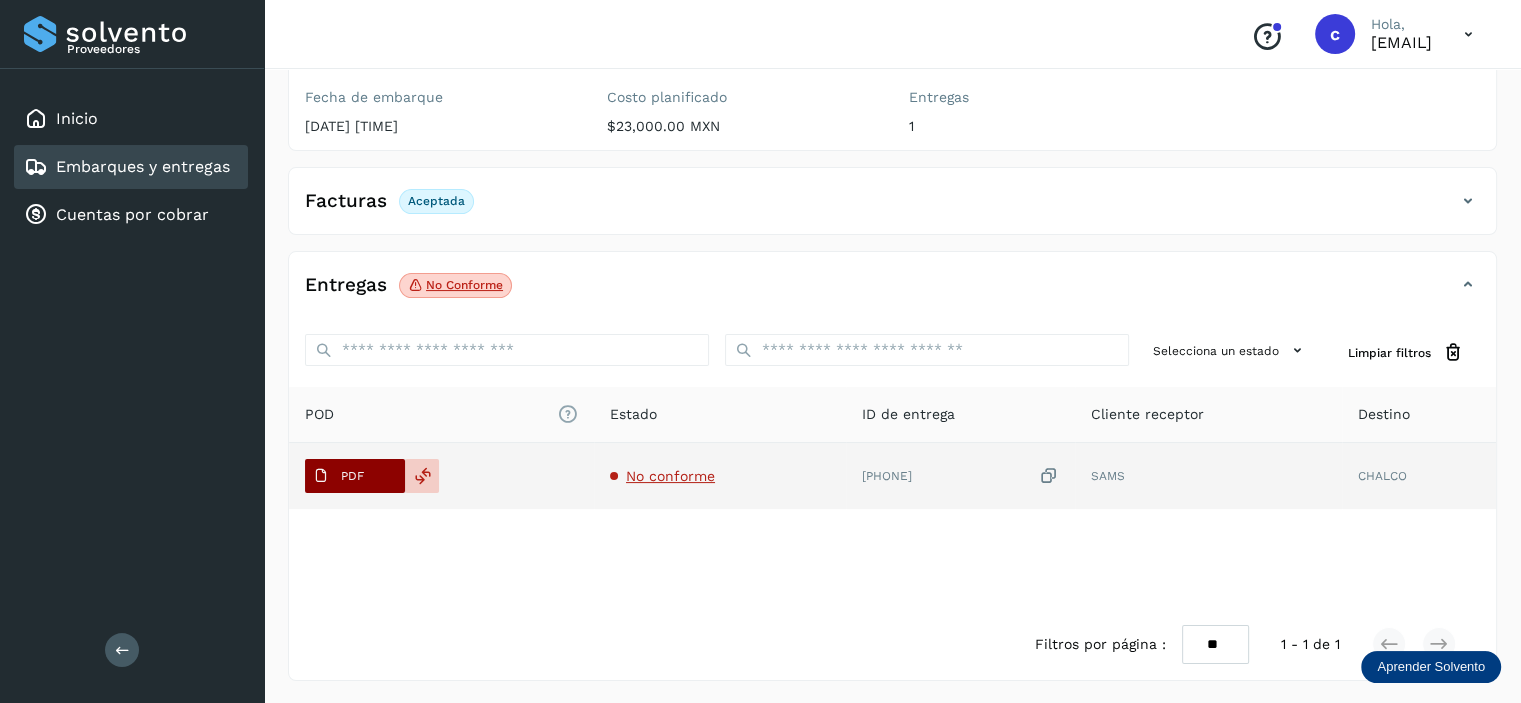 click on "PDF" at bounding box center [352, 476] 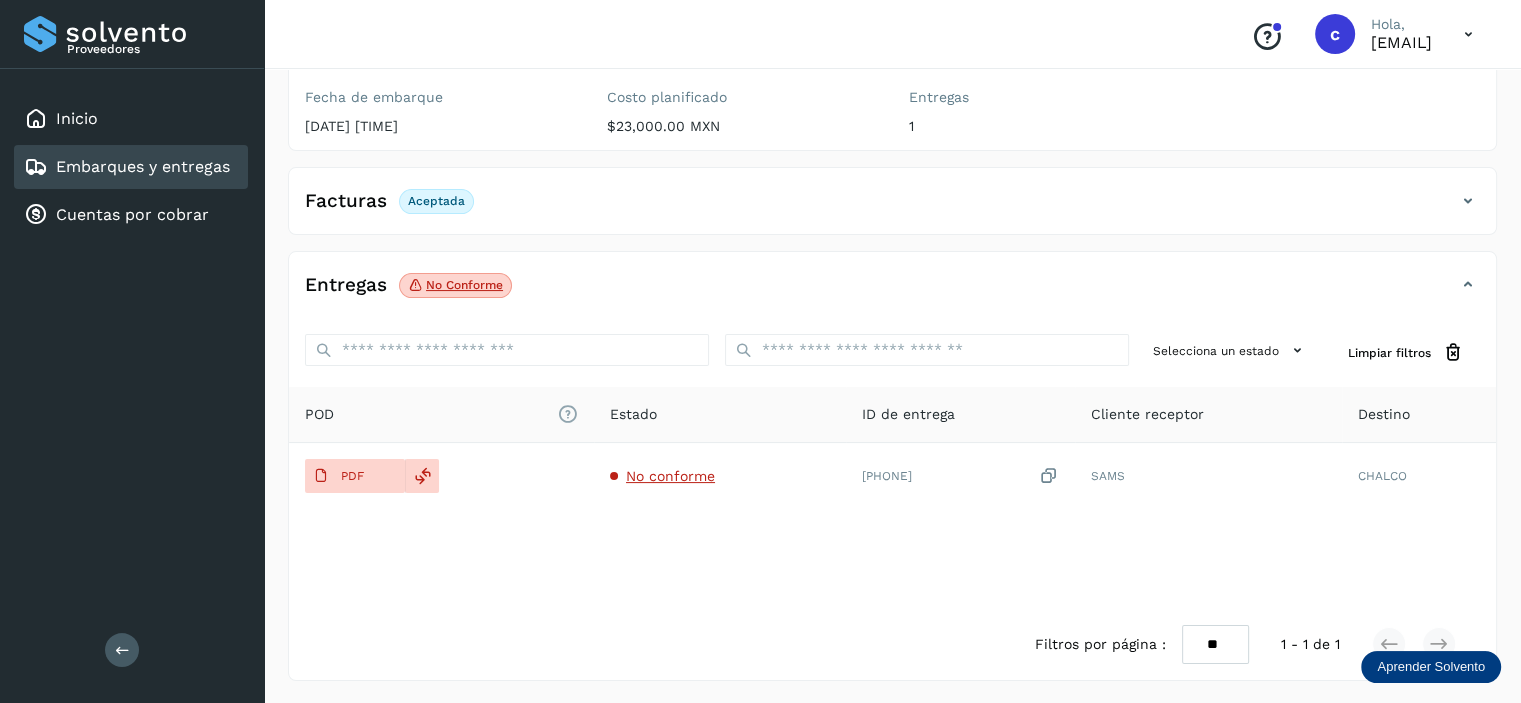 click on "Embarques y entregas" at bounding box center [143, 166] 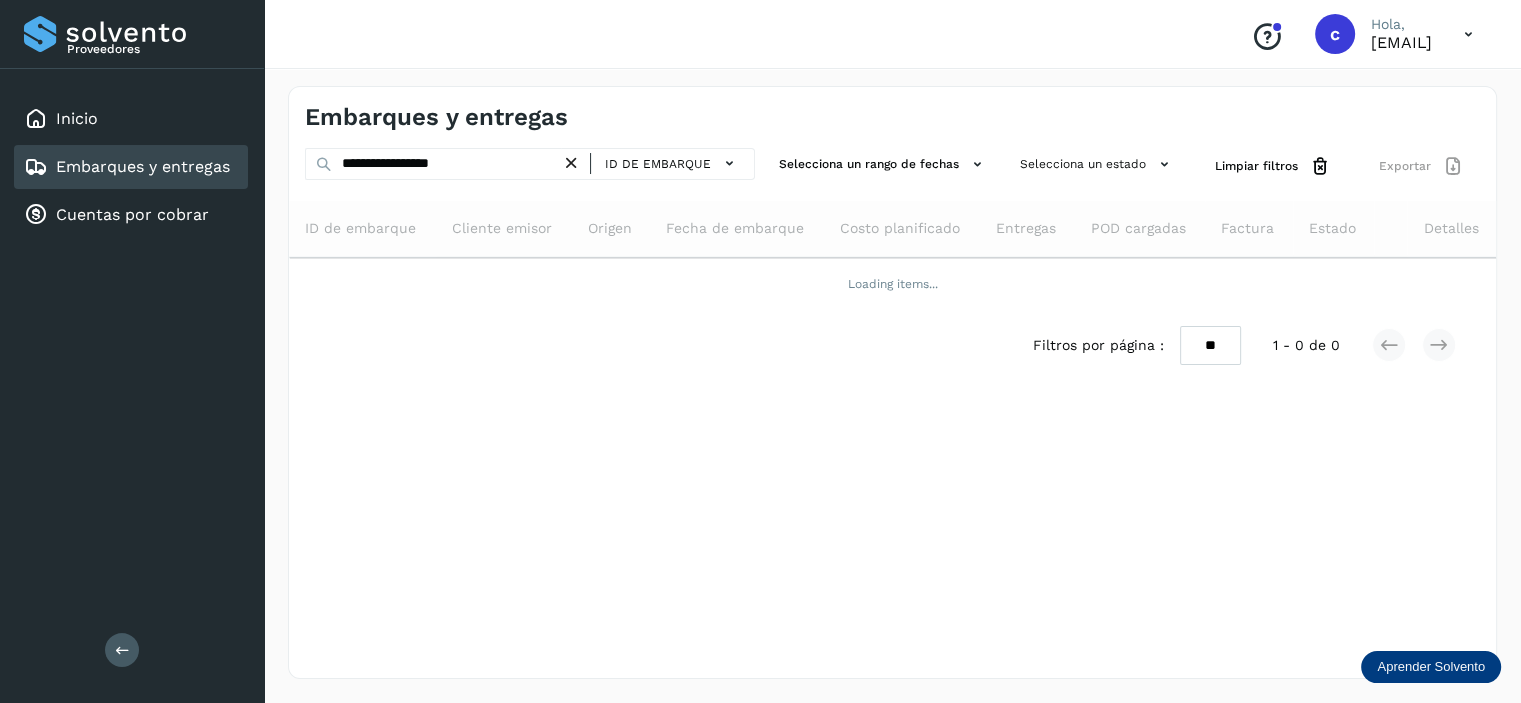 scroll, scrollTop: 0, scrollLeft: 0, axis: both 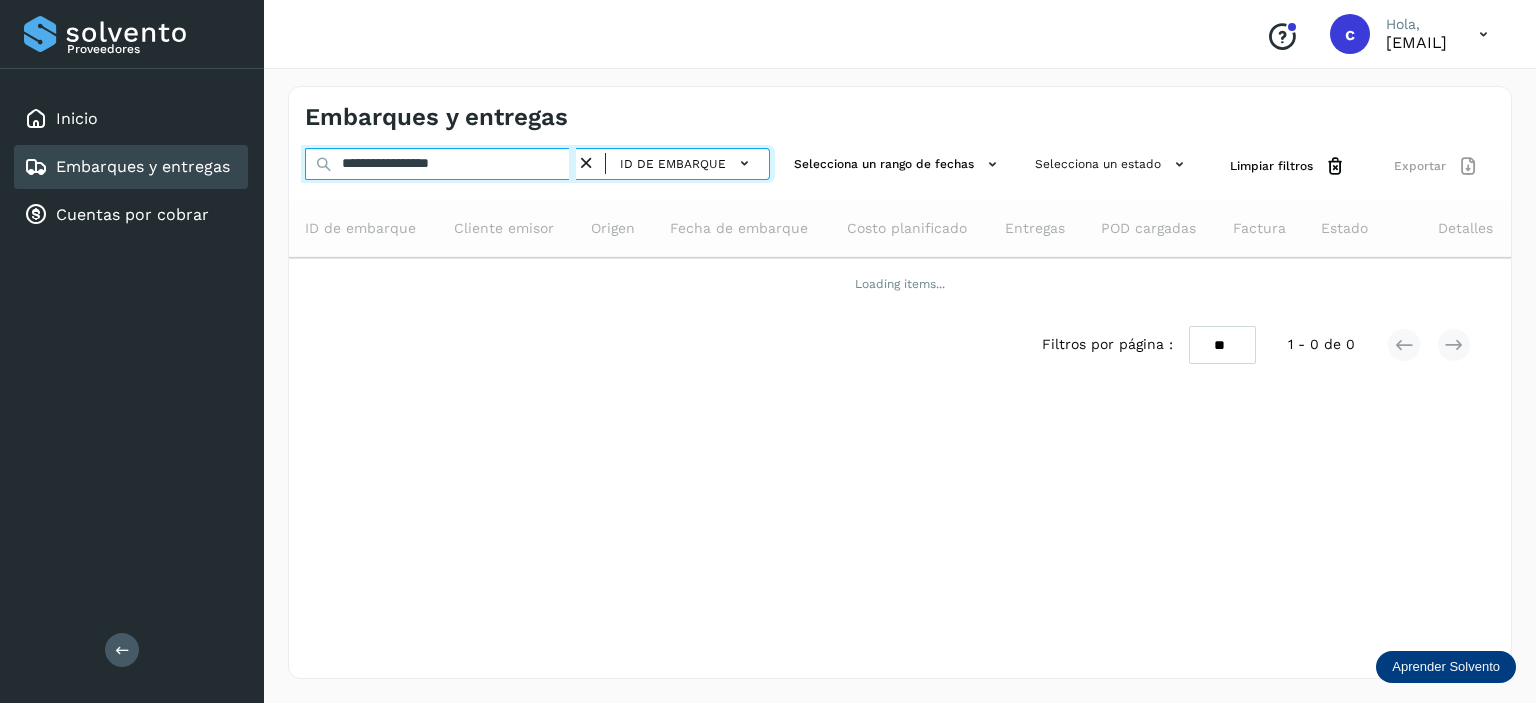 click on "**********" at bounding box center (440, 164) 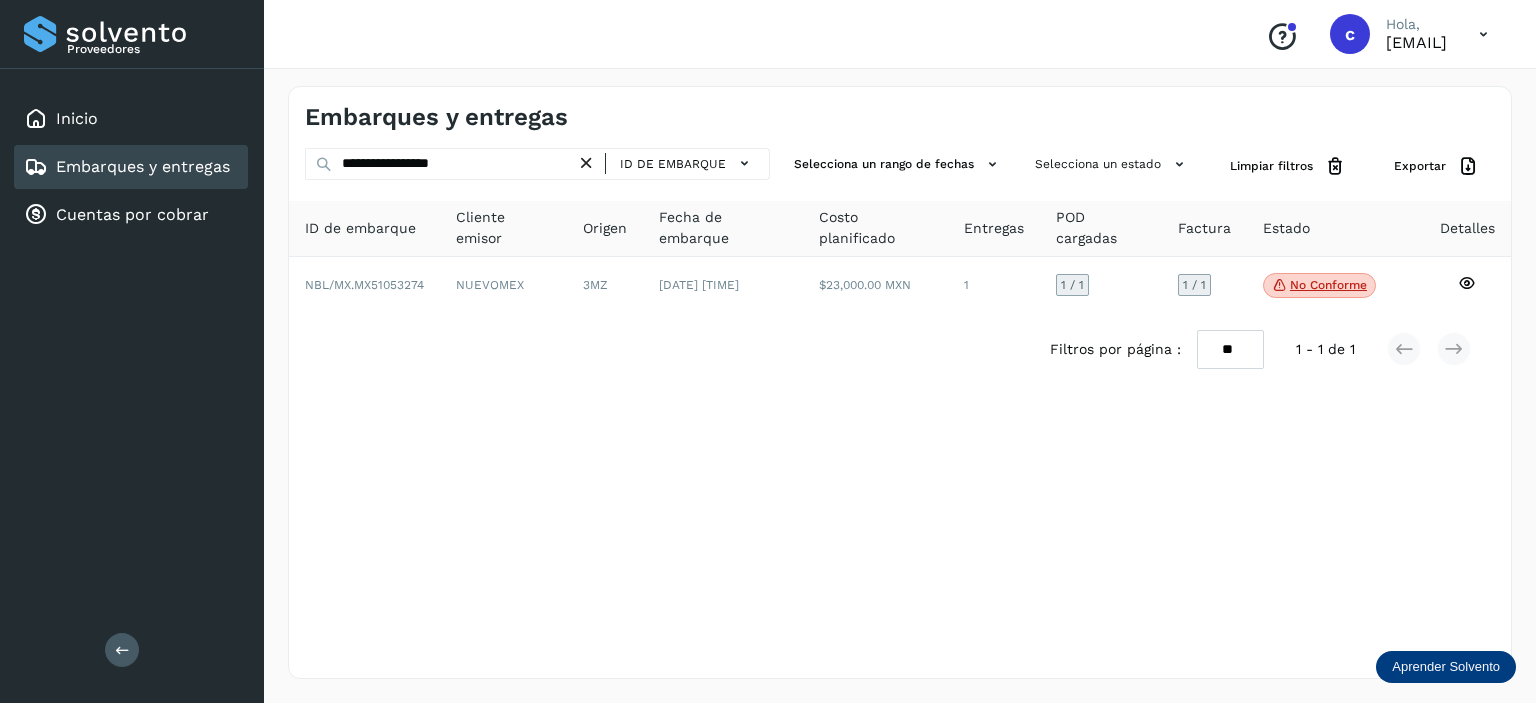 click at bounding box center (586, 163) 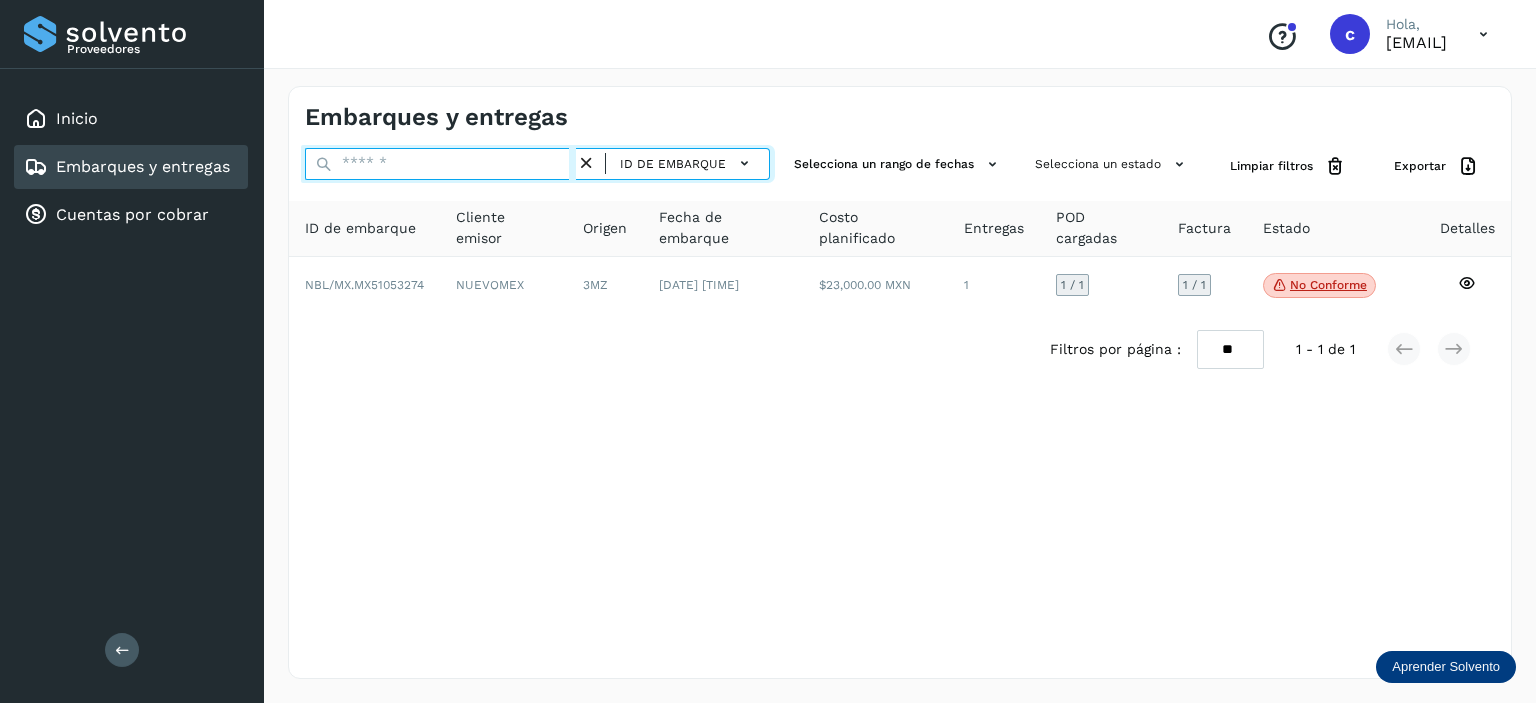 click at bounding box center (440, 164) 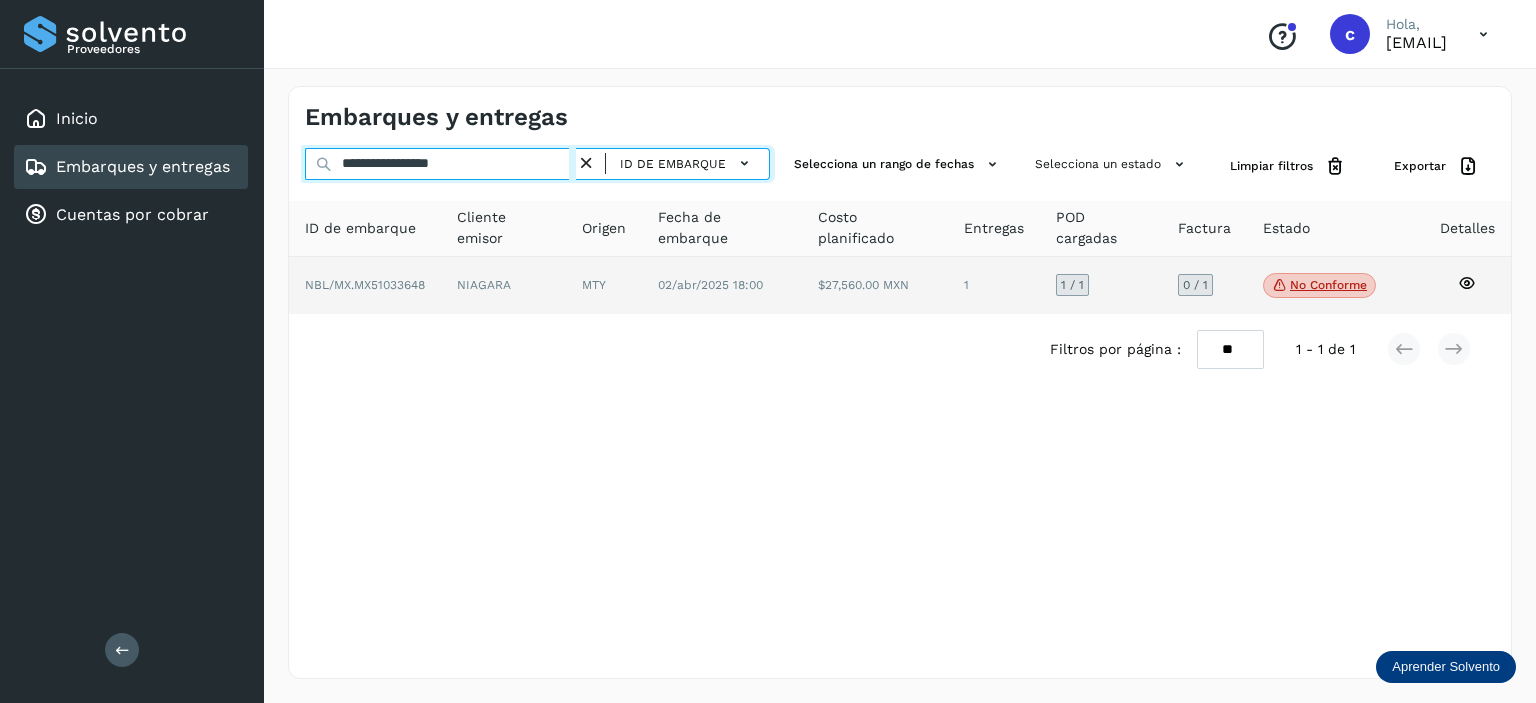 type on "**********" 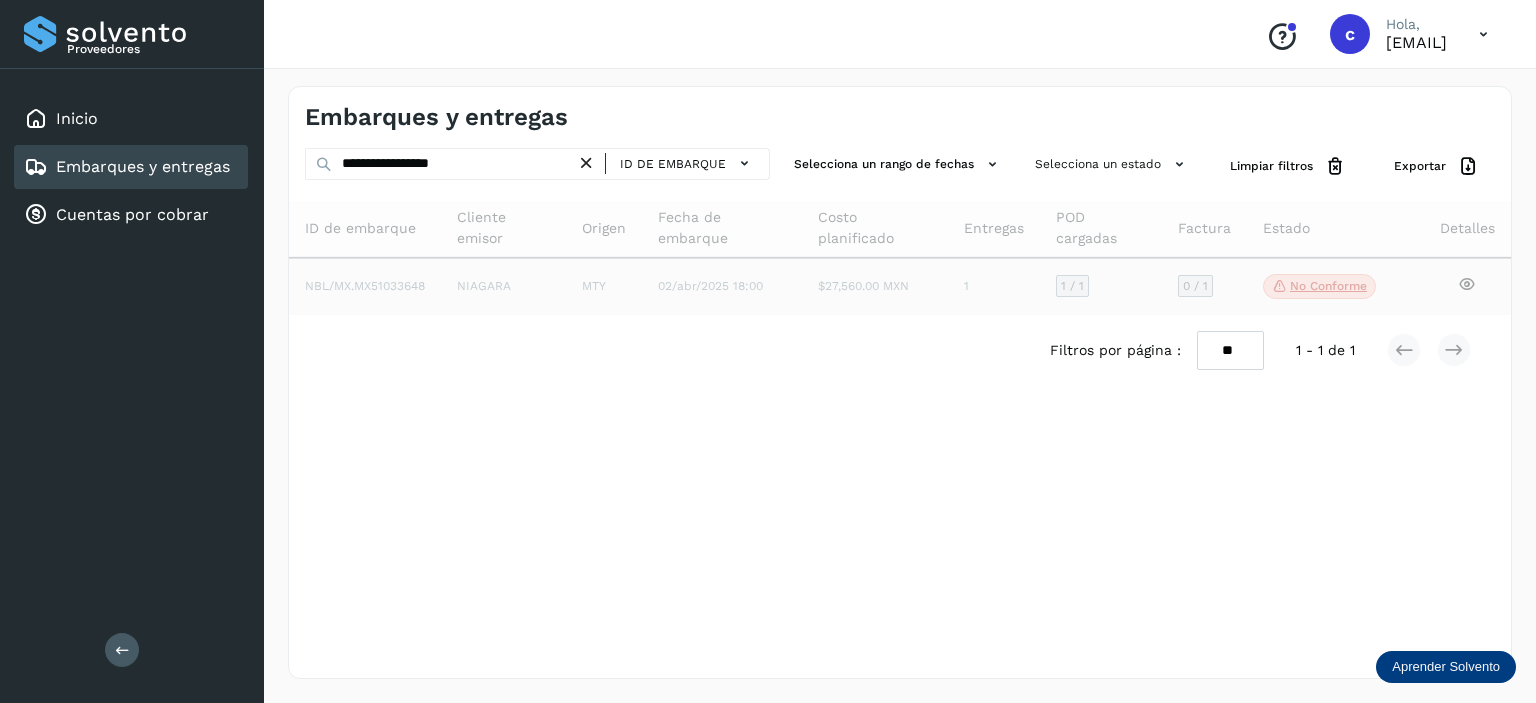 click on "02/abr/2025 18:00" 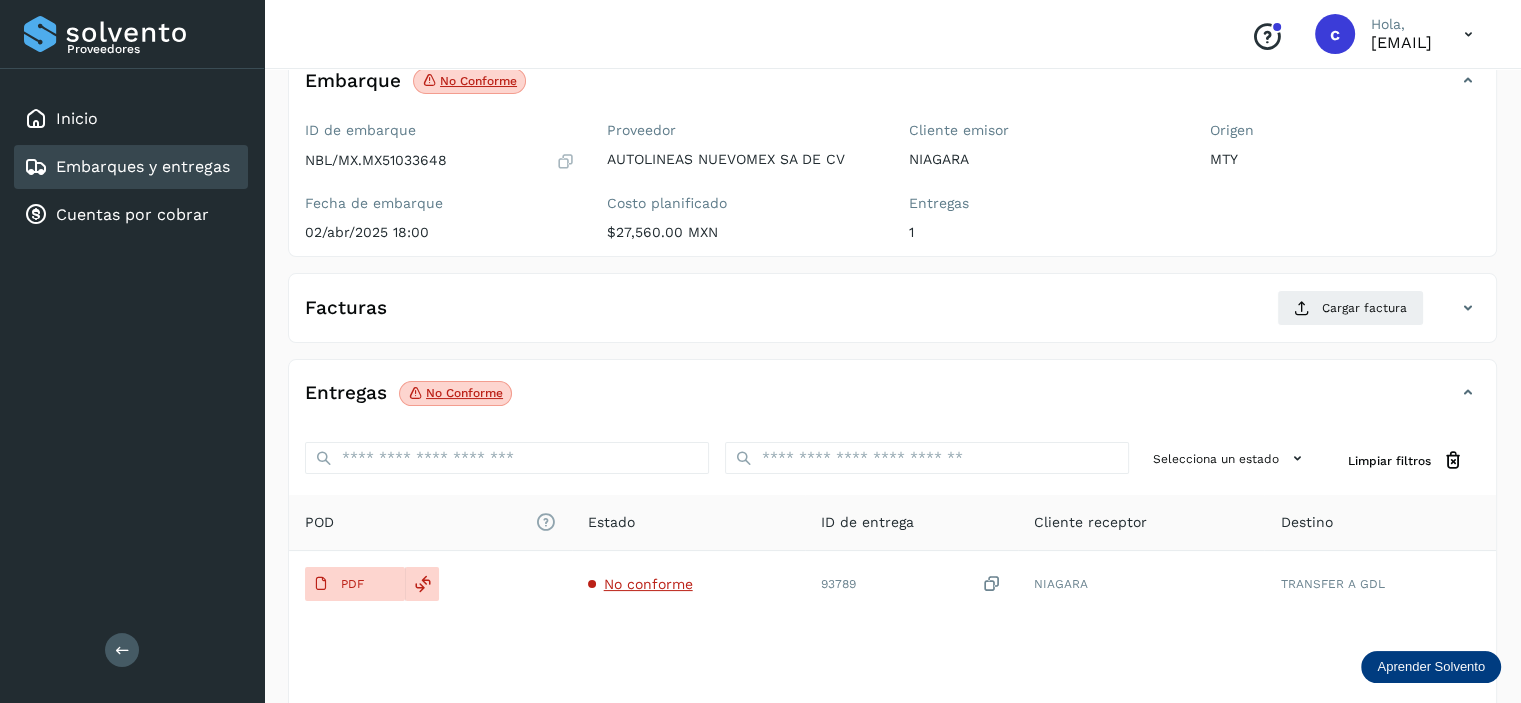 scroll, scrollTop: 244, scrollLeft: 0, axis: vertical 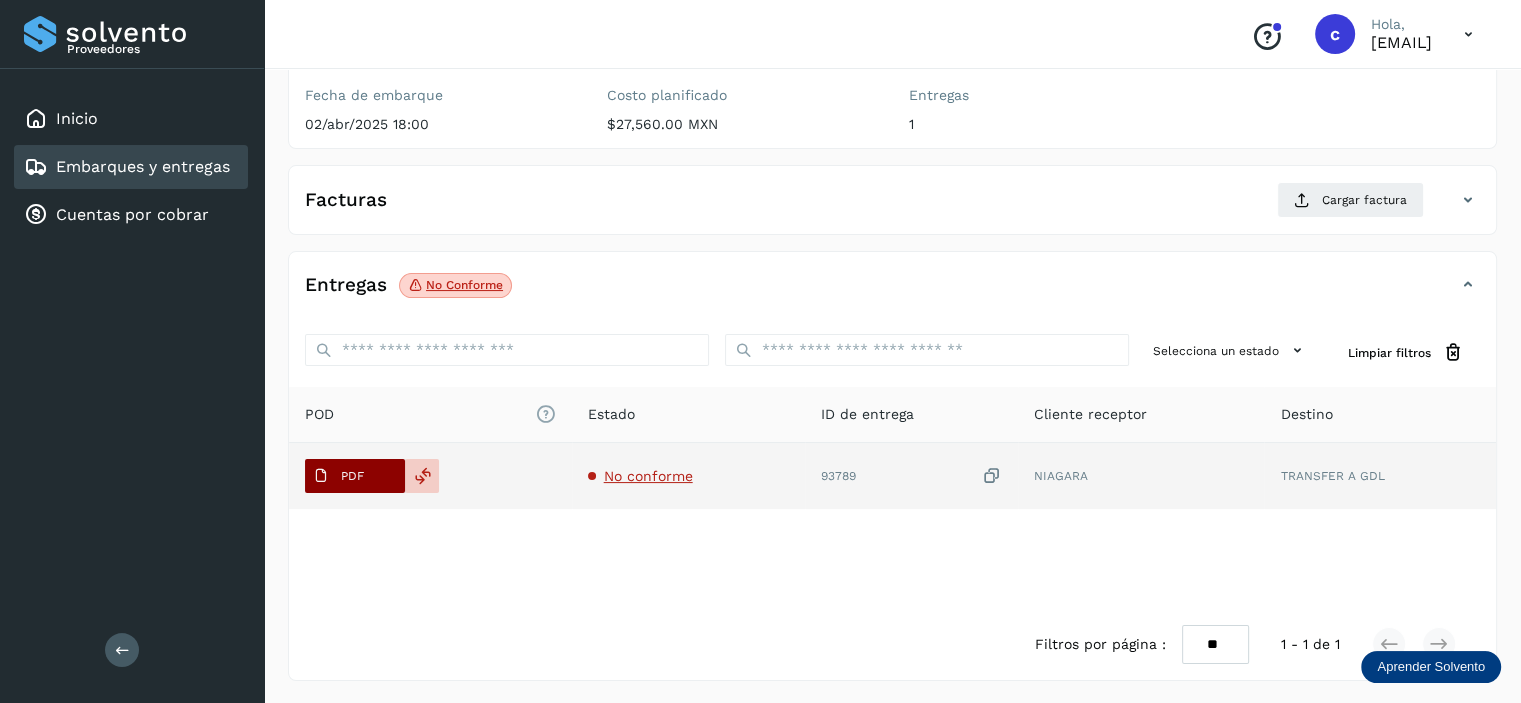 click on "PDF" at bounding box center (338, 476) 